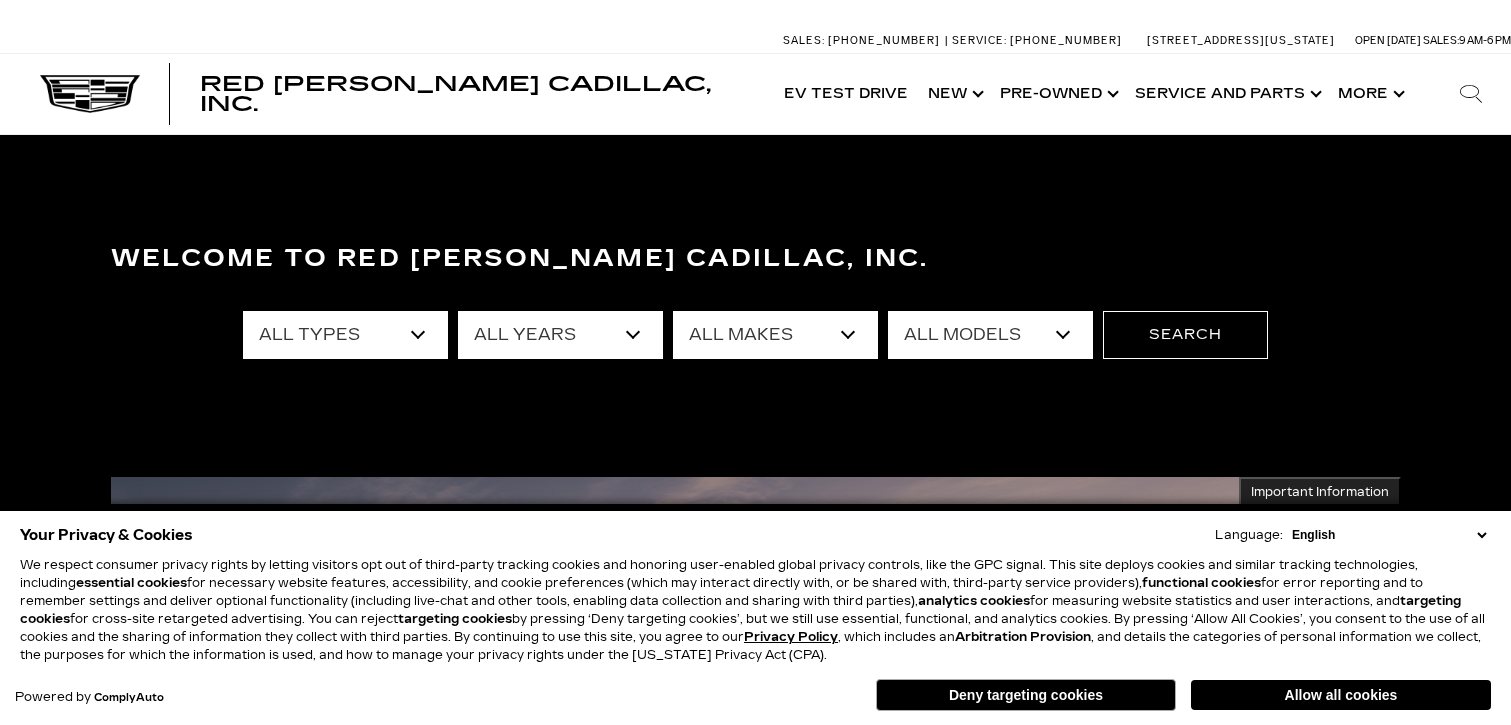 scroll, scrollTop: 0, scrollLeft: 0, axis: both 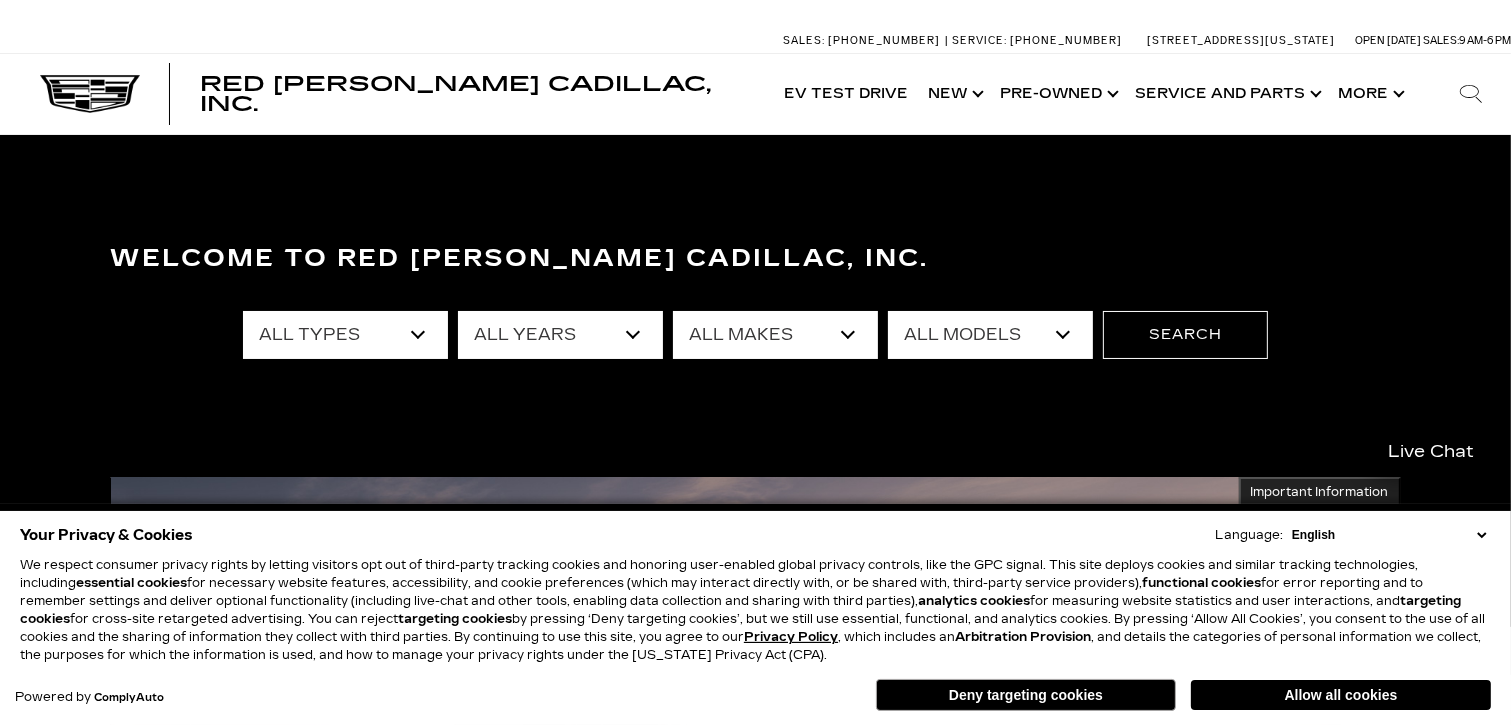 click on "All Types New Used Certified Used Demo" at bounding box center [345, 335] 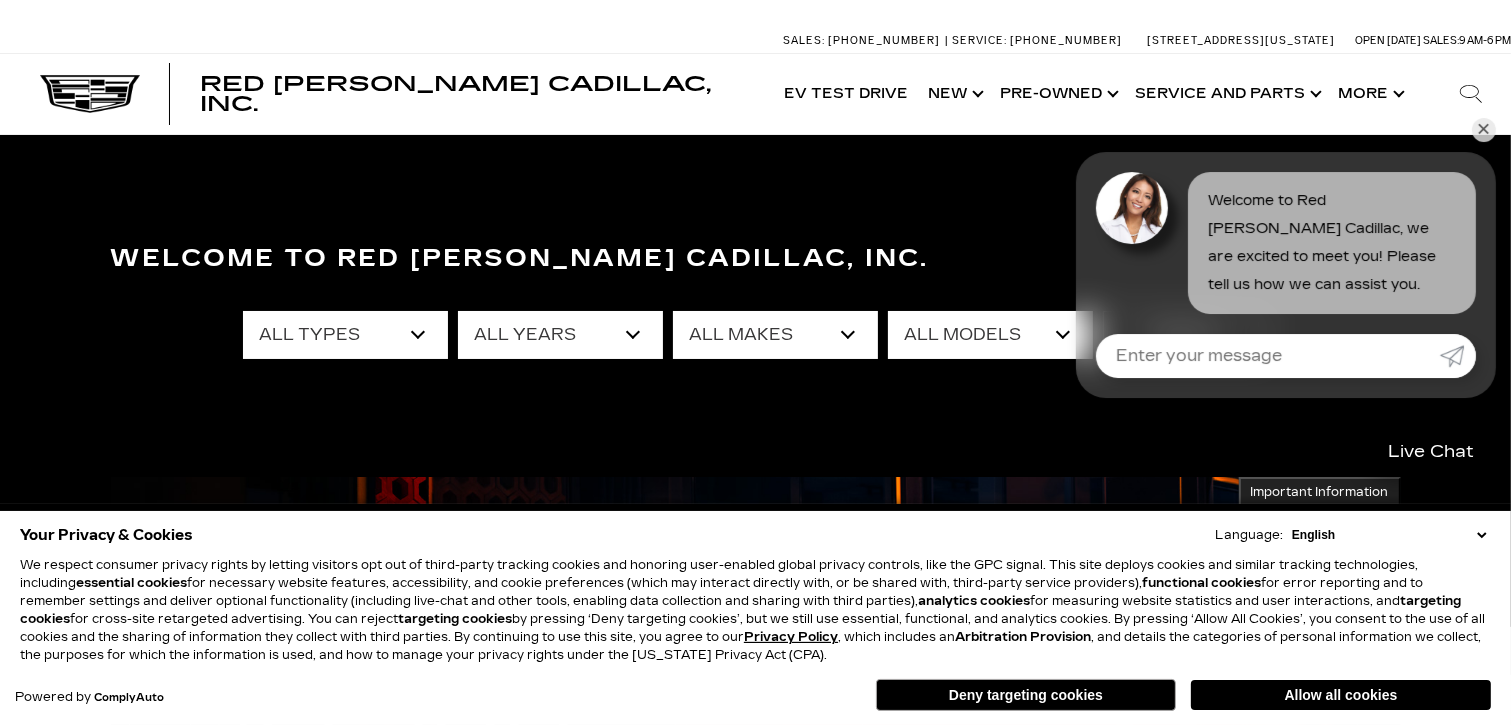click on "✕" at bounding box center [1484, 130] 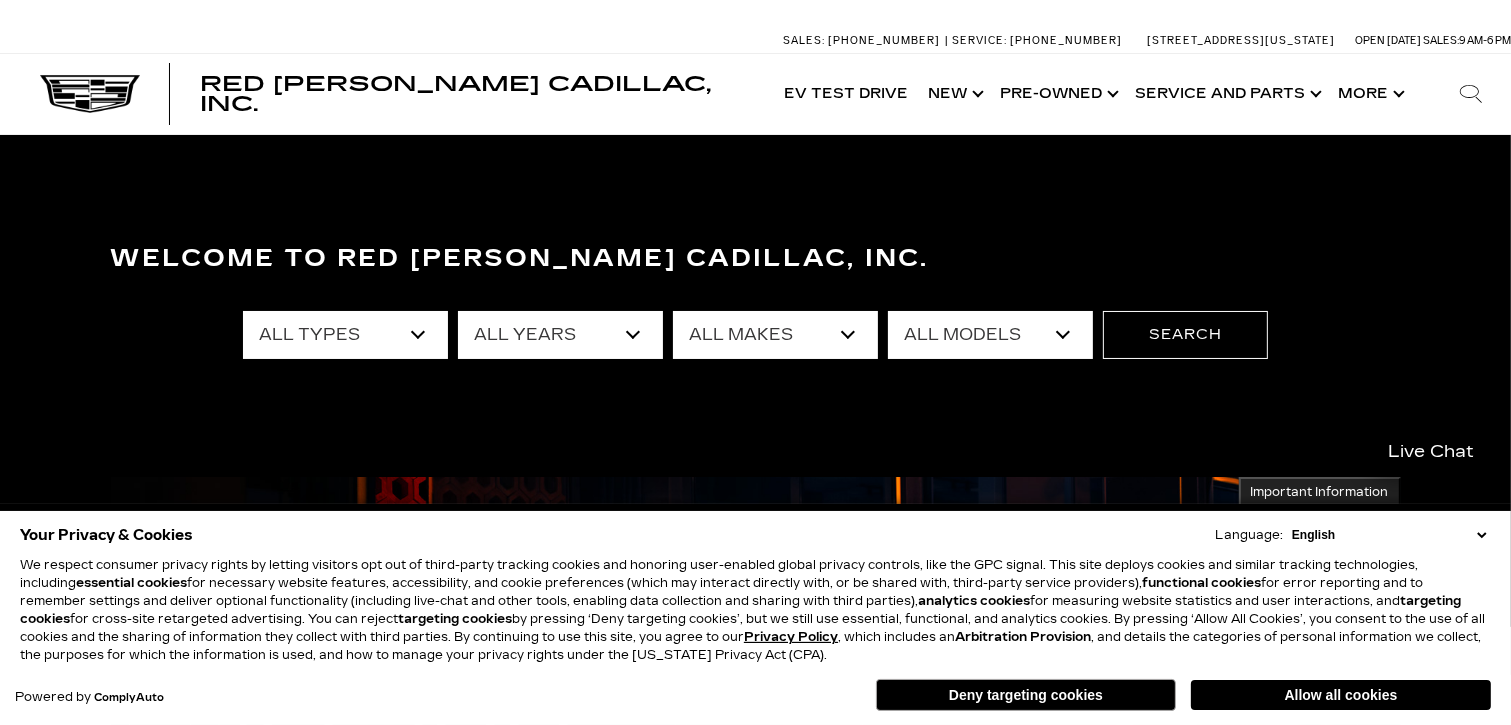 click on "All Types New Used Certified Used Demo" at bounding box center [345, 335] 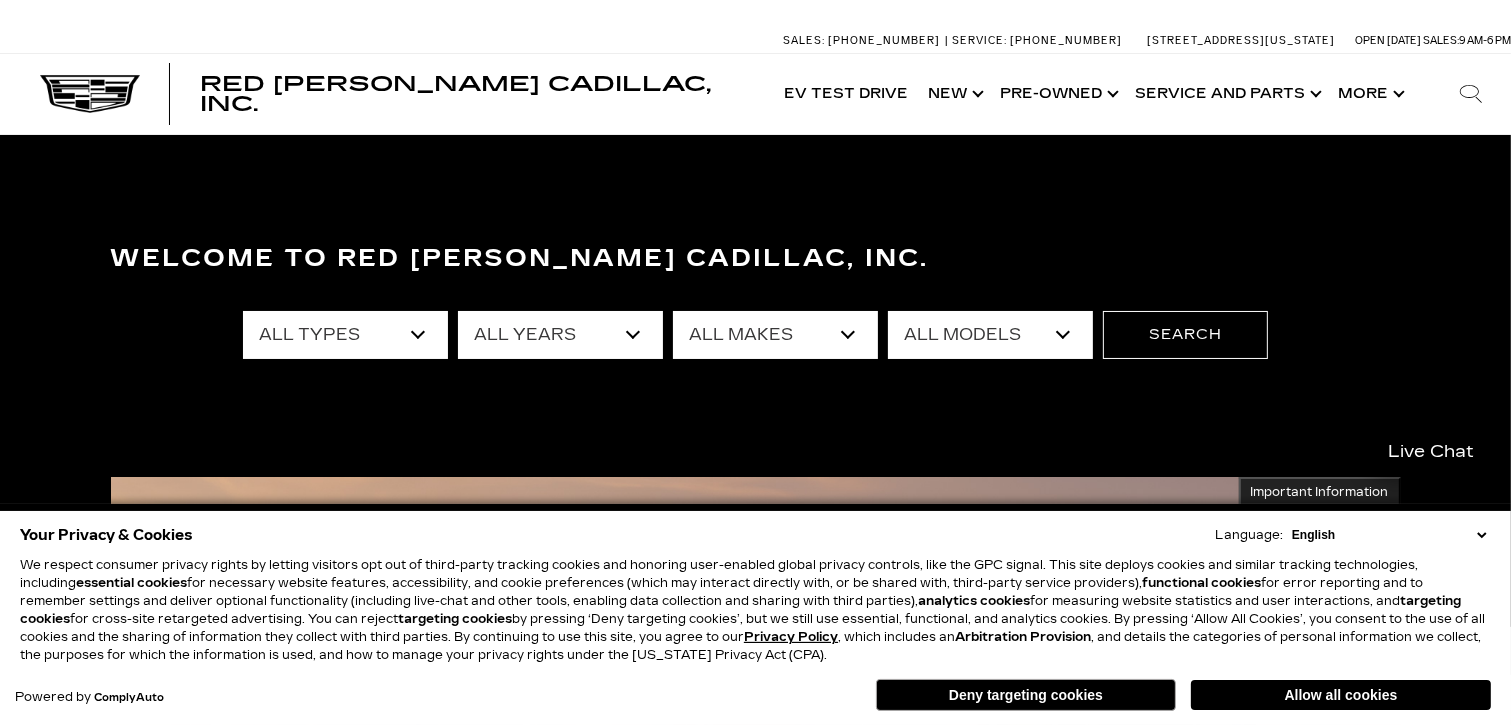 select on "Demo" 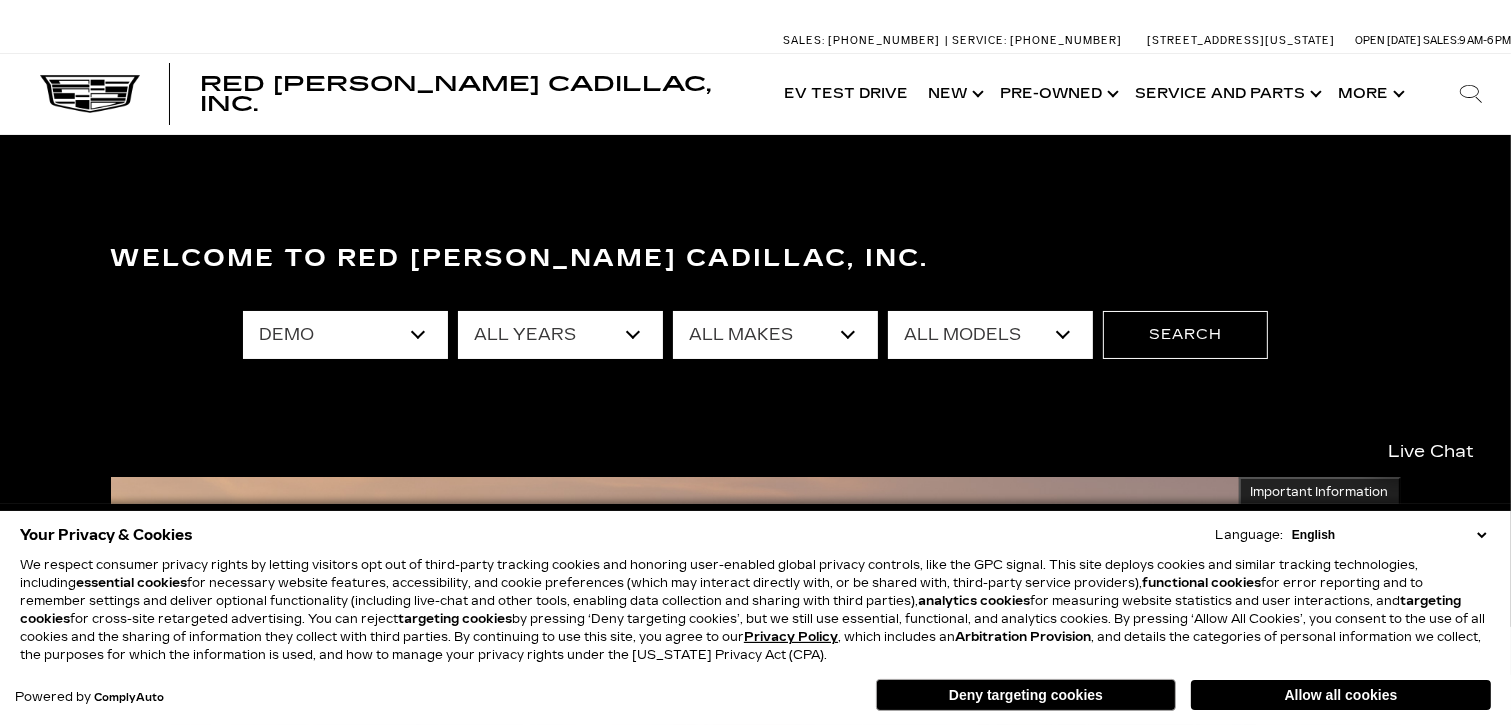 click on "All Types New Used Certified Used Demo" at bounding box center (345, 335) 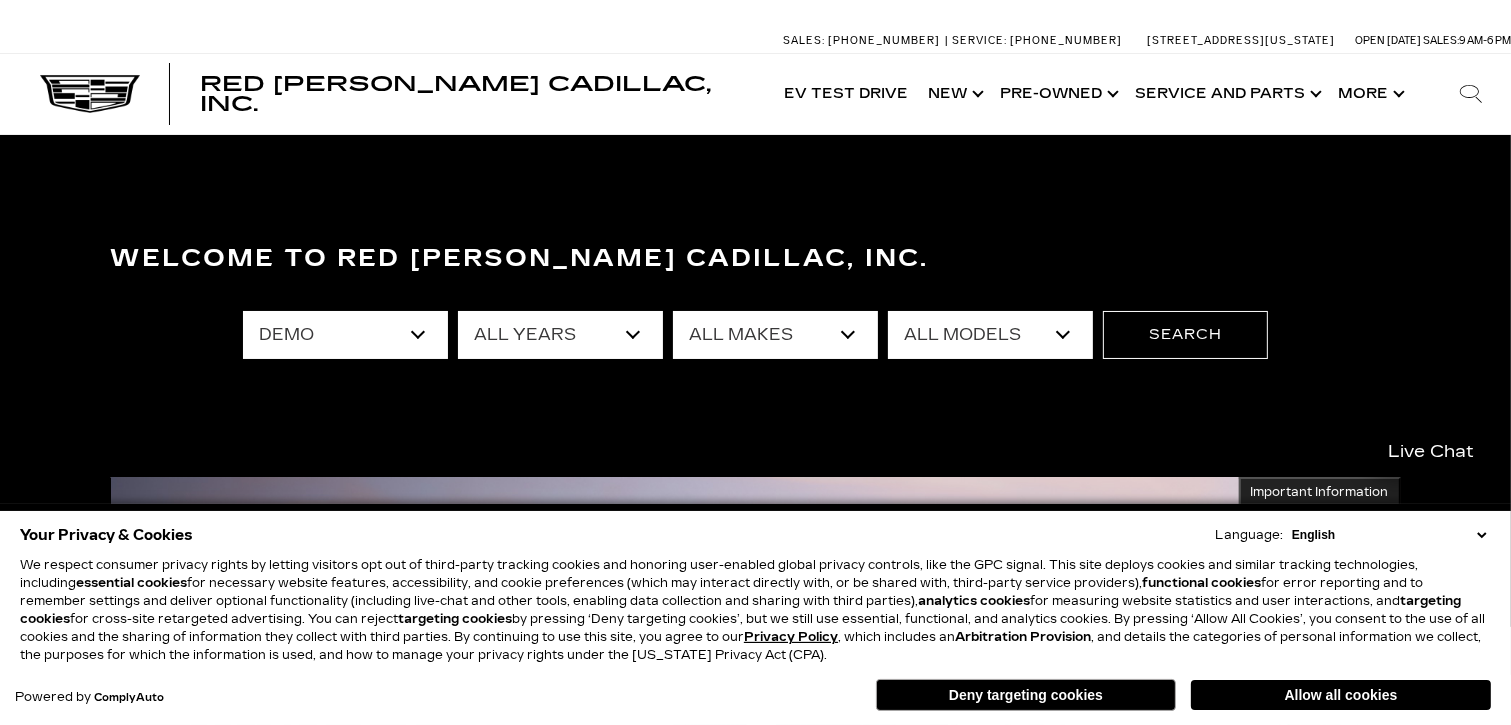 click on "All Years 2025 2024" at bounding box center (560, 335) 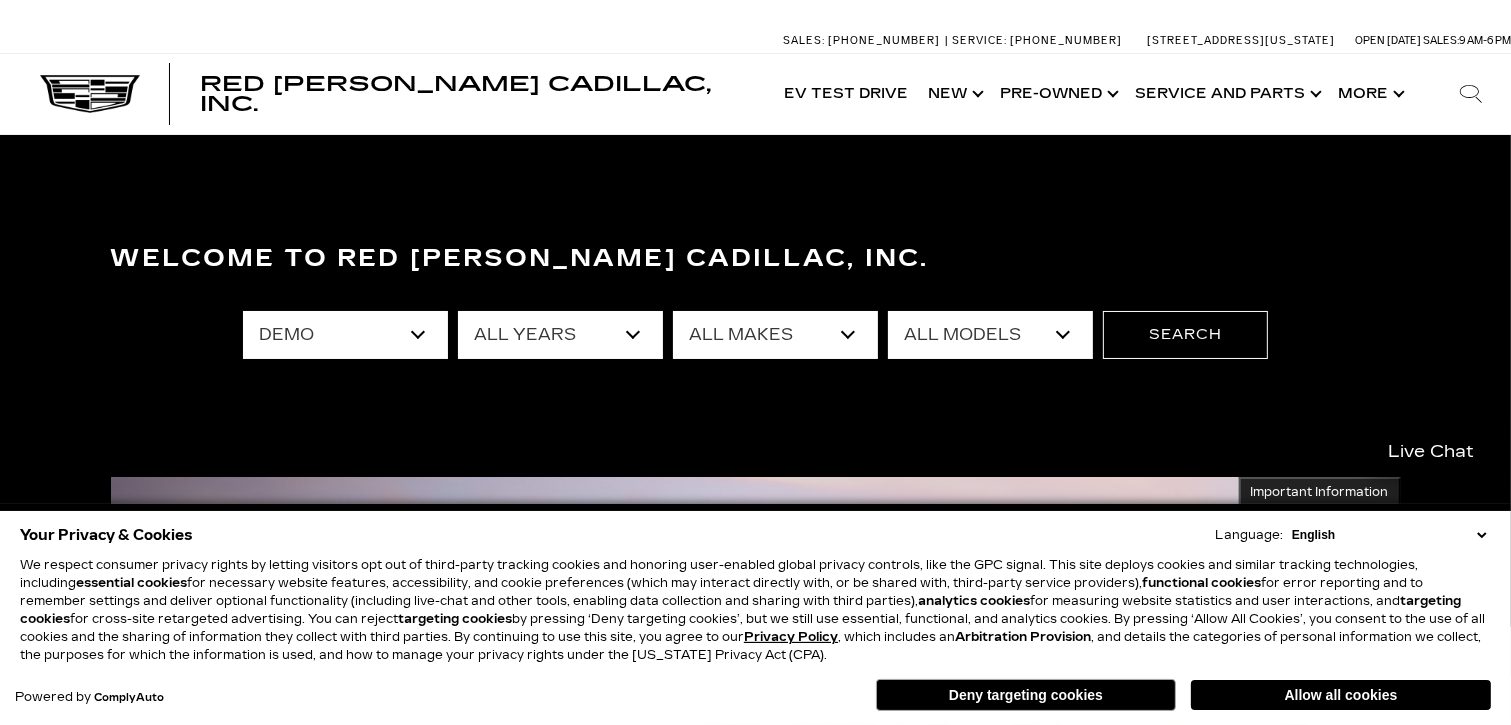 click on "All Types New Used Certified Used Demo" at bounding box center [345, 335] 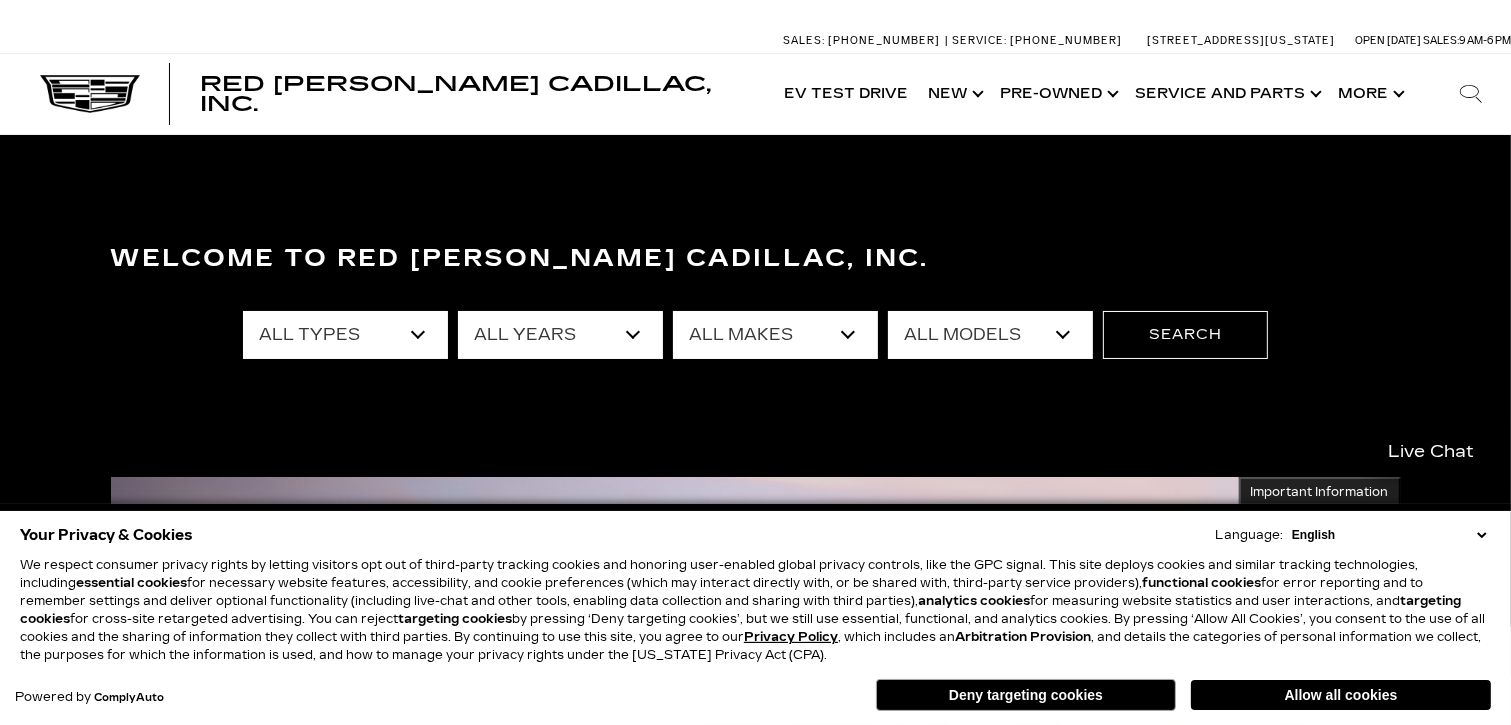 click on "All Types New Used Certified Used Demo" at bounding box center (345, 335) 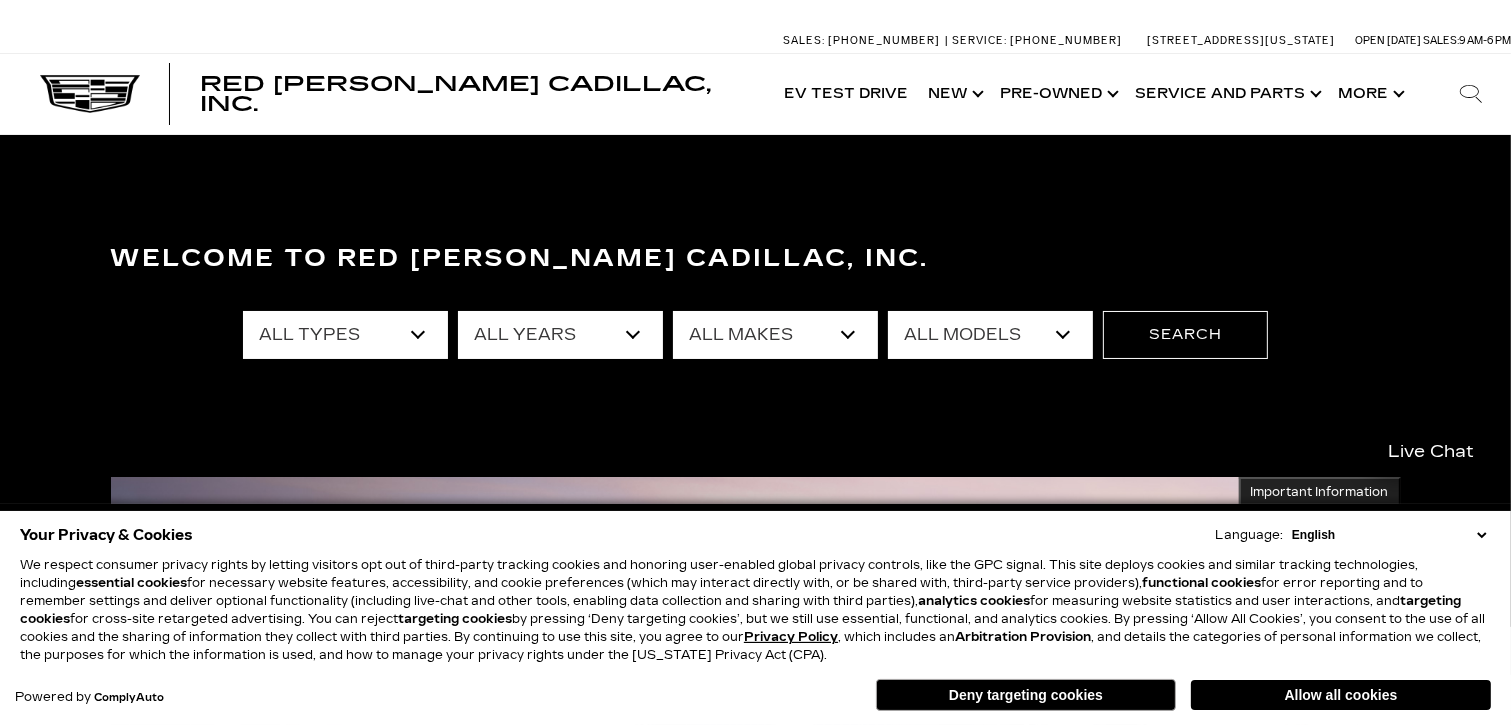 click on "All Models 1500 300 A6 Accord Sdn CT4 CT5 Escalade Escalade ESV ESCALADE IQ Escape F-150 Grand Cherokee LYRIQ MKX OPTIQ Q5 R1S RAV4 Sierra 1500 Tahoe Tiguan VISTIQ Wrangler Unlimited XC90 XT4 XT5 XT6 Yukon" at bounding box center (990, 335) 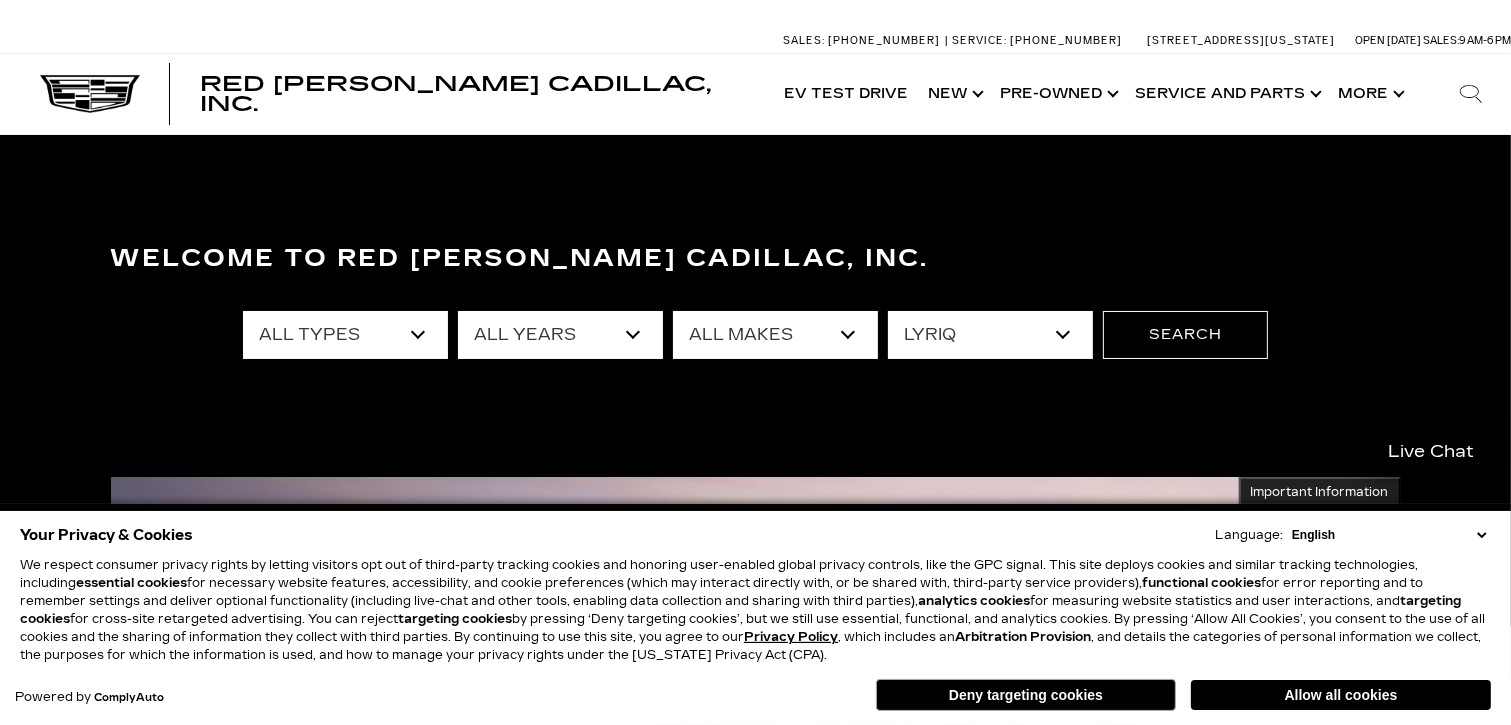 click on "All Models 1500 300 A6 Accord Sdn CT4 CT5 Escalade Escalade ESV ESCALADE IQ Escape F-150 Grand Cherokee LYRIQ MKX OPTIQ Q5 R1S RAV4 Sierra 1500 Tahoe Tiguan VISTIQ Wrangler Unlimited XC90 XT4 XT5 XT6 Yukon" at bounding box center (990, 335) 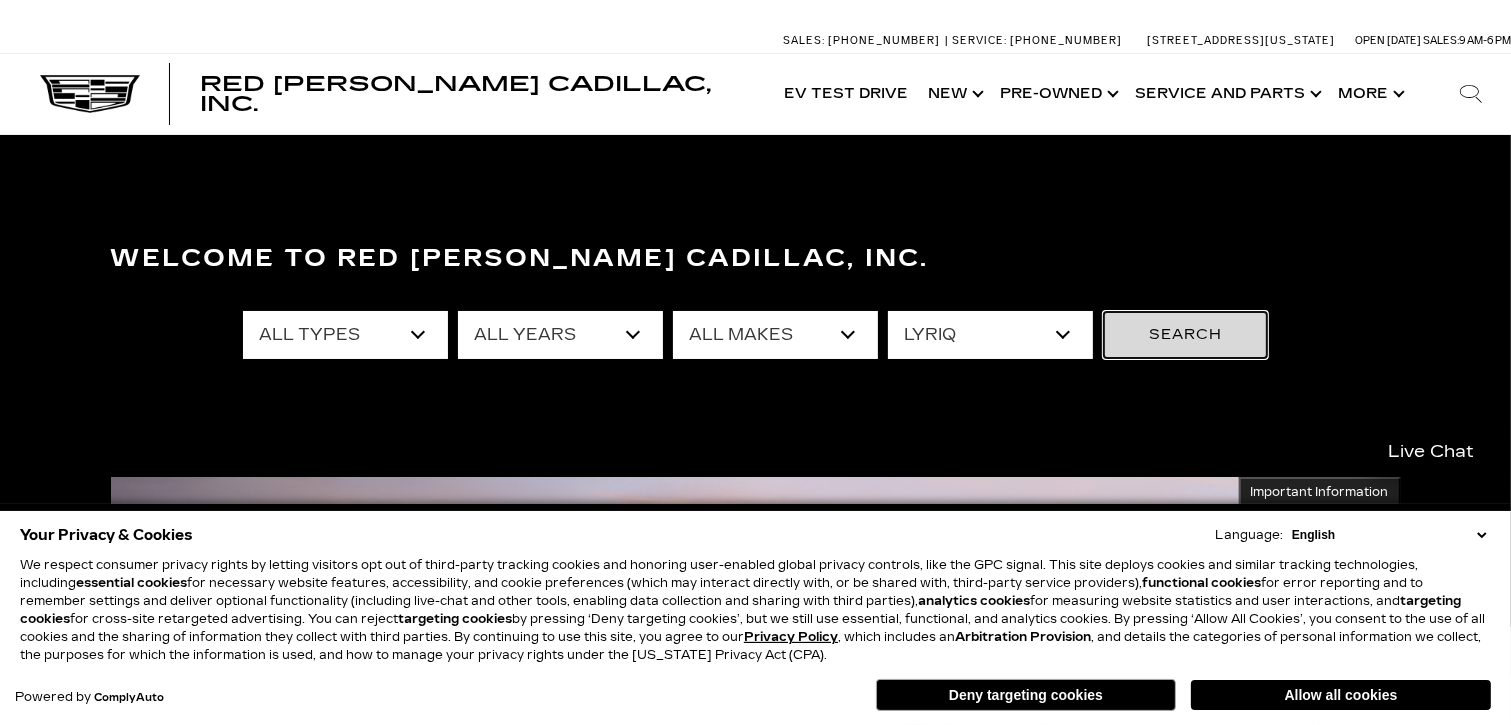 click on "Search" at bounding box center [1185, 335] 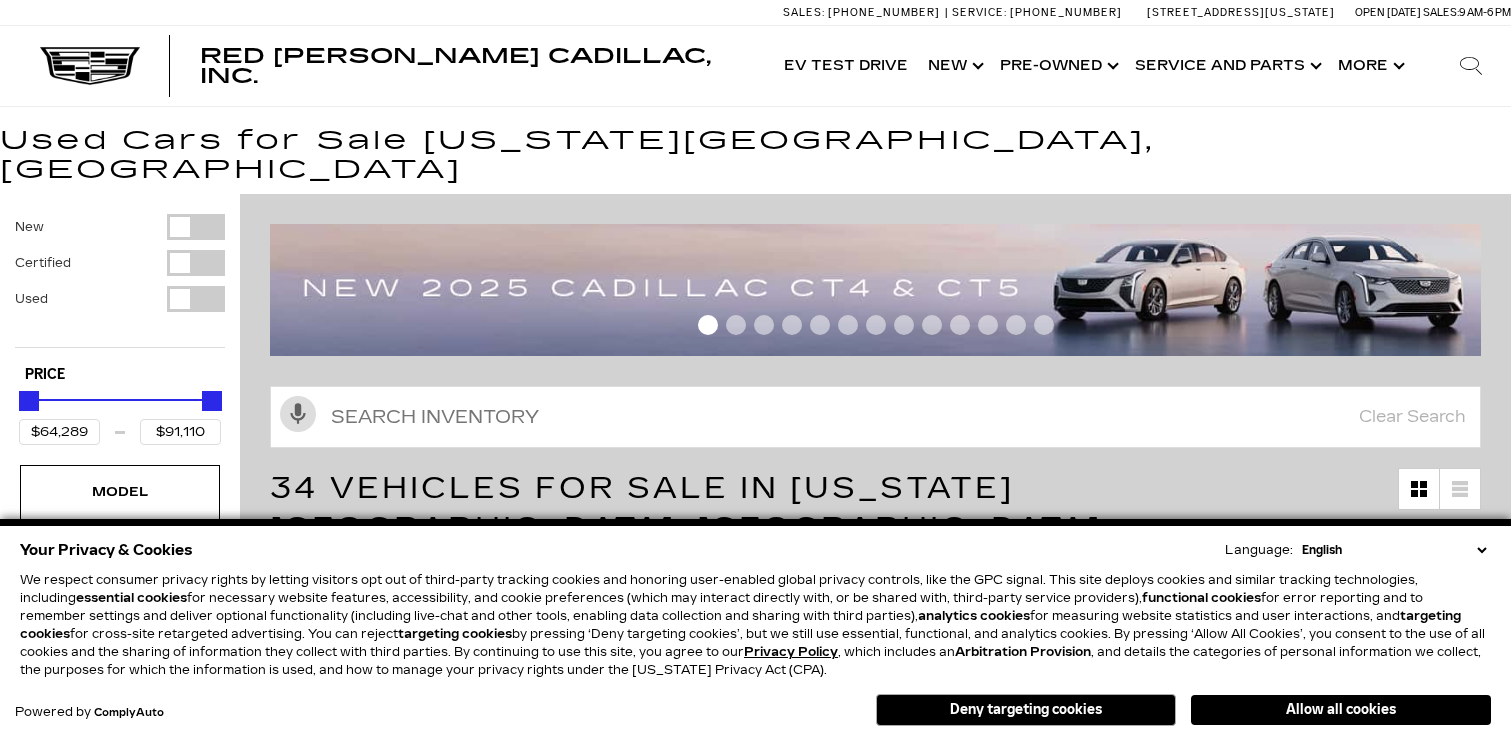 scroll, scrollTop: 0, scrollLeft: 0, axis: both 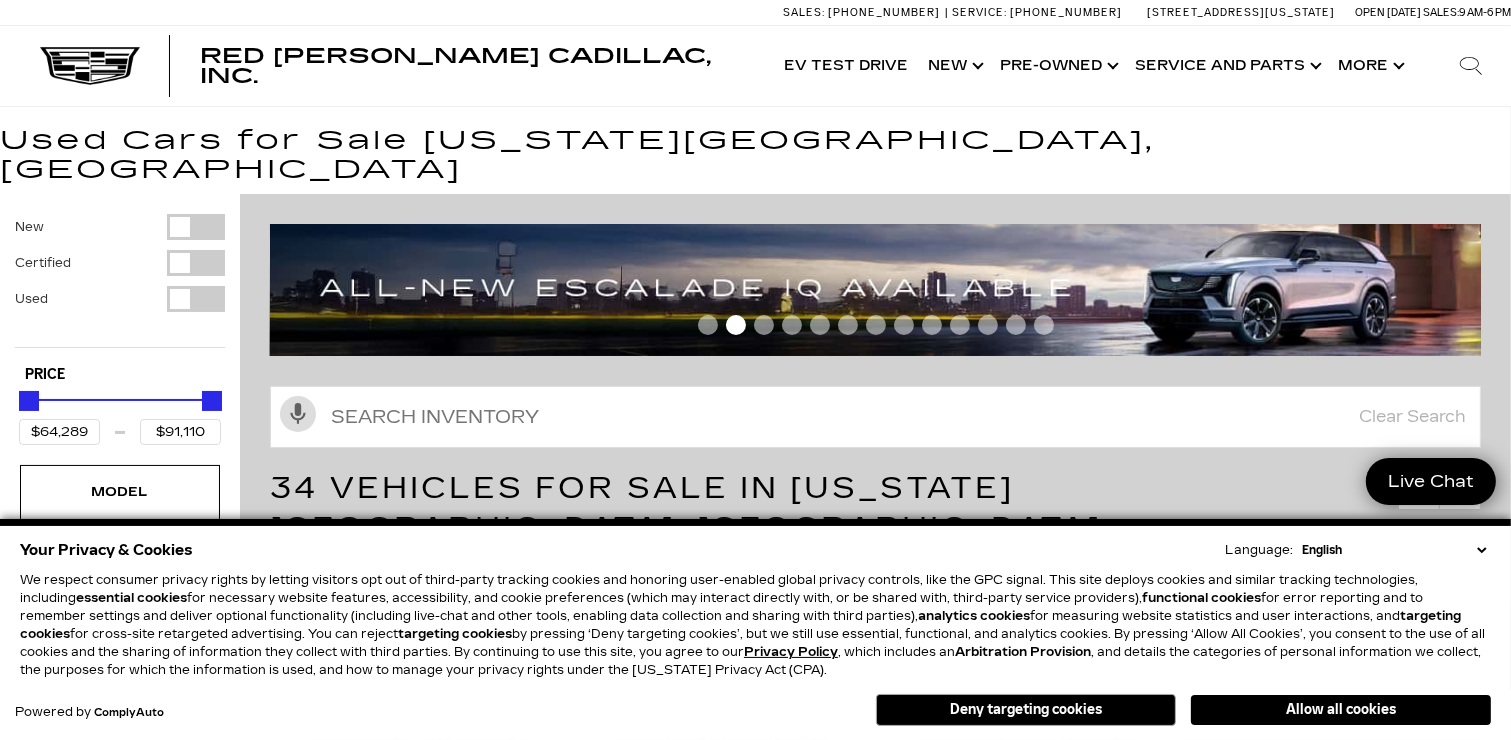 click on "English Spanish / Español English / United Kingdom Korean / 한국어 Vietnamese / Tiếng Việt Nam Tagalog / Filipino Chinese / 中文 German / Deutsch French / Français" at bounding box center [1394, 550] 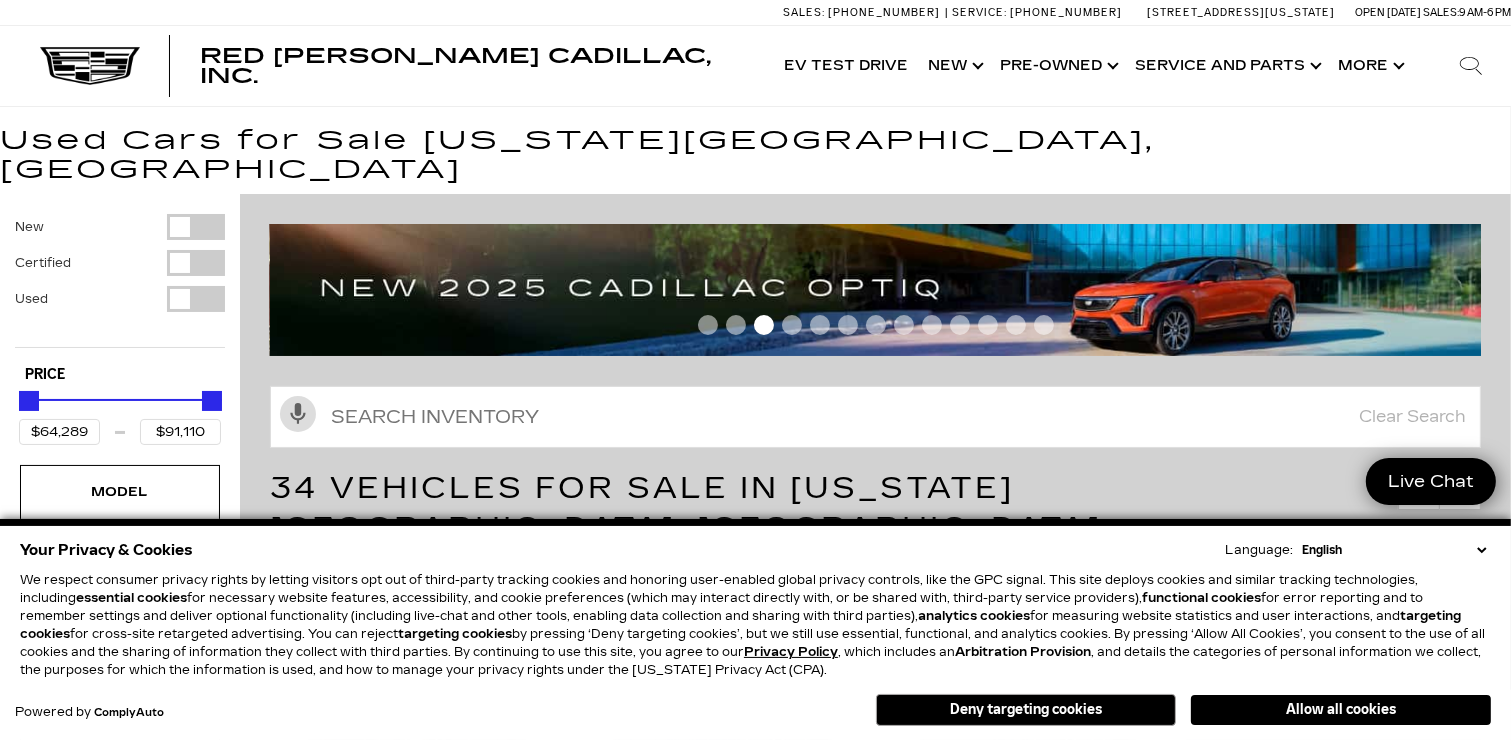 click on "Clear All LYRIQ" at bounding box center (875, 581) 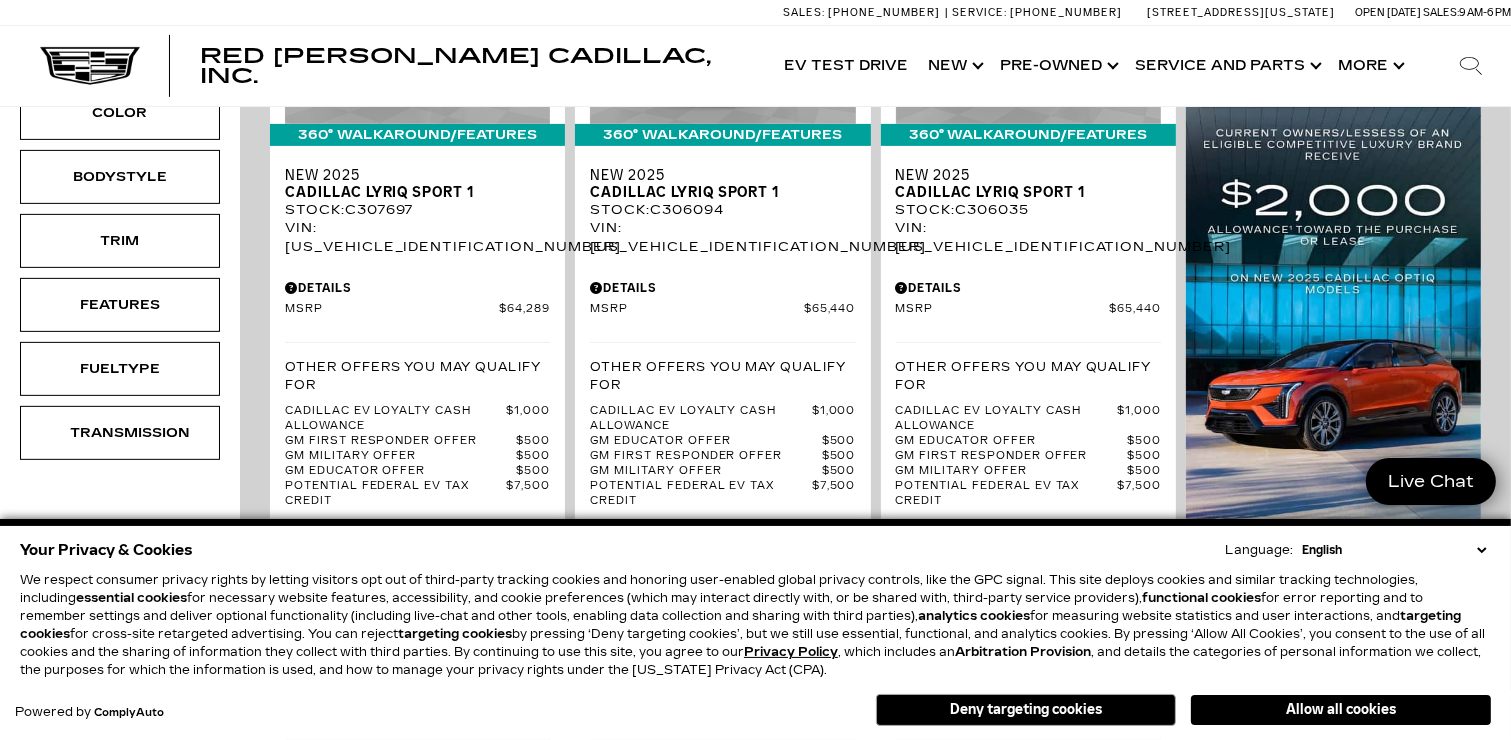 scroll, scrollTop: 416, scrollLeft: 0, axis: vertical 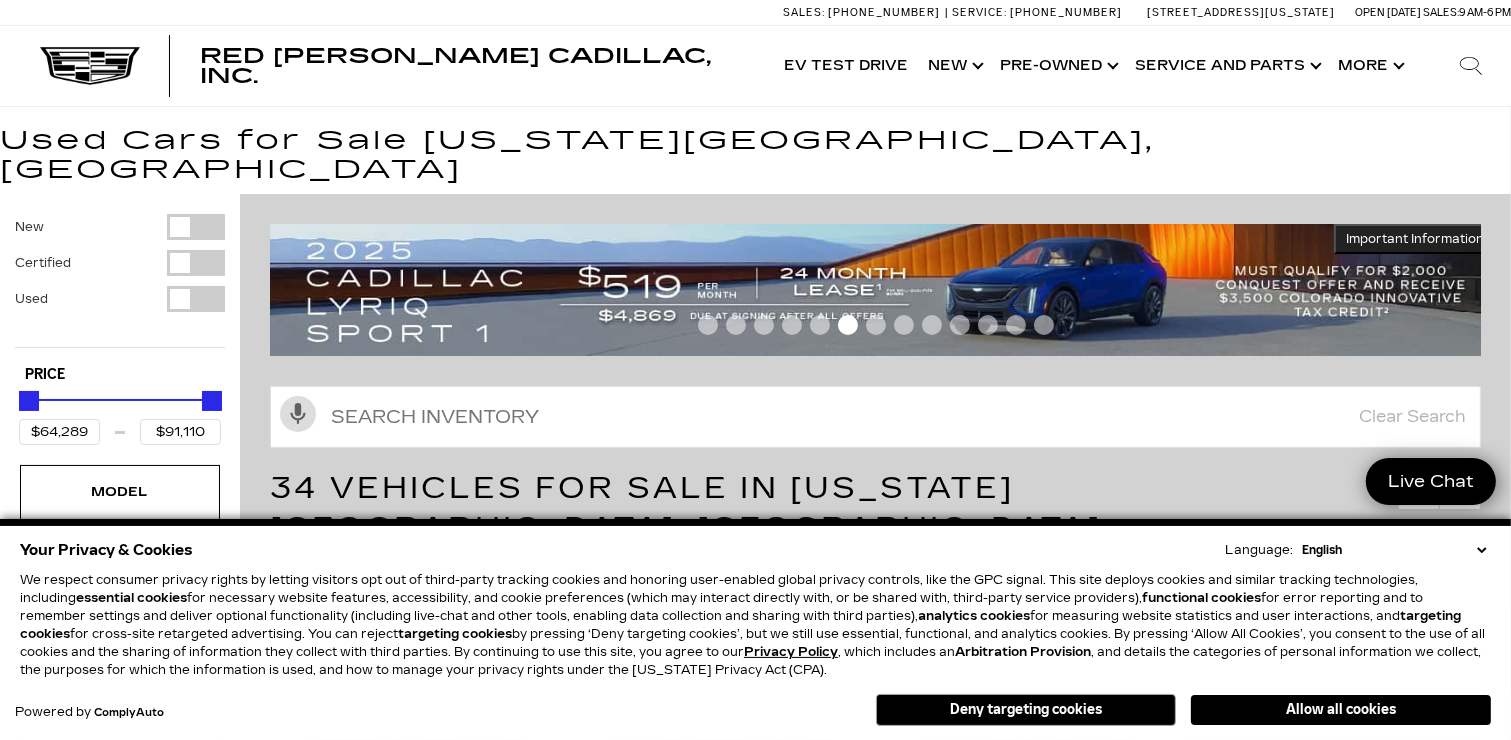 click on "English Spanish / Español English / United Kingdom Korean / 한국어 Vietnamese / Tiếng Việt Nam Tagalog / Filipino Chinese / 中文 German / Deutsch French / Français" at bounding box center (1394, 550) 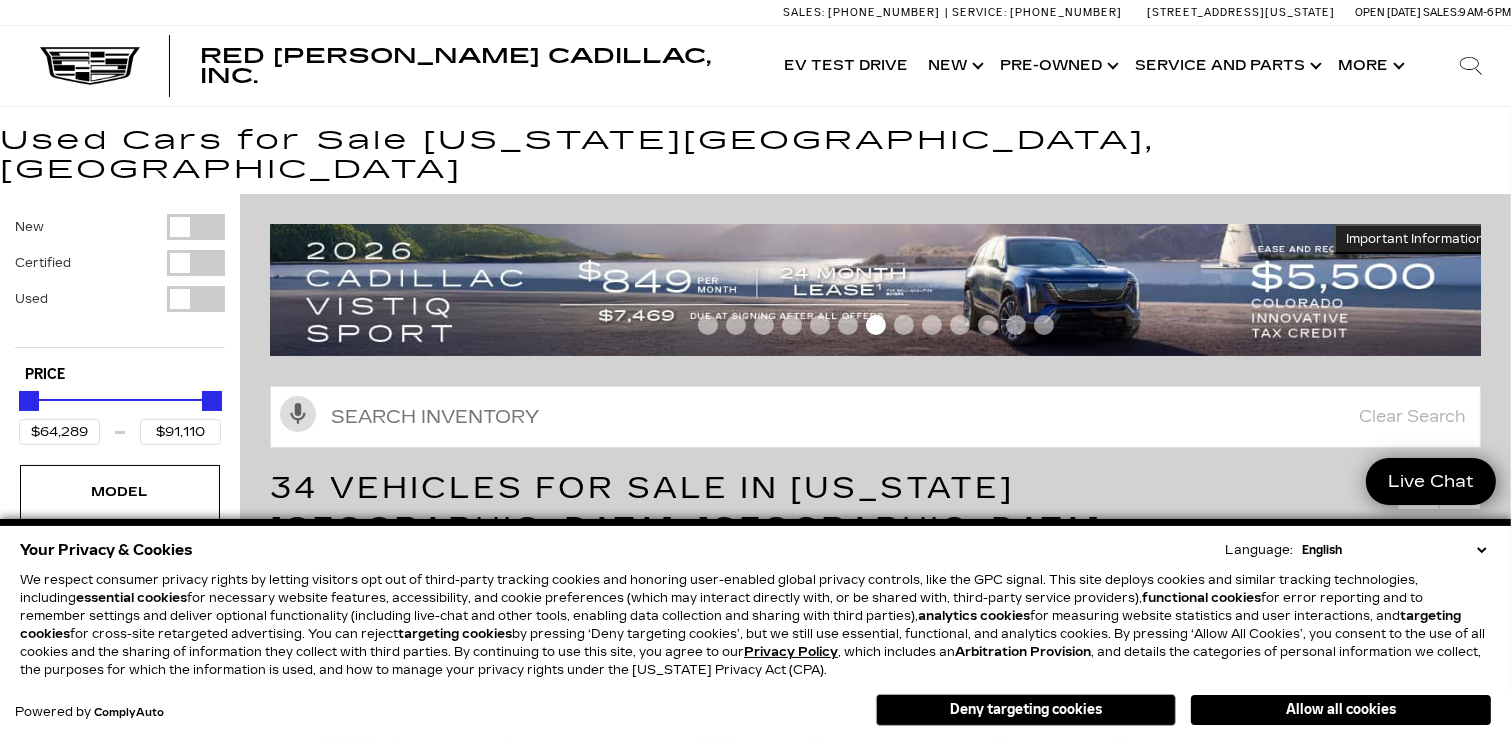 click on "English Spanish / Español English / United Kingdom Korean / 한국어 Vietnamese / Tiếng Việt Nam Tagalog / Filipino Chinese / 中文 German / Deutsch French / Français" at bounding box center (1394, 550) 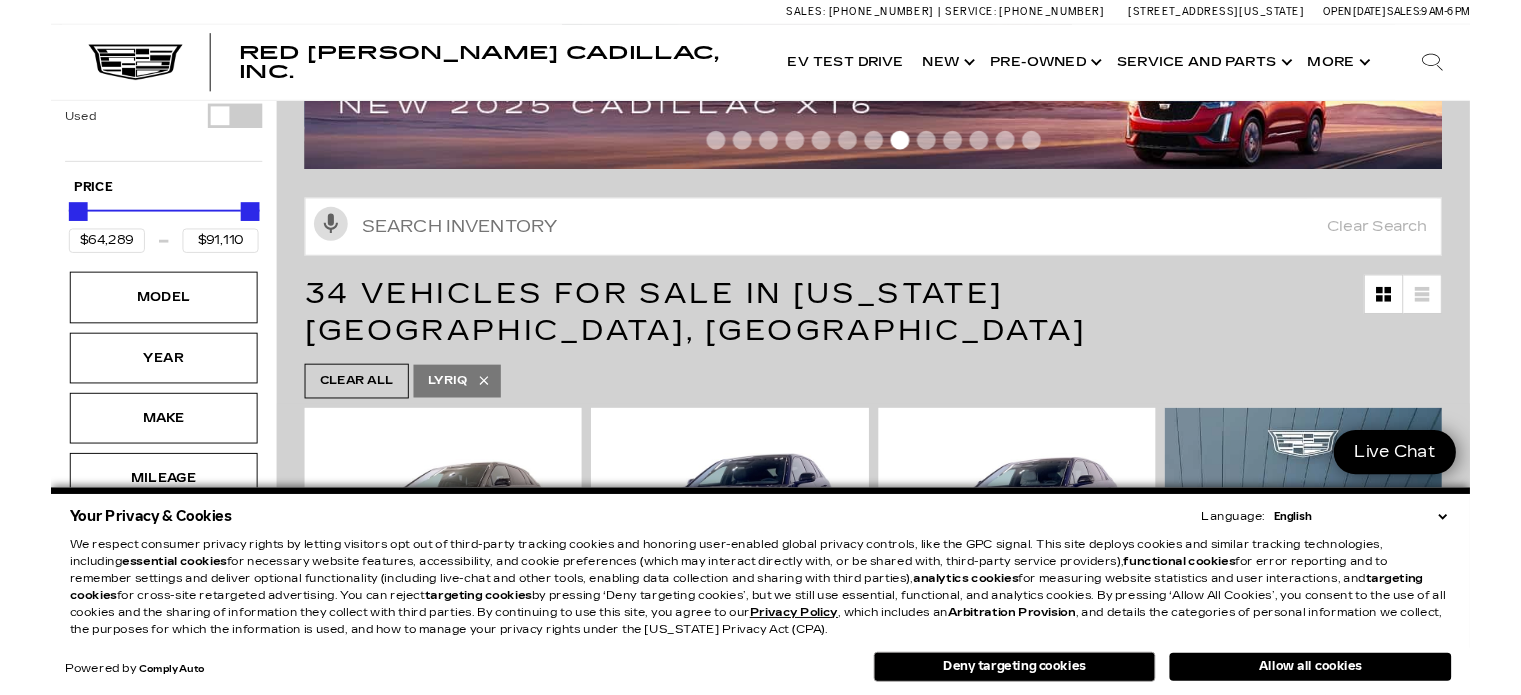 scroll, scrollTop: 170, scrollLeft: 0, axis: vertical 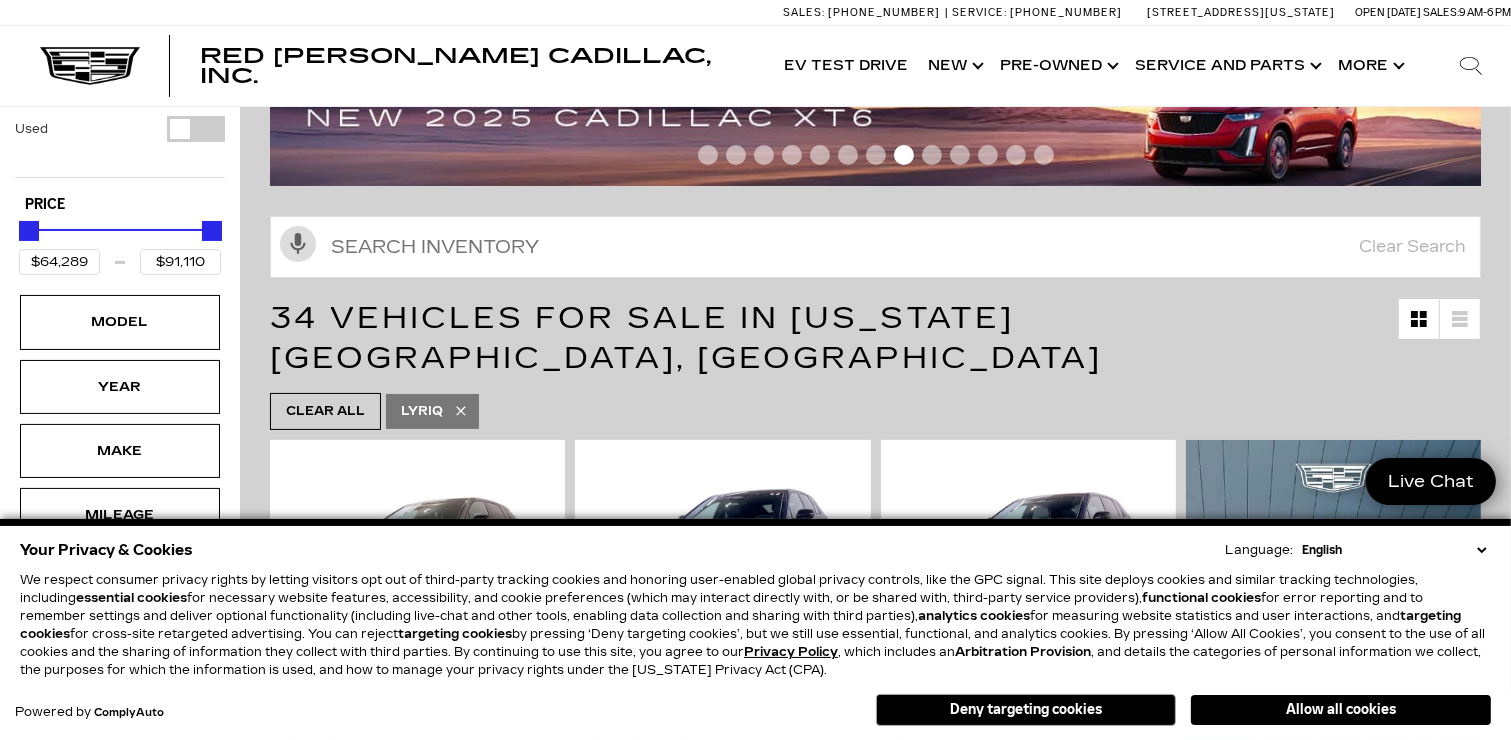 click on "We respect consumer privacy rights by letting visitors opt out of third-party tracking cookies and honoring user-enabled global privacy controls, like the GPC signal. This site deploys cookies and similar tracking technologies, including  essential cookies  for necessary website features, accessibility, and cookie preferences (which may interact directly with, or be shared with, third-party service providers),  functional cookies  for error reporting and to remember settings and deliver optional functionality (including live-chat and other tools, enabling data collection and sharing with third parties),  analytics cookies  for measuring website statistics and user interactions, and  targeting cookies  for cross-site retargeted advertising. You can reject  targeting cookies Privacy Policy , which includes an  Arbitration Provision" at bounding box center [755, 625] 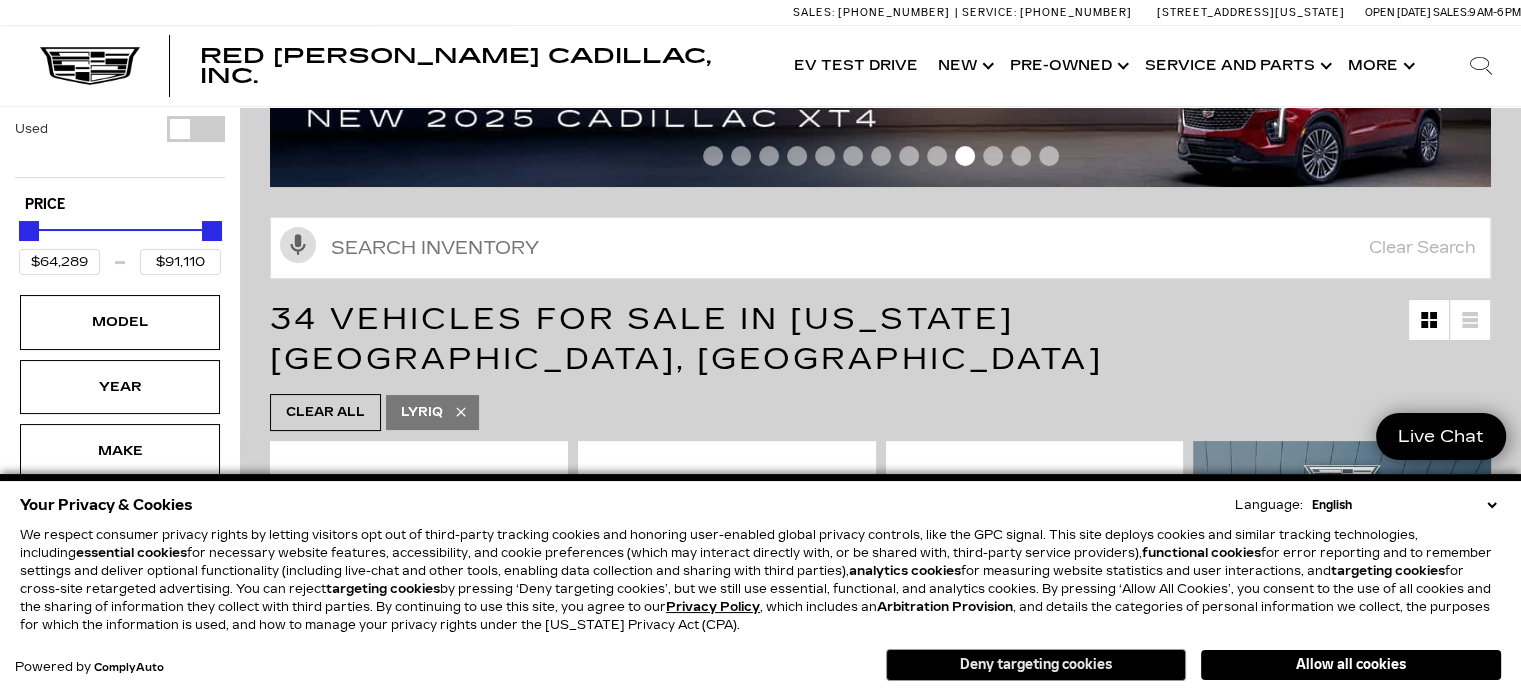 click on "Deny targeting cookies" at bounding box center (1036, 665) 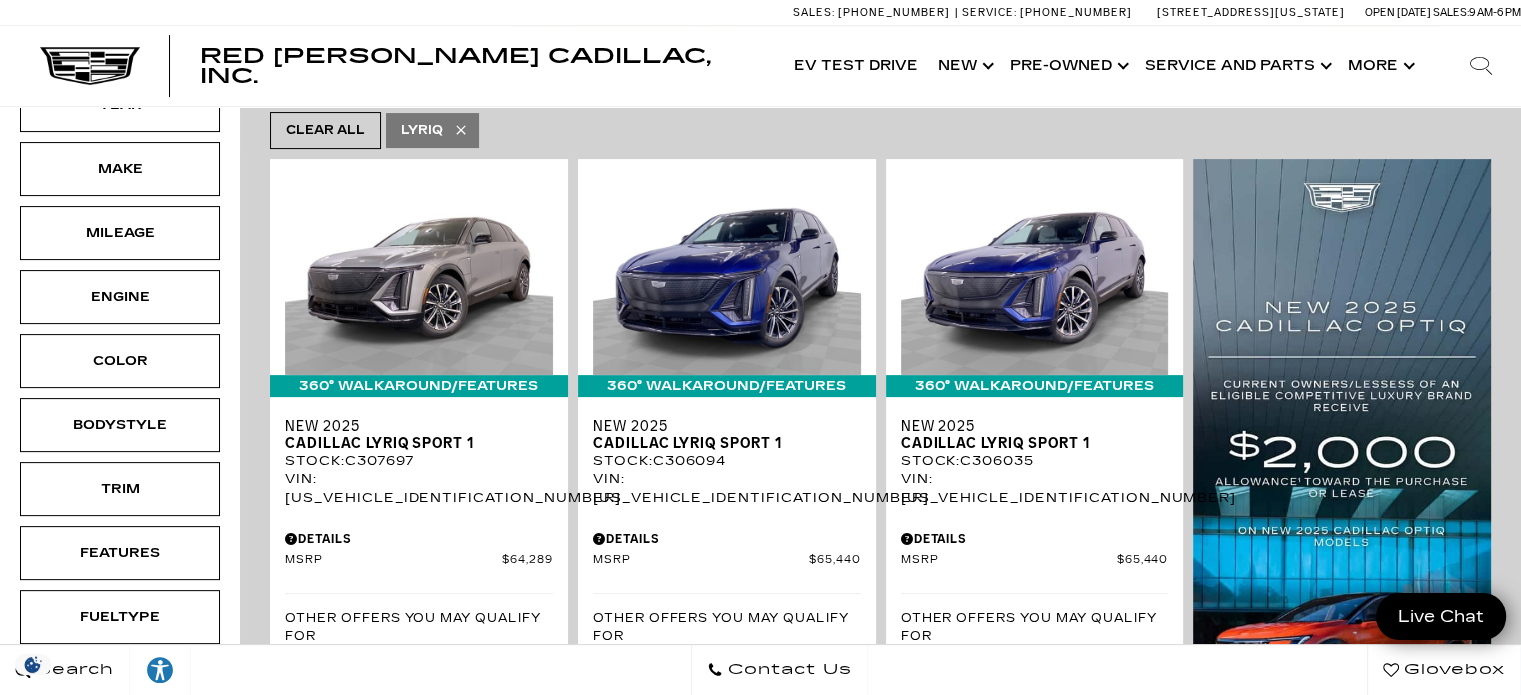 scroll, scrollTop: 464, scrollLeft: 0, axis: vertical 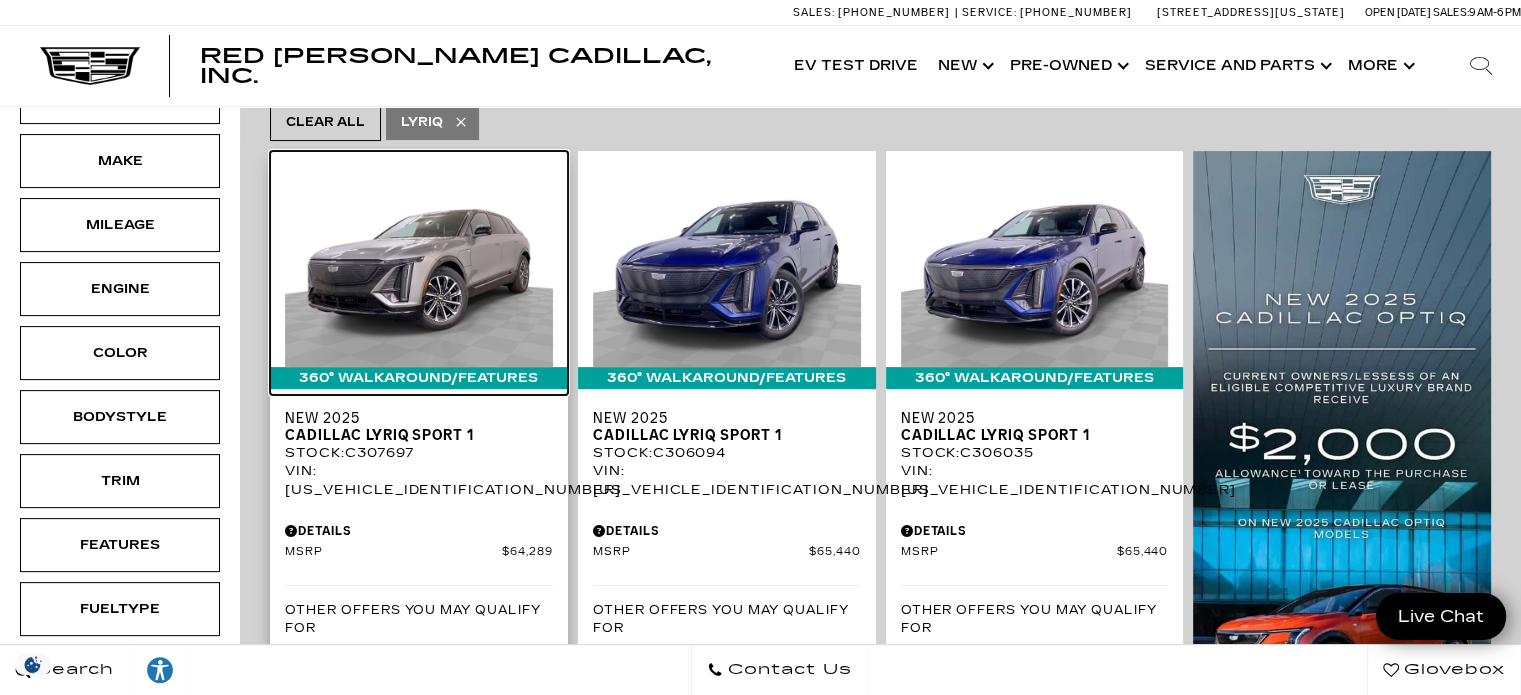 click at bounding box center [419, 266] 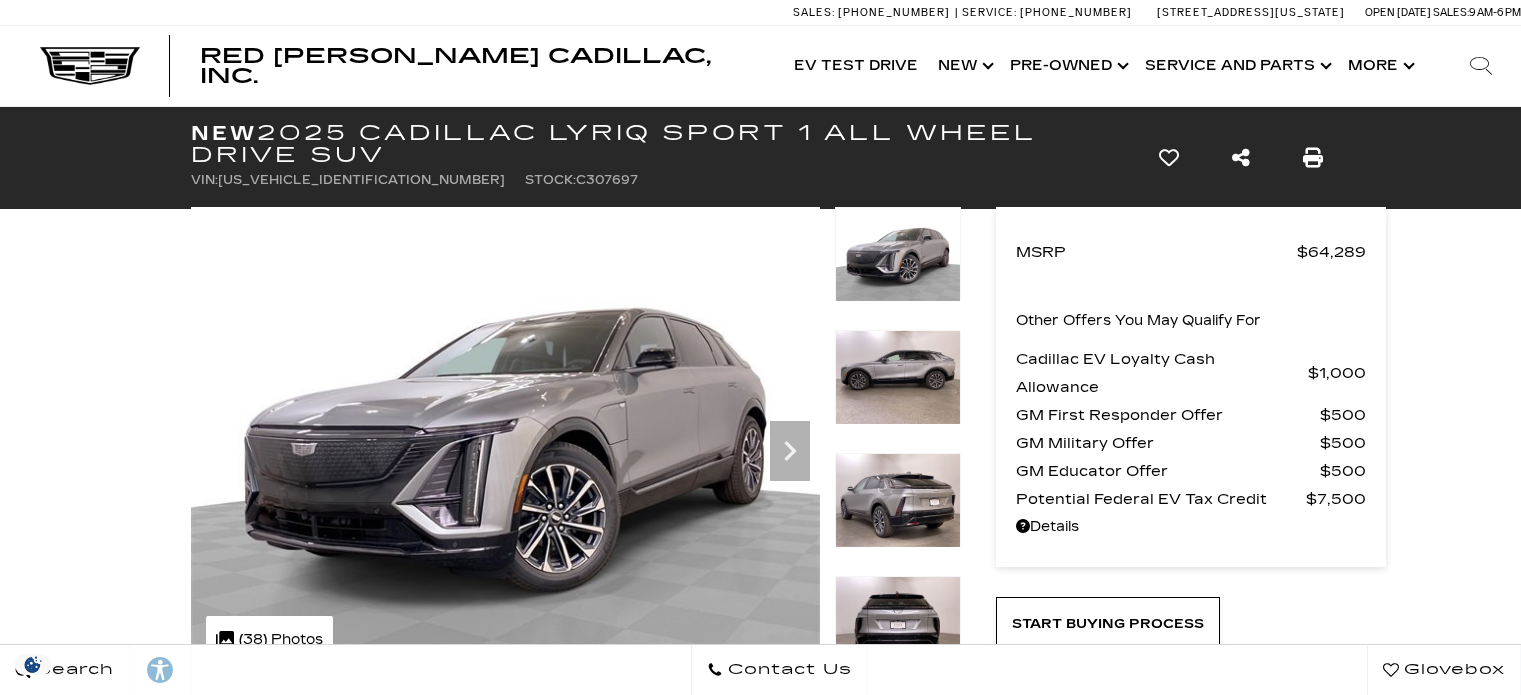 scroll, scrollTop: 0, scrollLeft: 0, axis: both 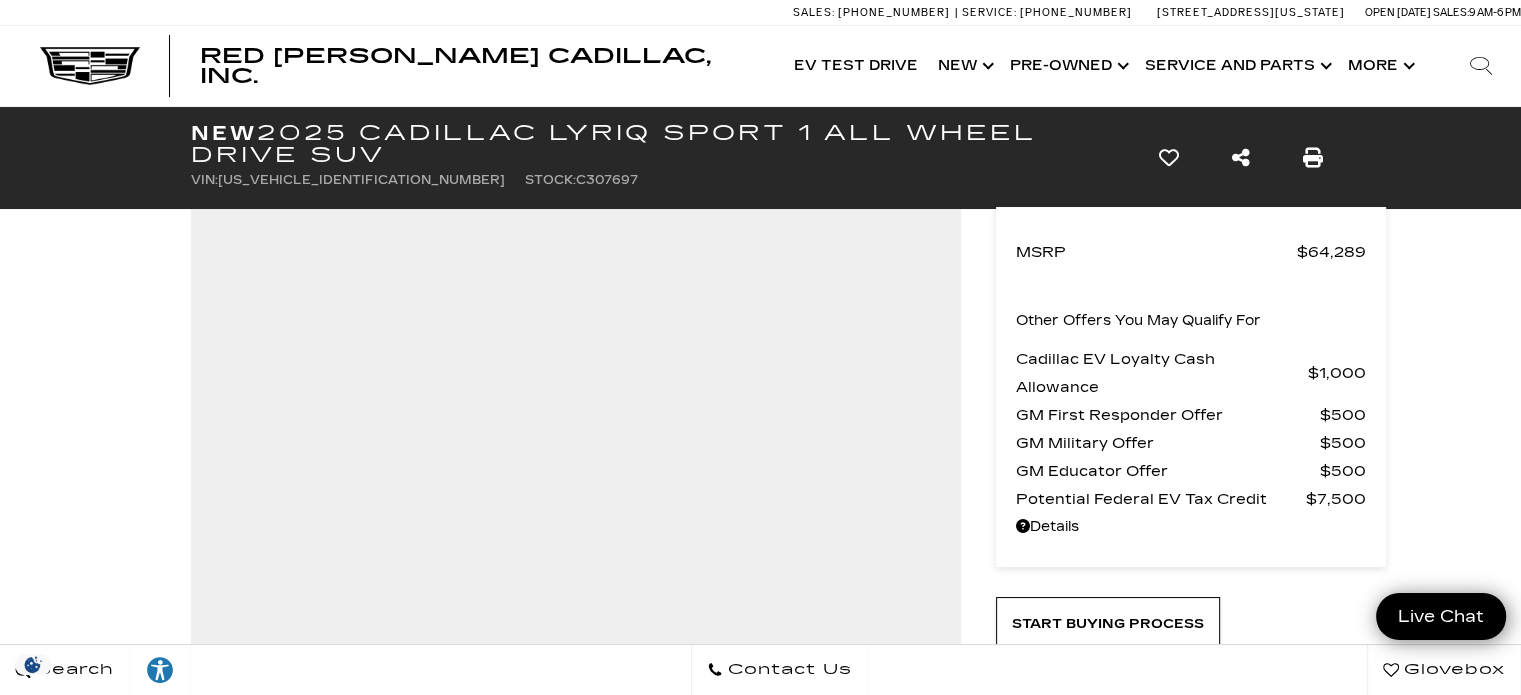 click on "New  2025 Cadillac LYRIQ Sport 1 All Wheel Drive SUV
VIN:  1GYKPURL7SZ307697 Stock:  C307697
Save This Vehicle - New 2025 Cadillac LYRIQ Sport 1 All Wheel Drive SUV
Share This Vehicle - New 2025 Cadillac LYRIQ Sport 1 All Wheel Drive SUV
Print This Vehicle - New 2025 Cadillac LYRIQ Sport 1 All Wheel Drive SUV
Share Vehicle
New 2025 Cadillac LYRIQ Sport 1 All Wheel Drive SUV
VIN: 1GYKPURL7SZ307697
Stock: C307697" at bounding box center (760, 5359) 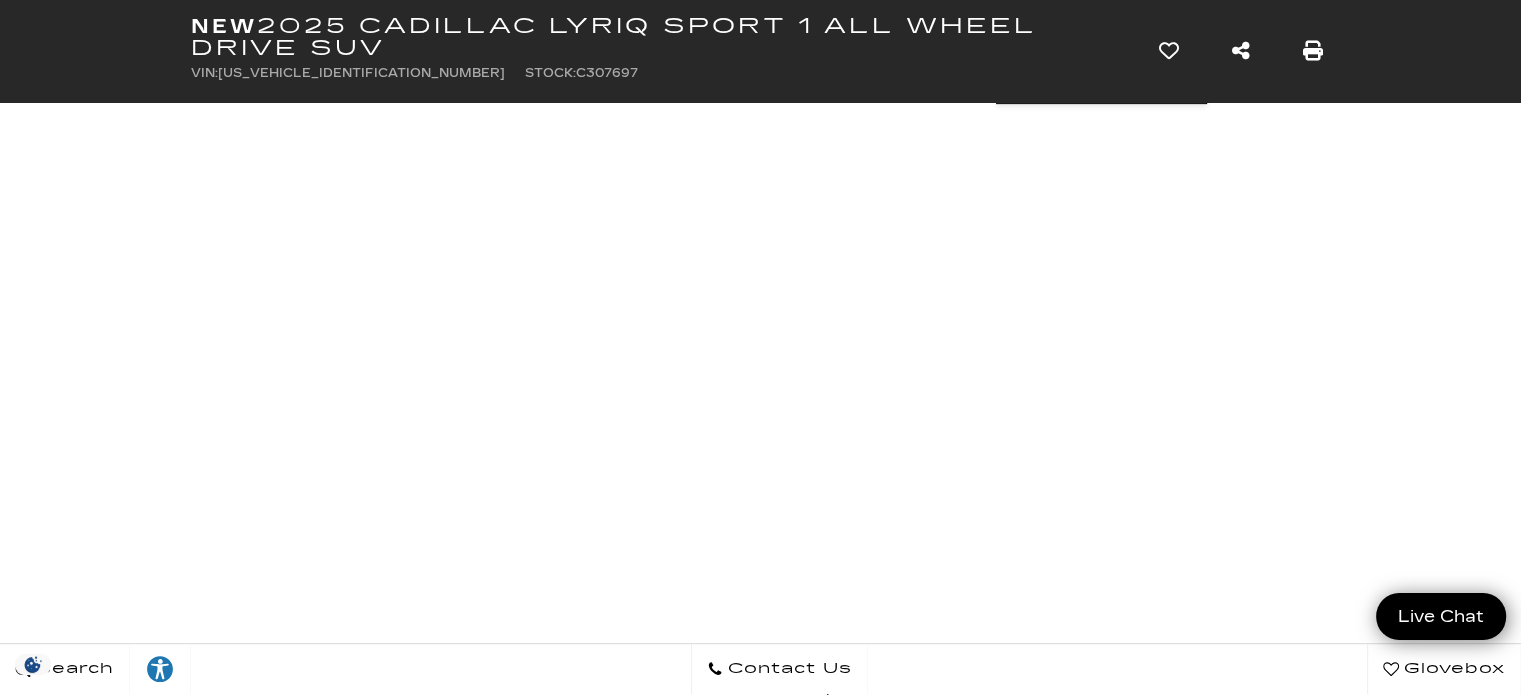 scroll, scrollTop: 0, scrollLeft: 0, axis: both 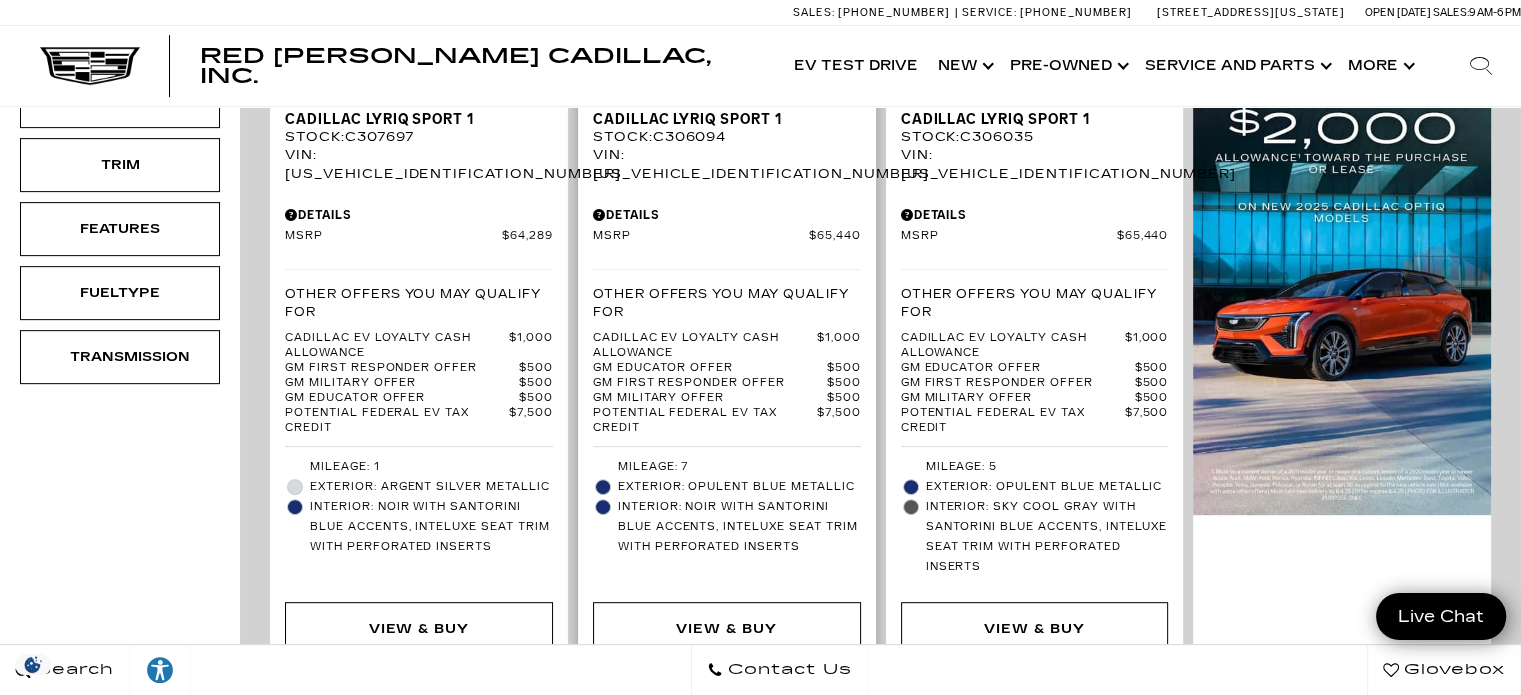 click on "Other Offers You May Qualify For" at bounding box center (727, 303) 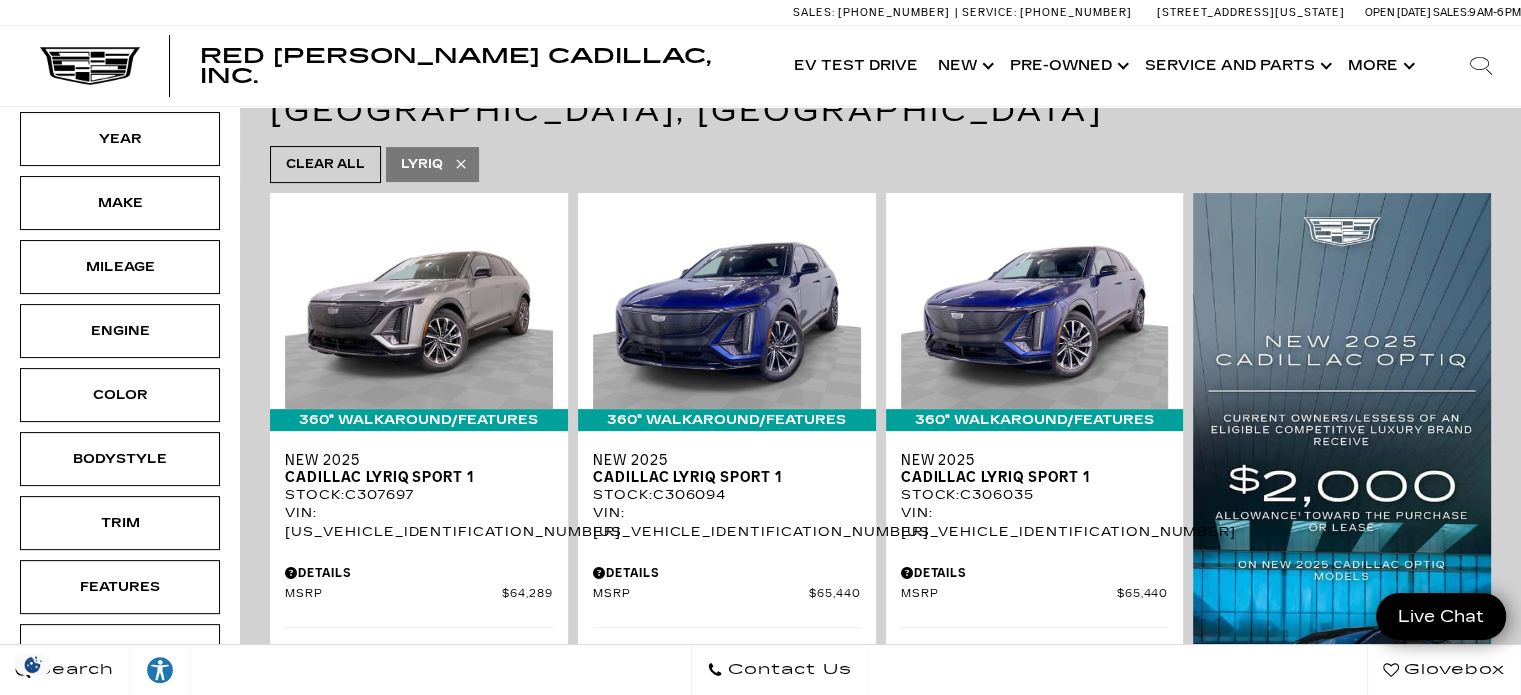scroll, scrollTop: 395, scrollLeft: 0, axis: vertical 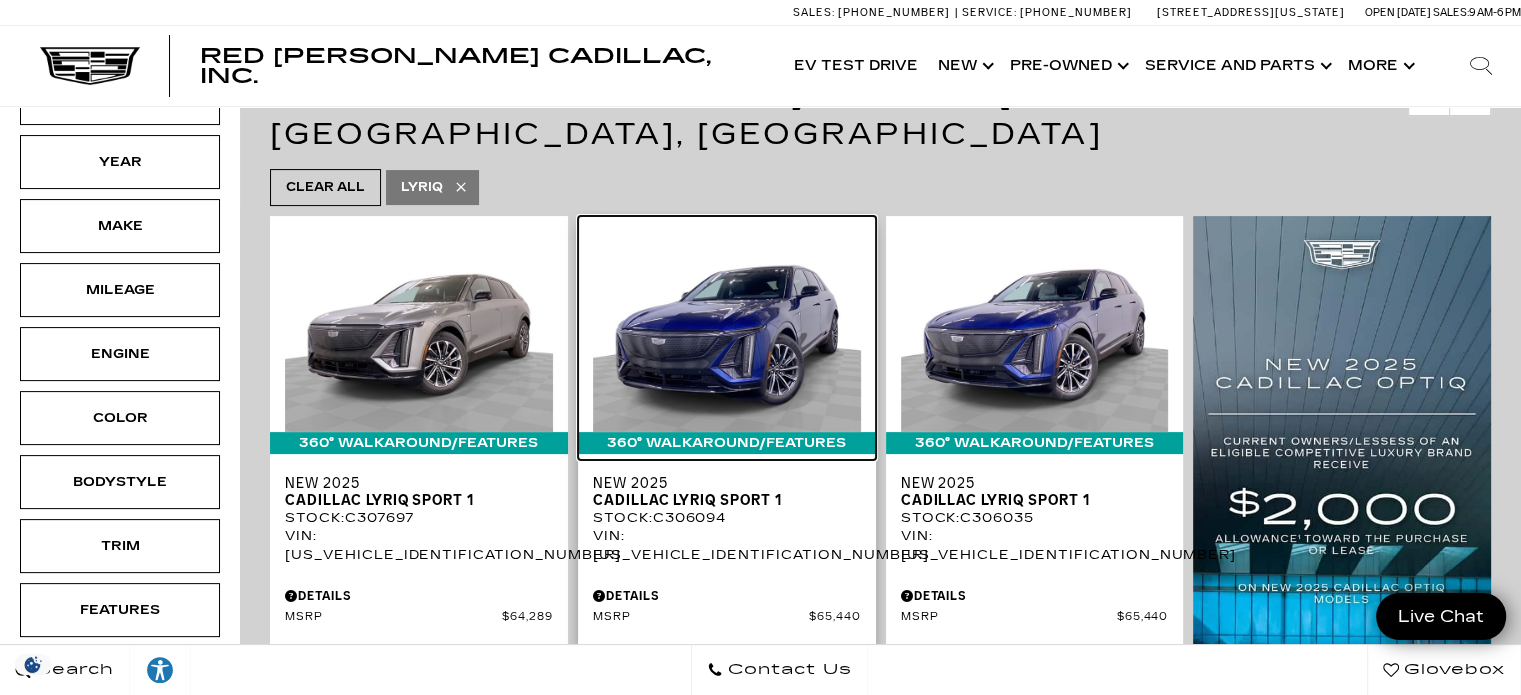 click at bounding box center [727, 331] 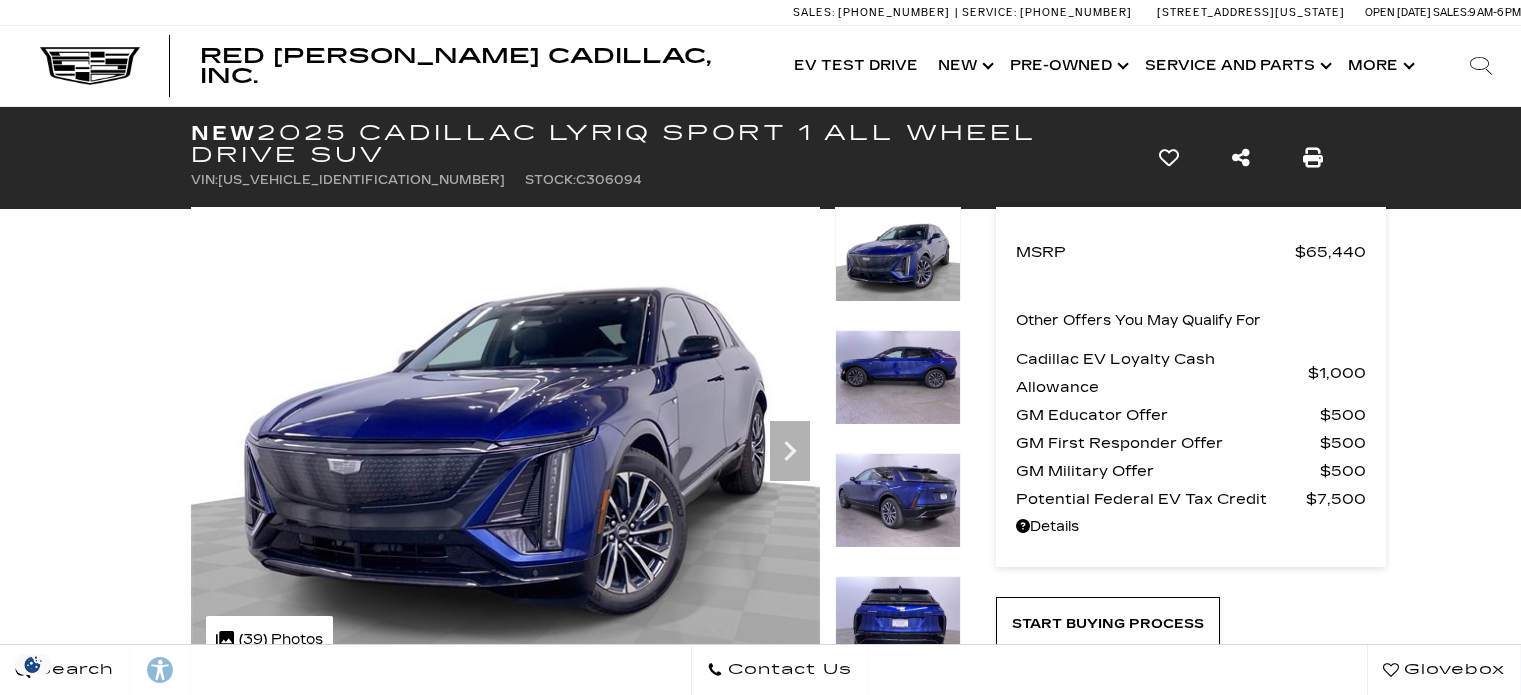 scroll, scrollTop: 0, scrollLeft: 0, axis: both 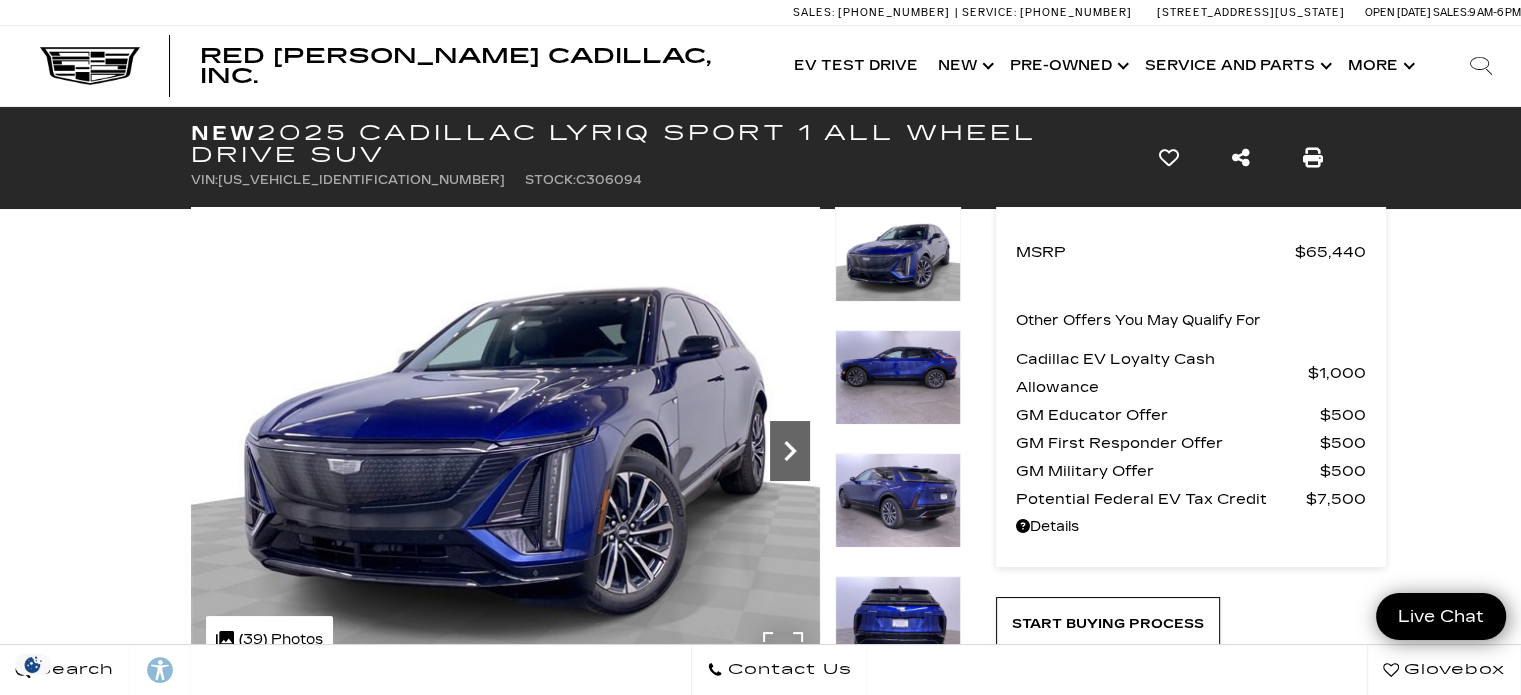 click 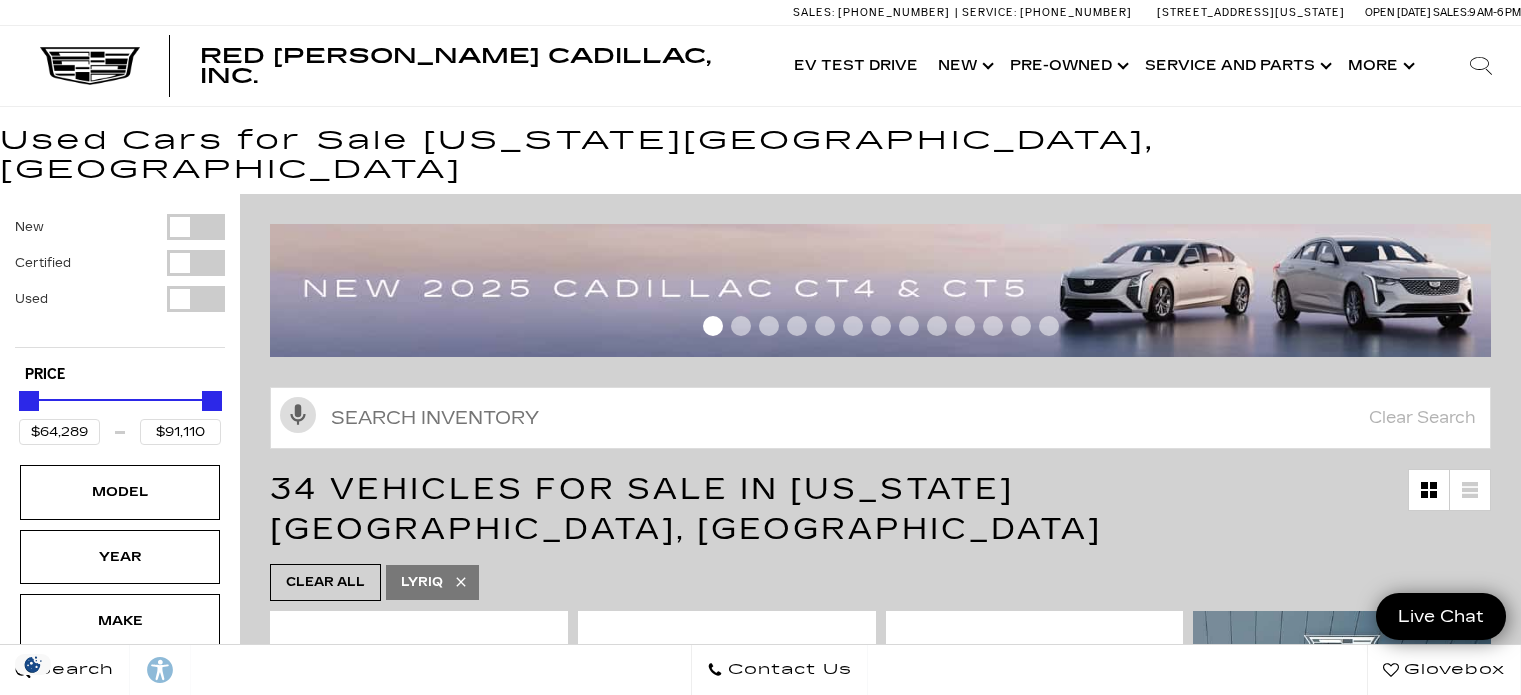 scroll, scrollTop: 0, scrollLeft: 0, axis: both 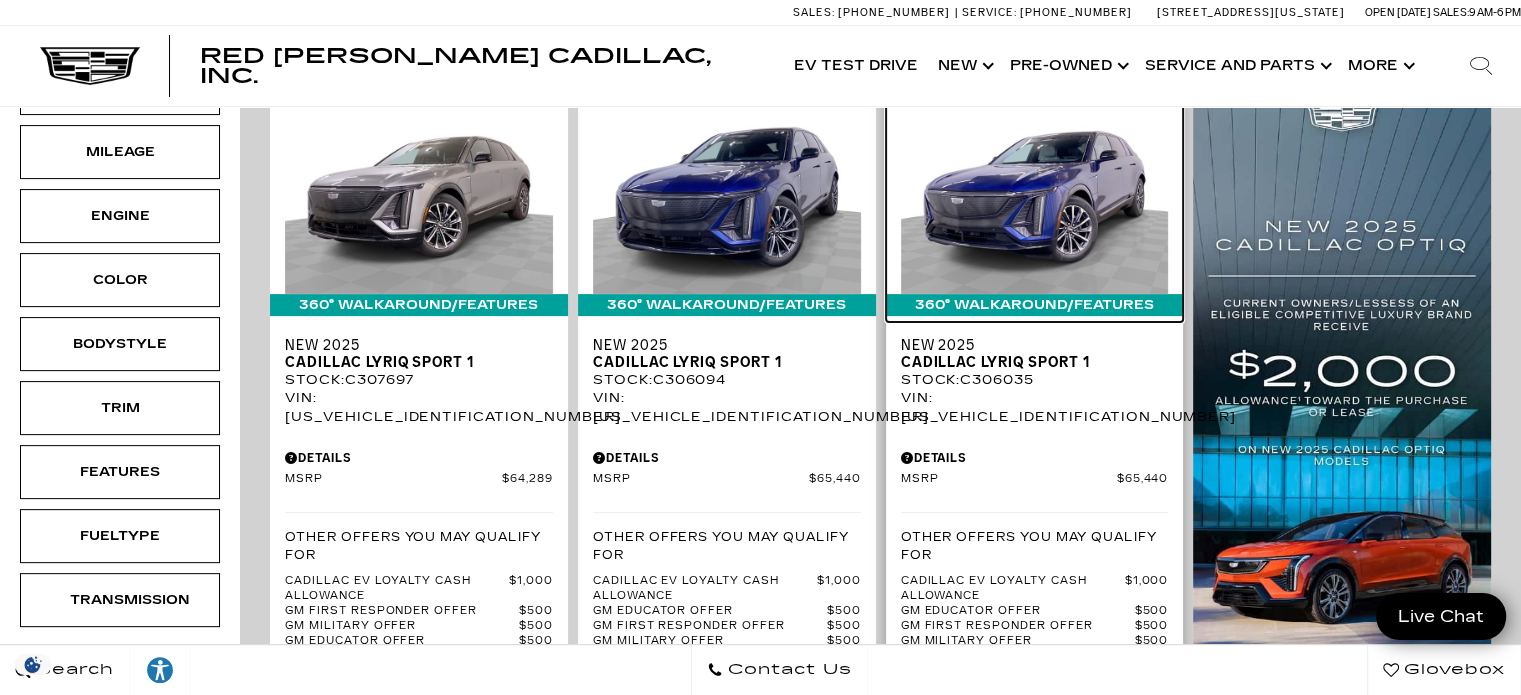 click at bounding box center [1035, 193] 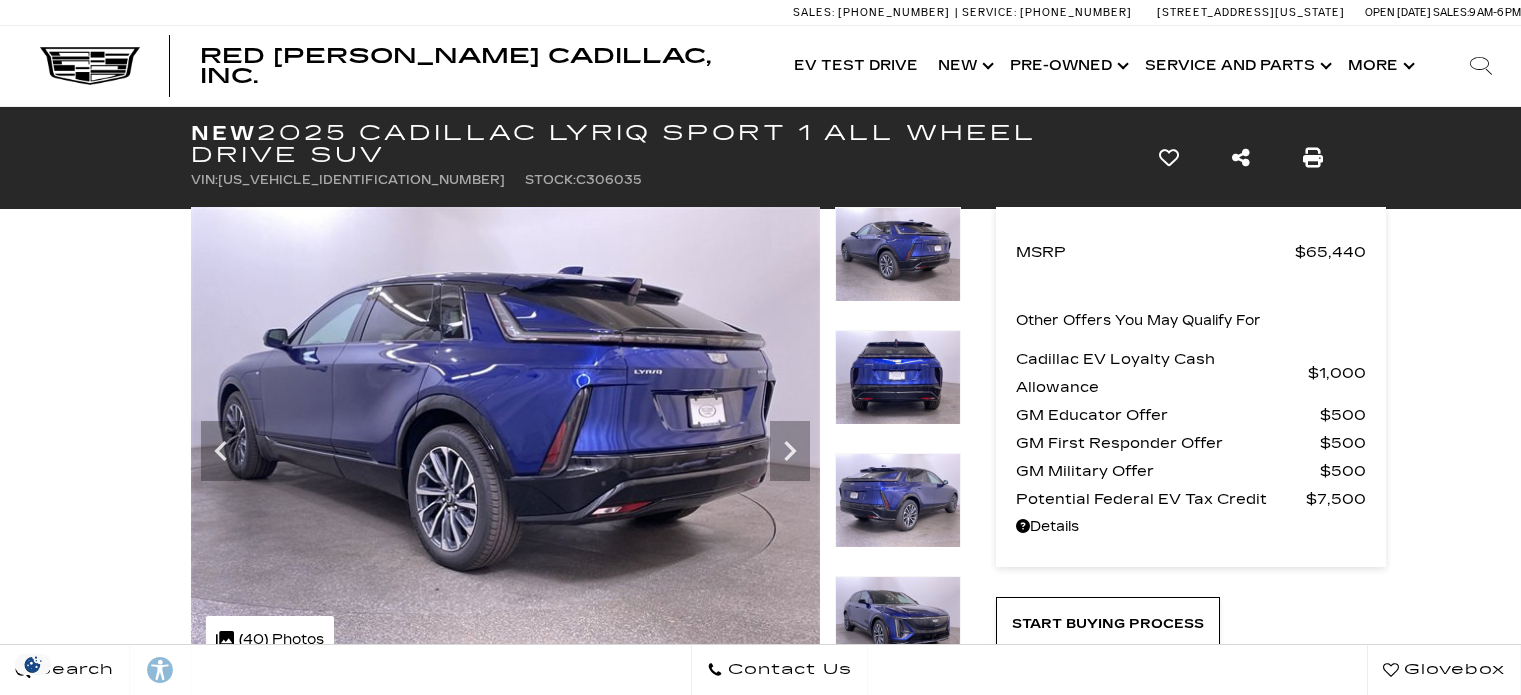 scroll, scrollTop: 0, scrollLeft: 0, axis: both 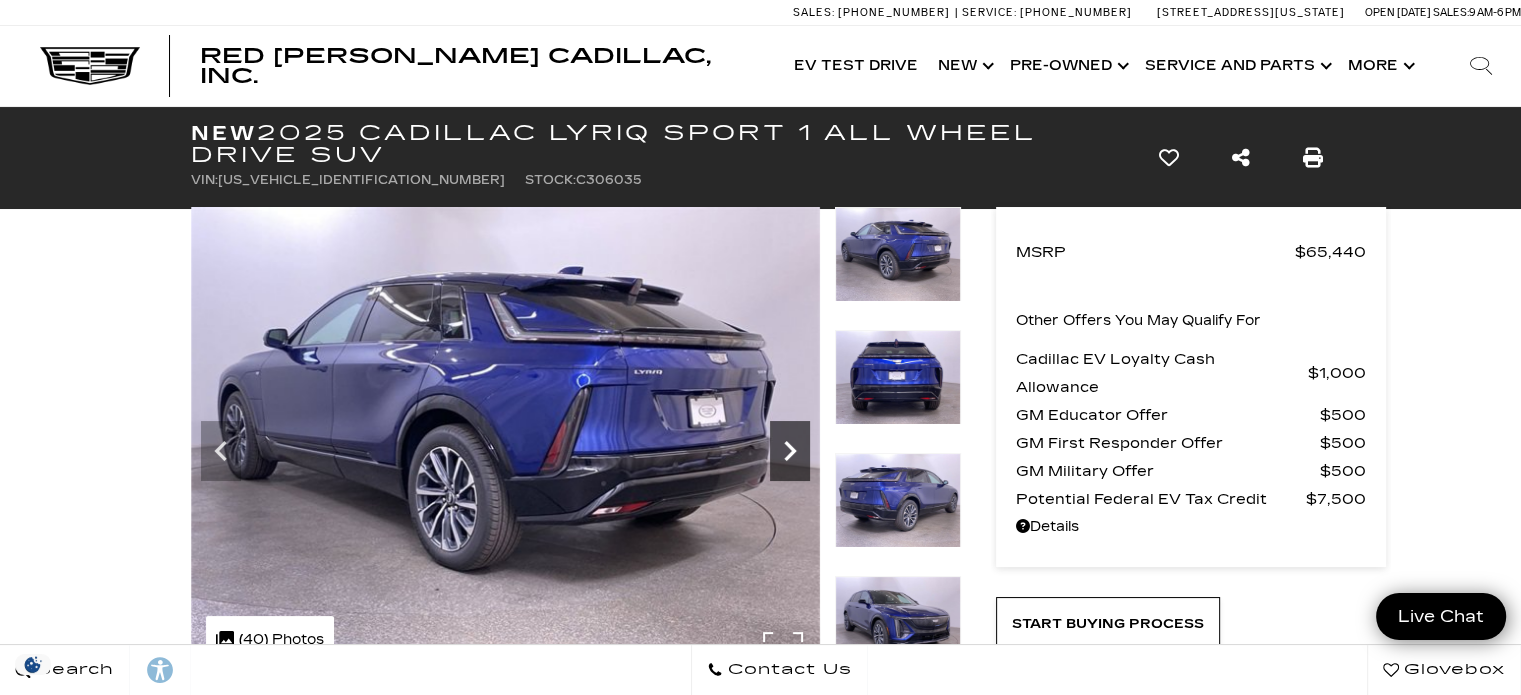 click 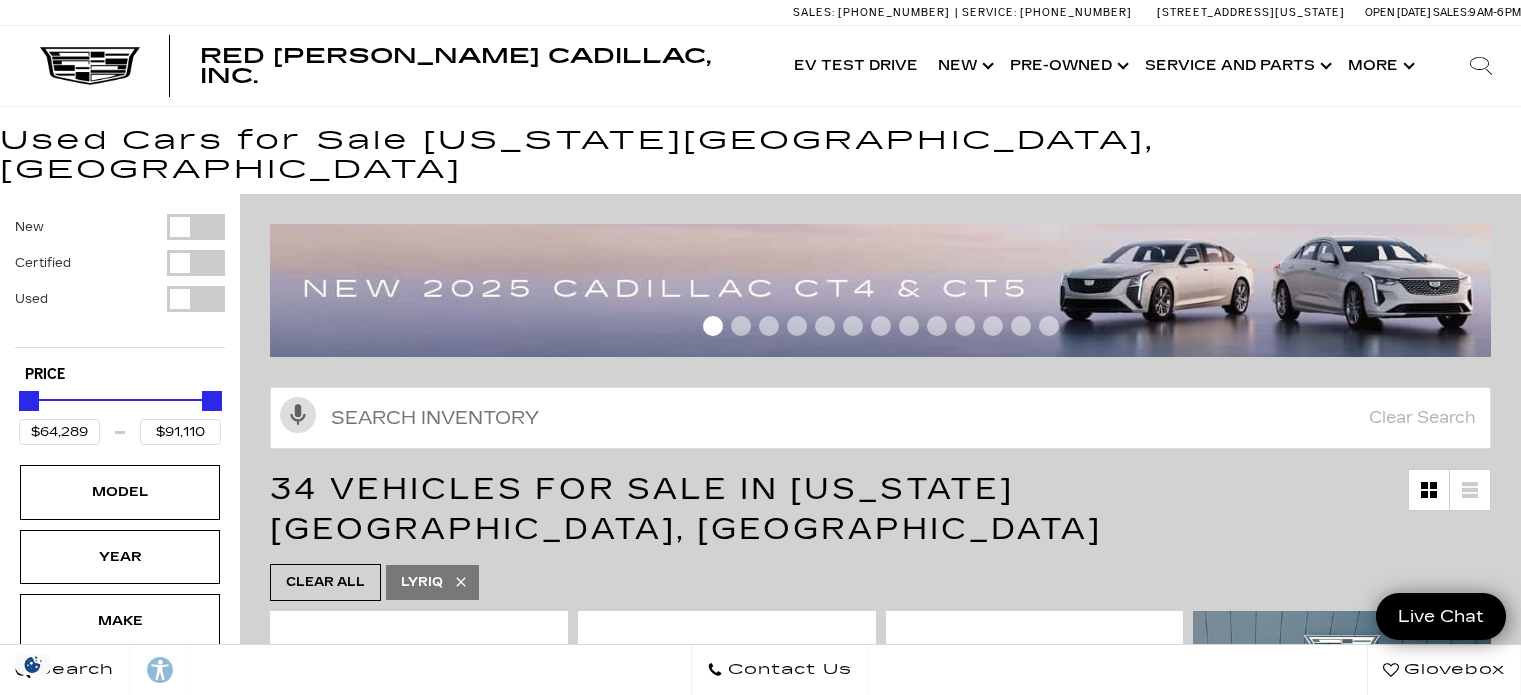 scroll, scrollTop: 0, scrollLeft: 0, axis: both 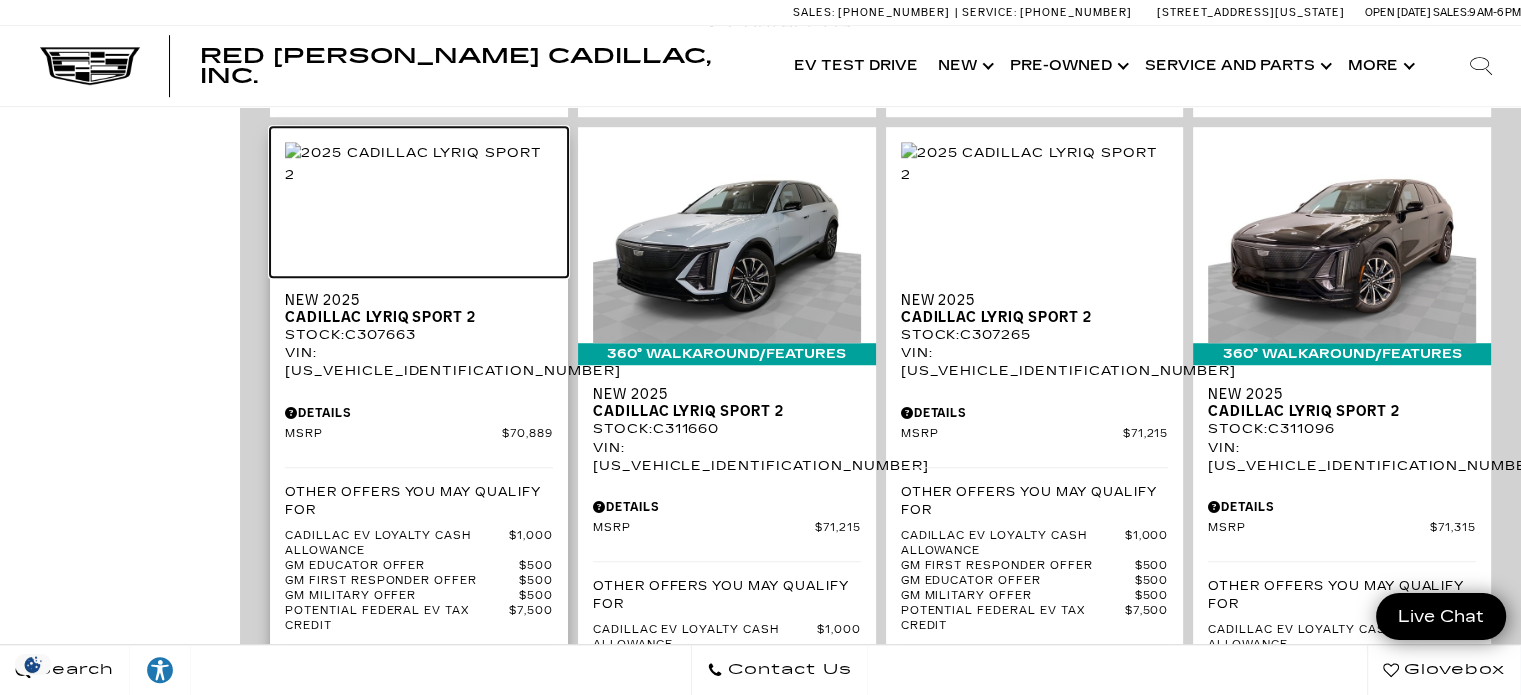 click at bounding box center [419, 164] 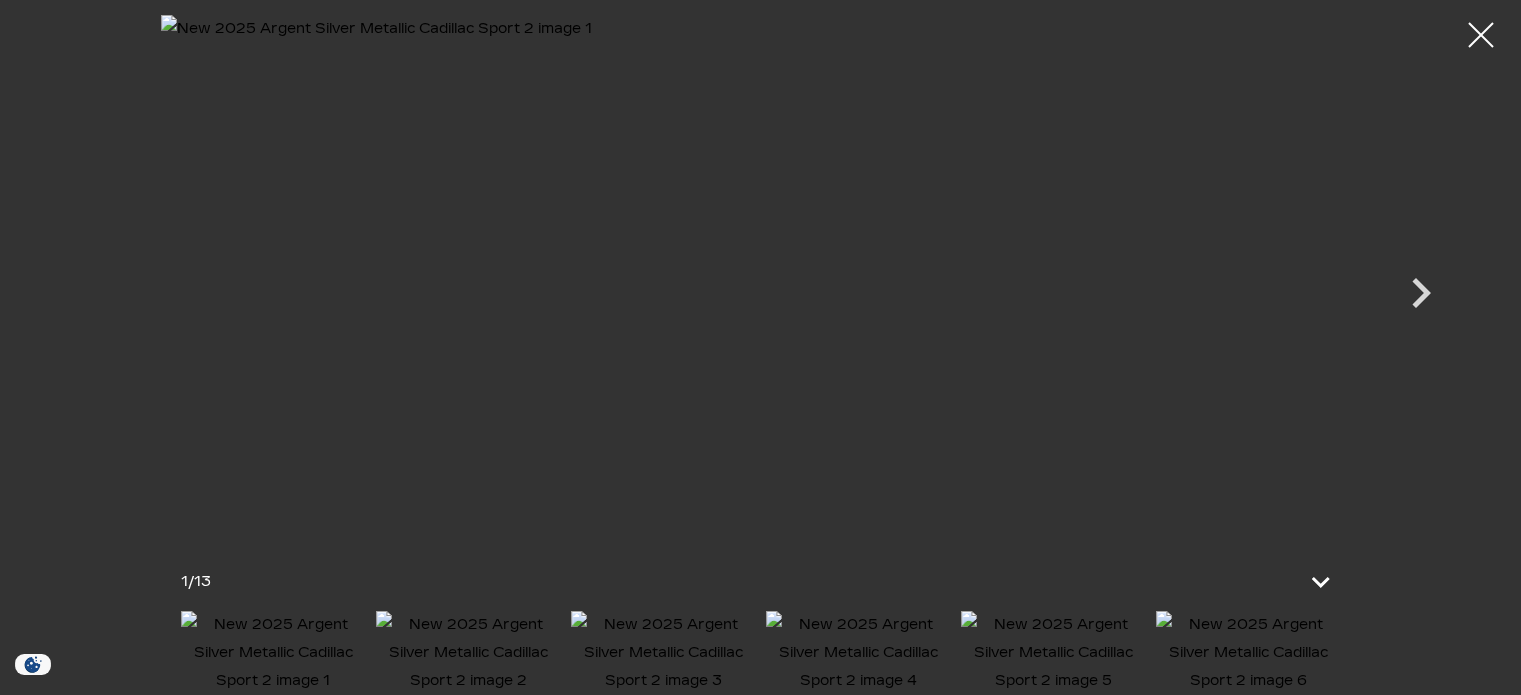 scroll, scrollTop: 0, scrollLeft: 0, axis: both 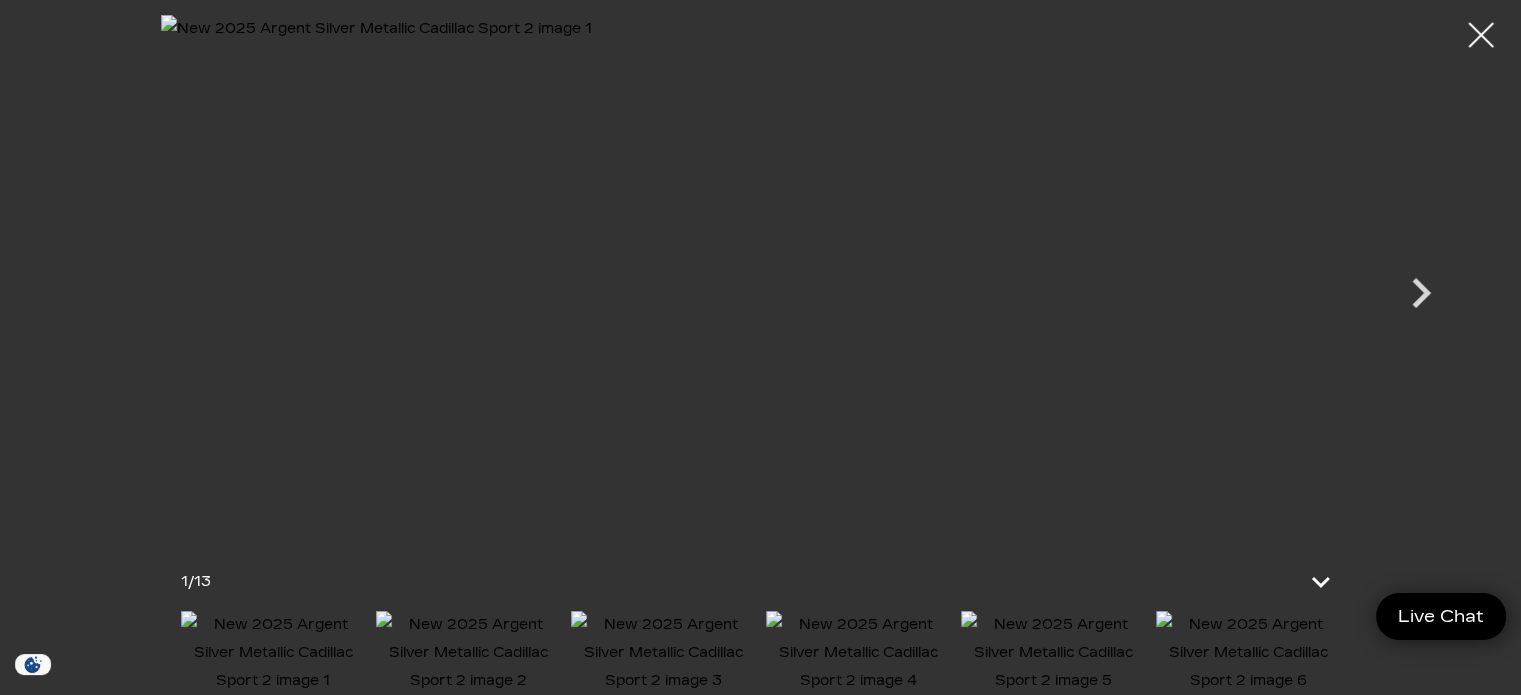 click at bounding box center [663, 653] 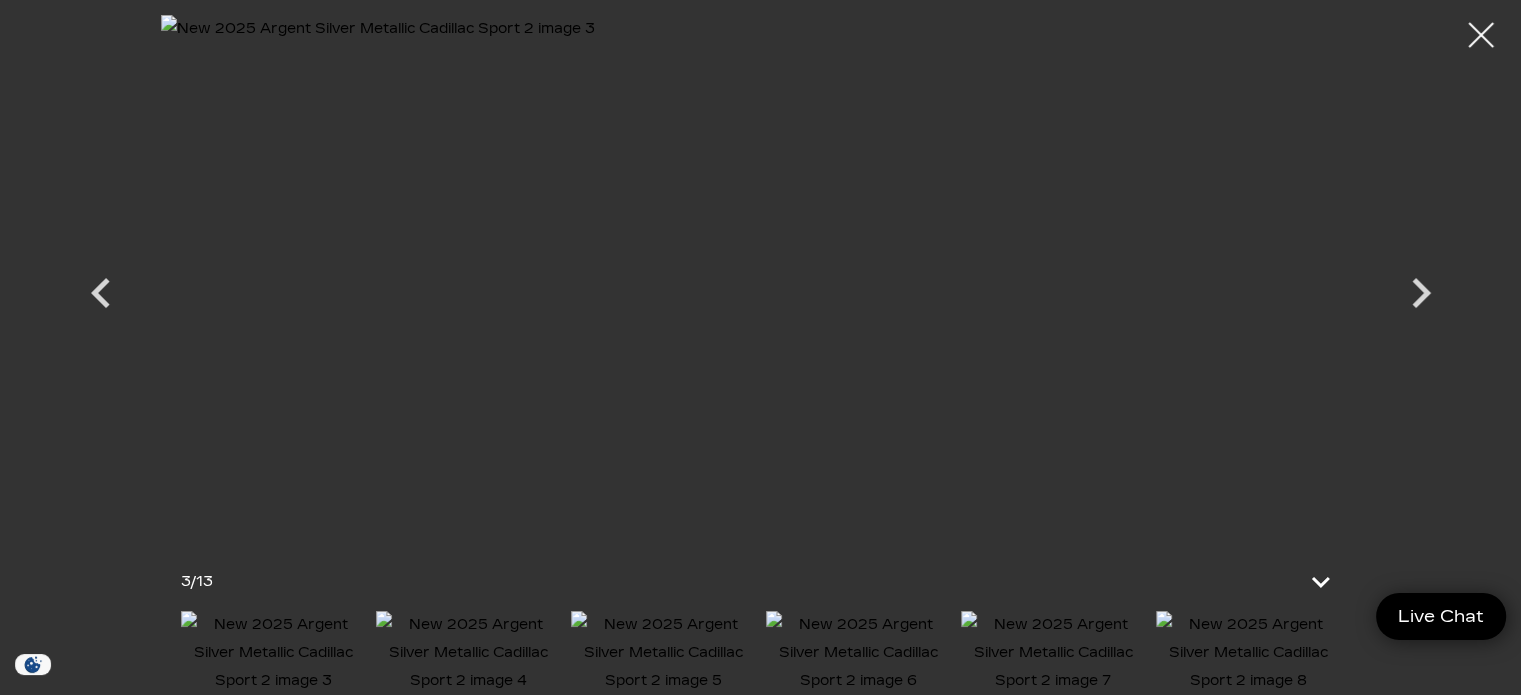 click at bounding box center (663, 653) 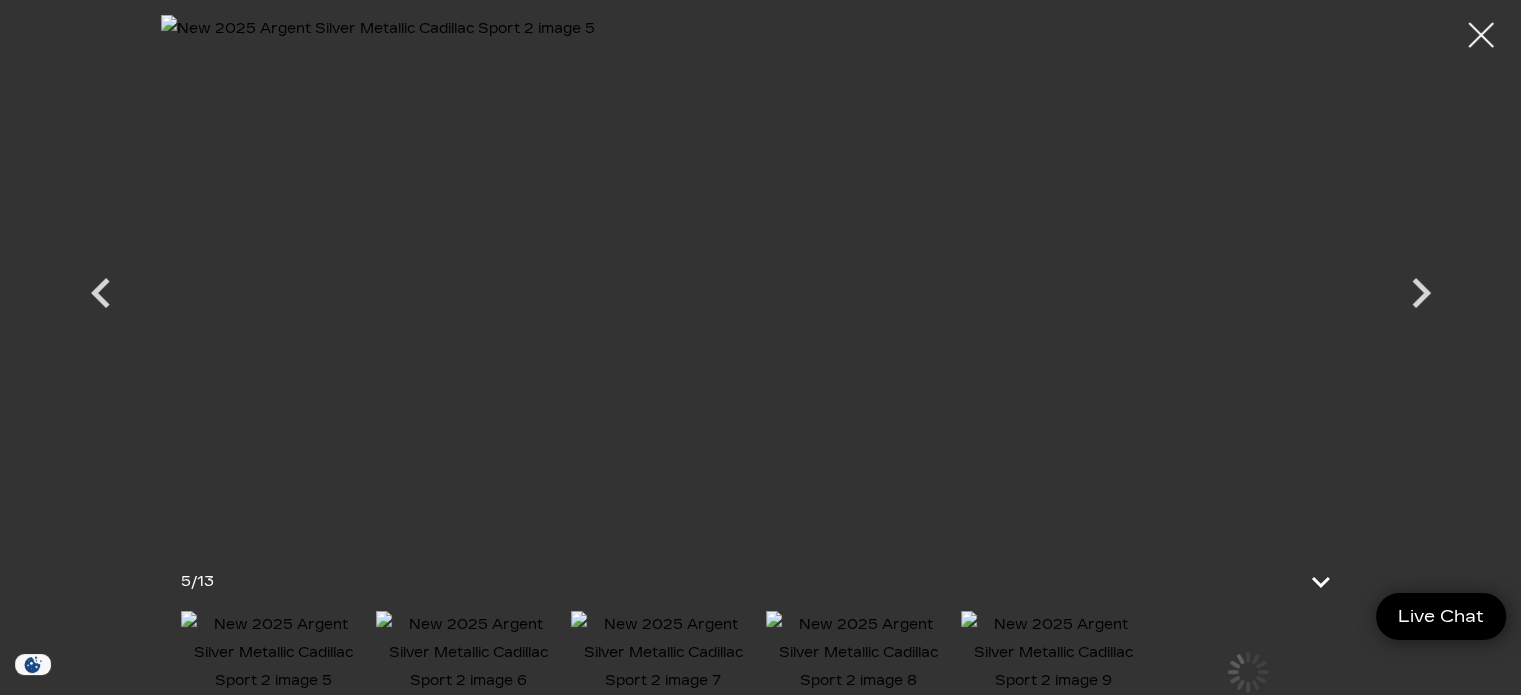 click at bounding box center [663, 653] 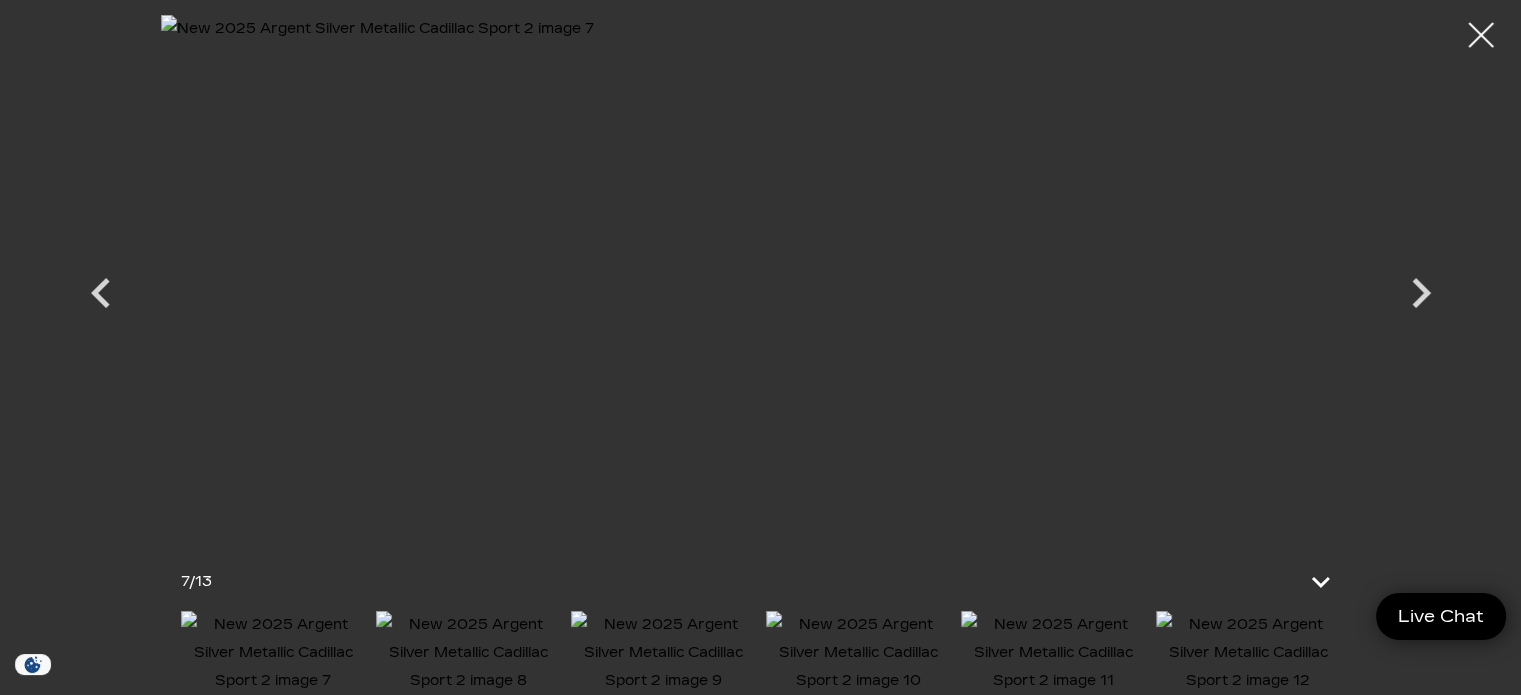 click at bounding box center [858, 653] 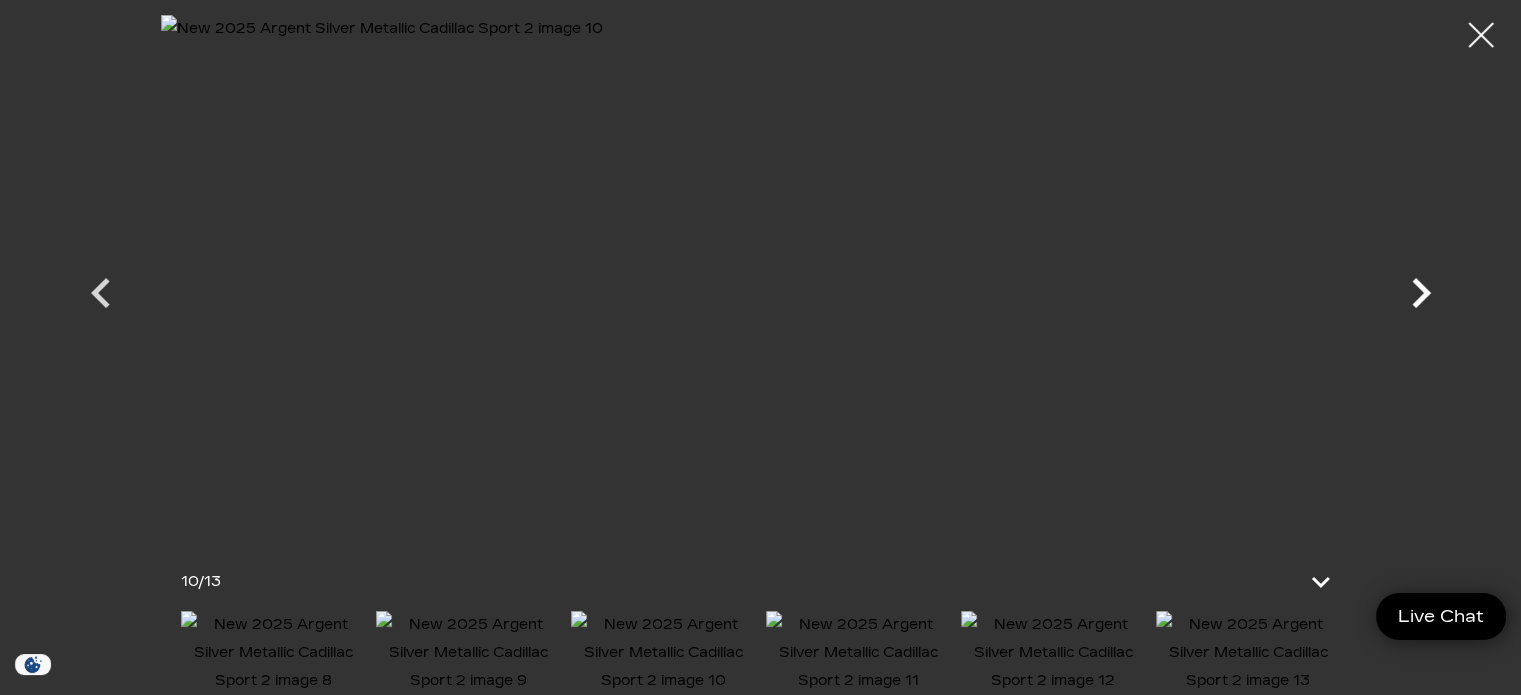 click 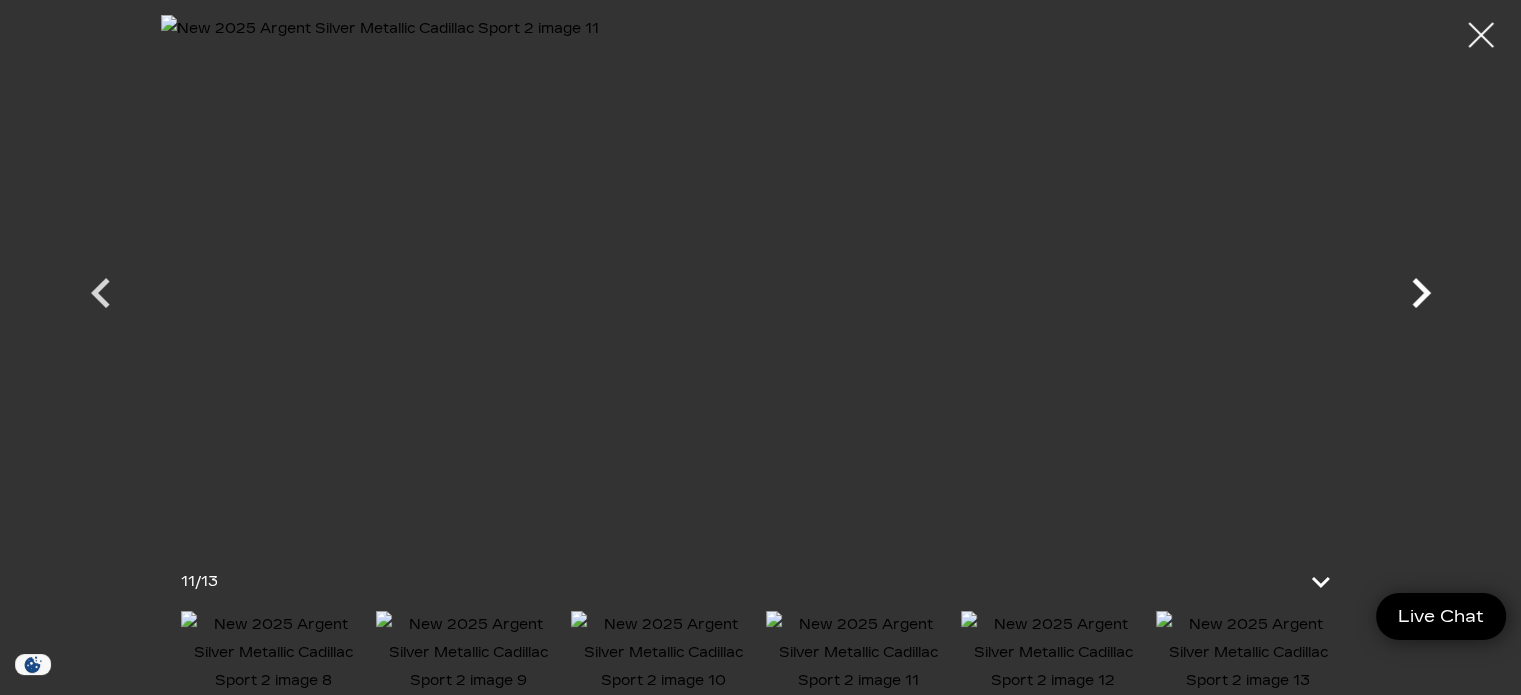 click 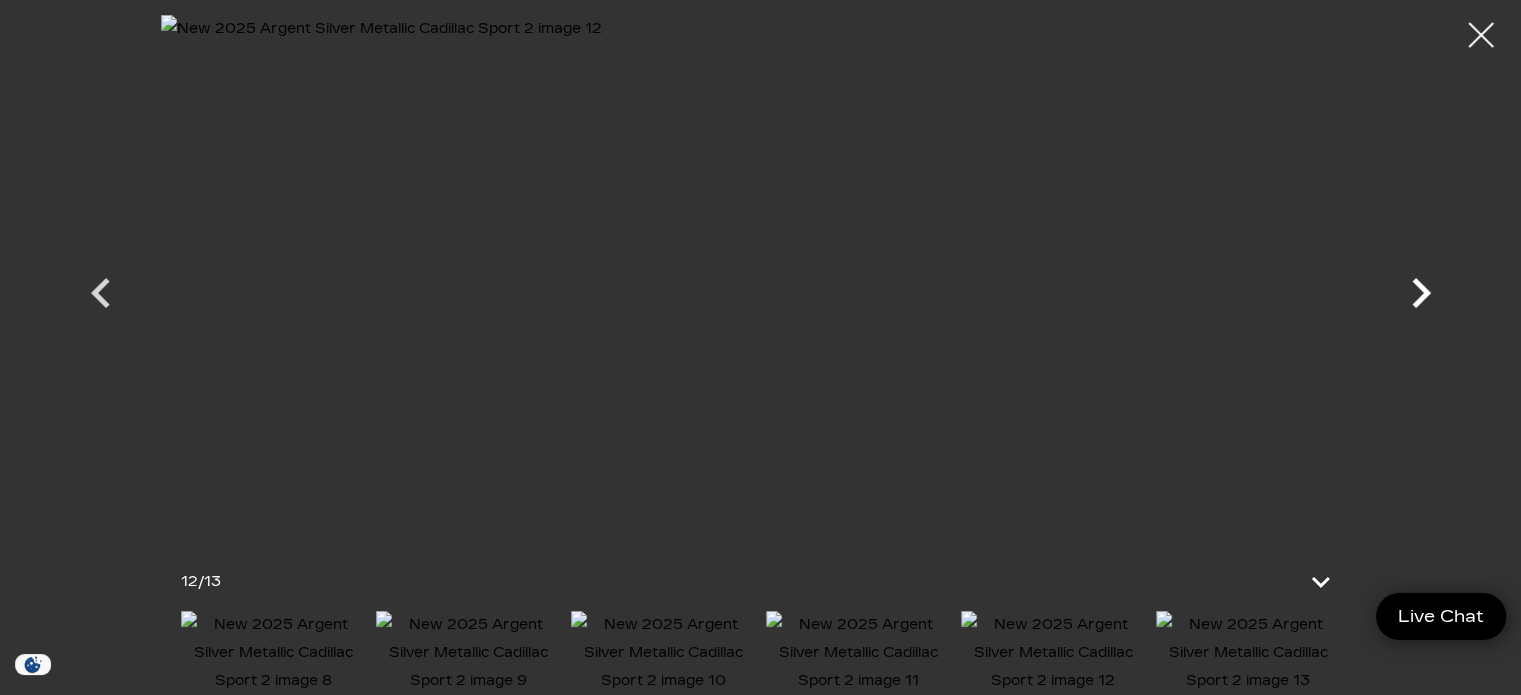click 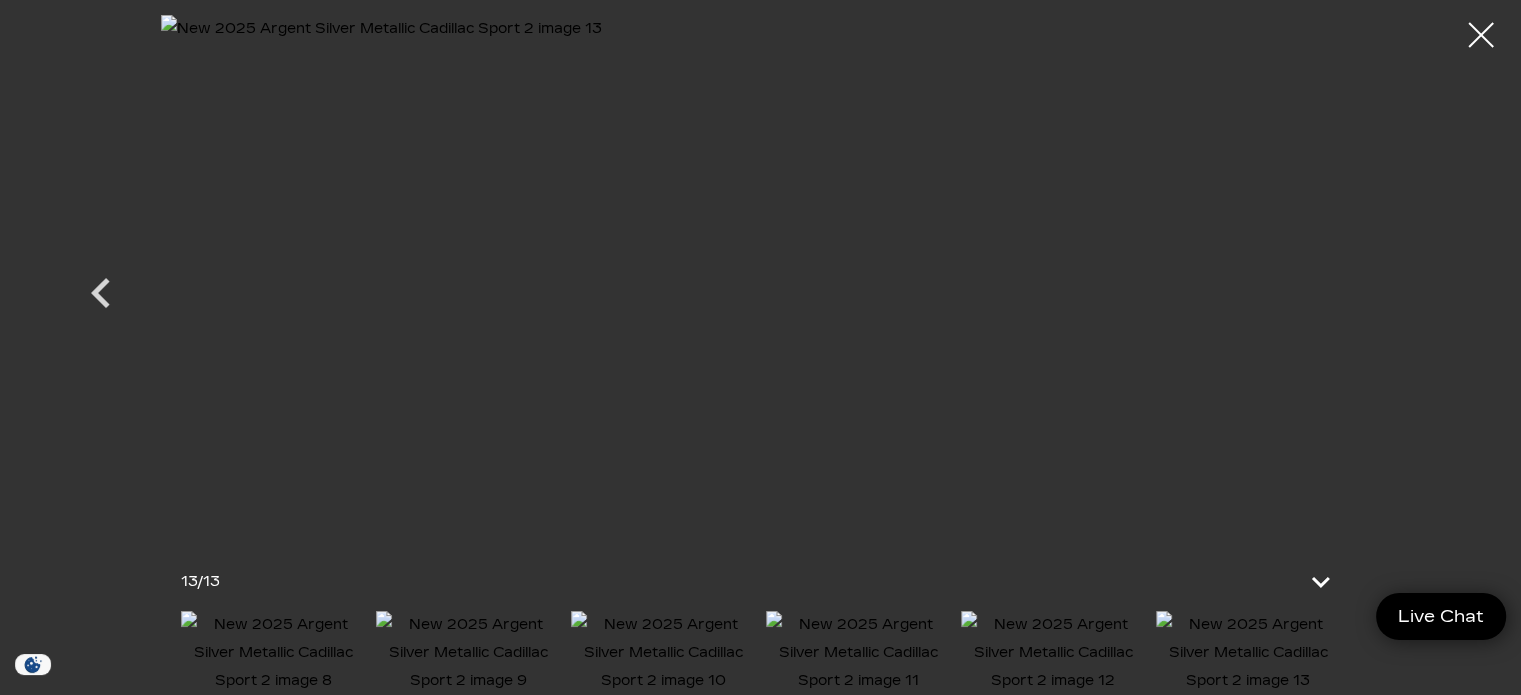 click at bounding box center (761, 275) 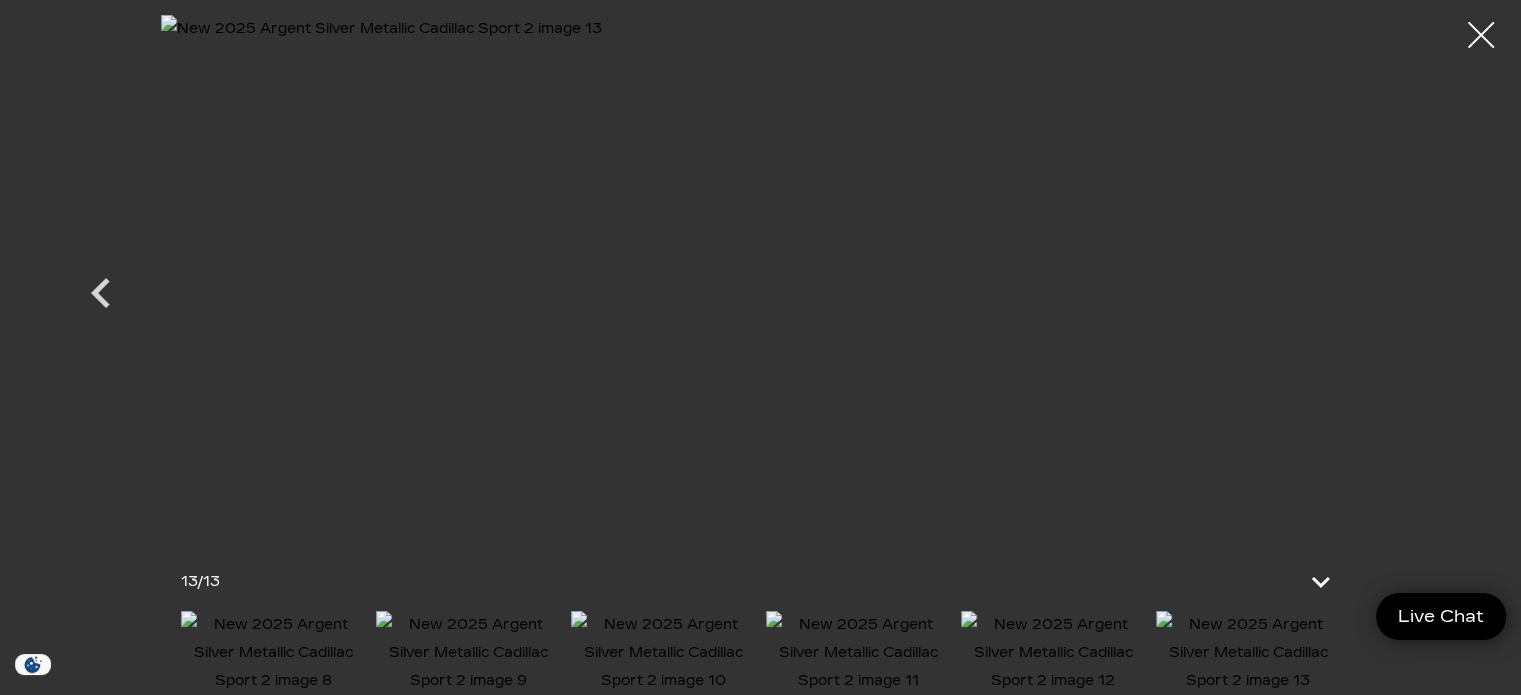 click at bounding box center [1481, 35] 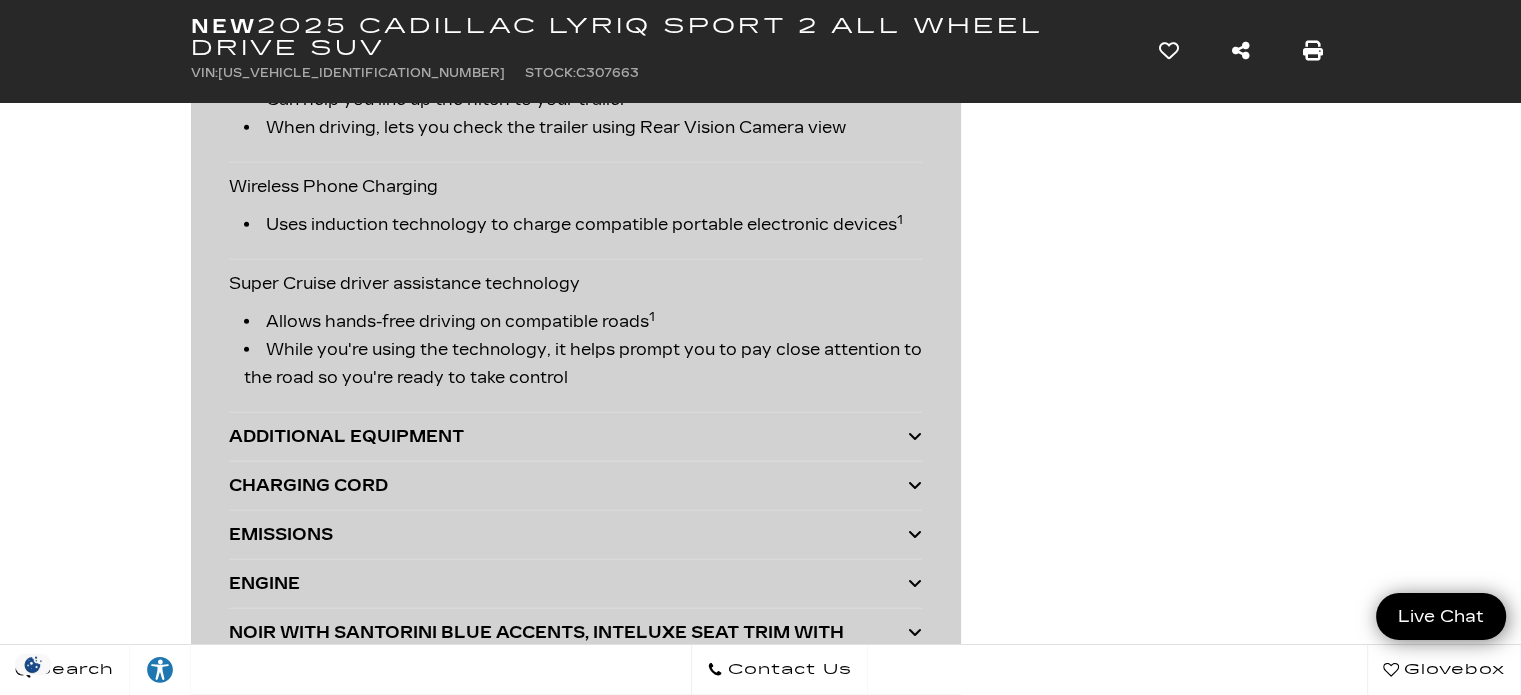scroll, scrollTop: 5274, scrollLeft: 0, axis: vertical 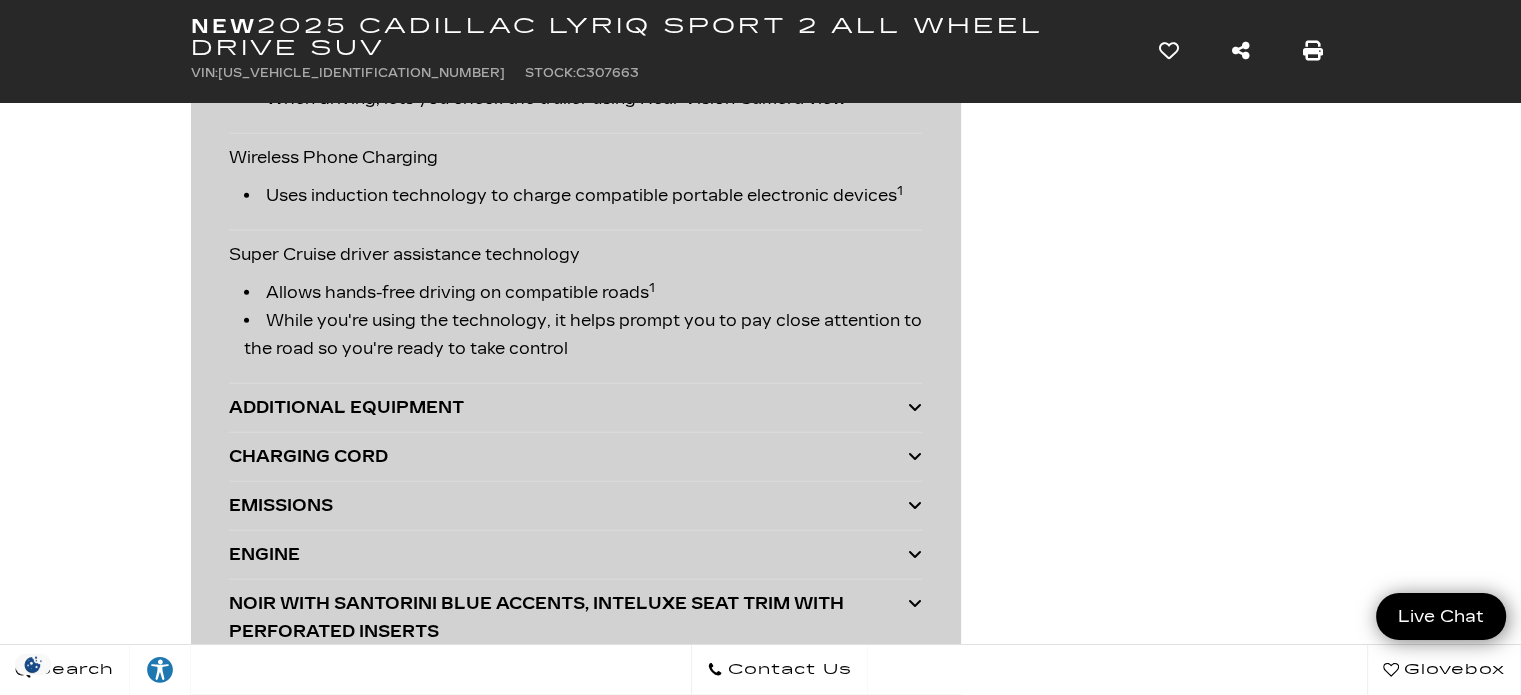 click at bounding box center (915, 407) 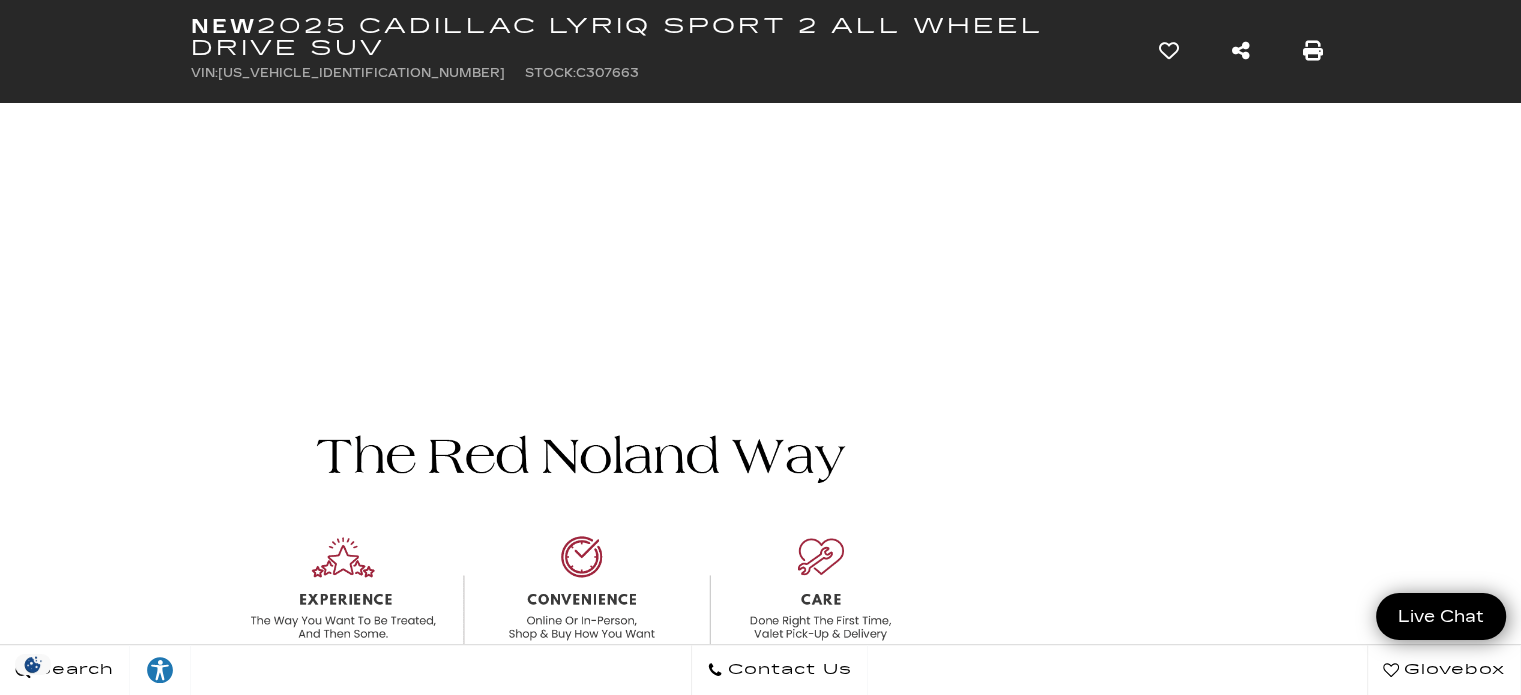 scroll, scrollTop: 0, scrollLeft: 0, axis: both 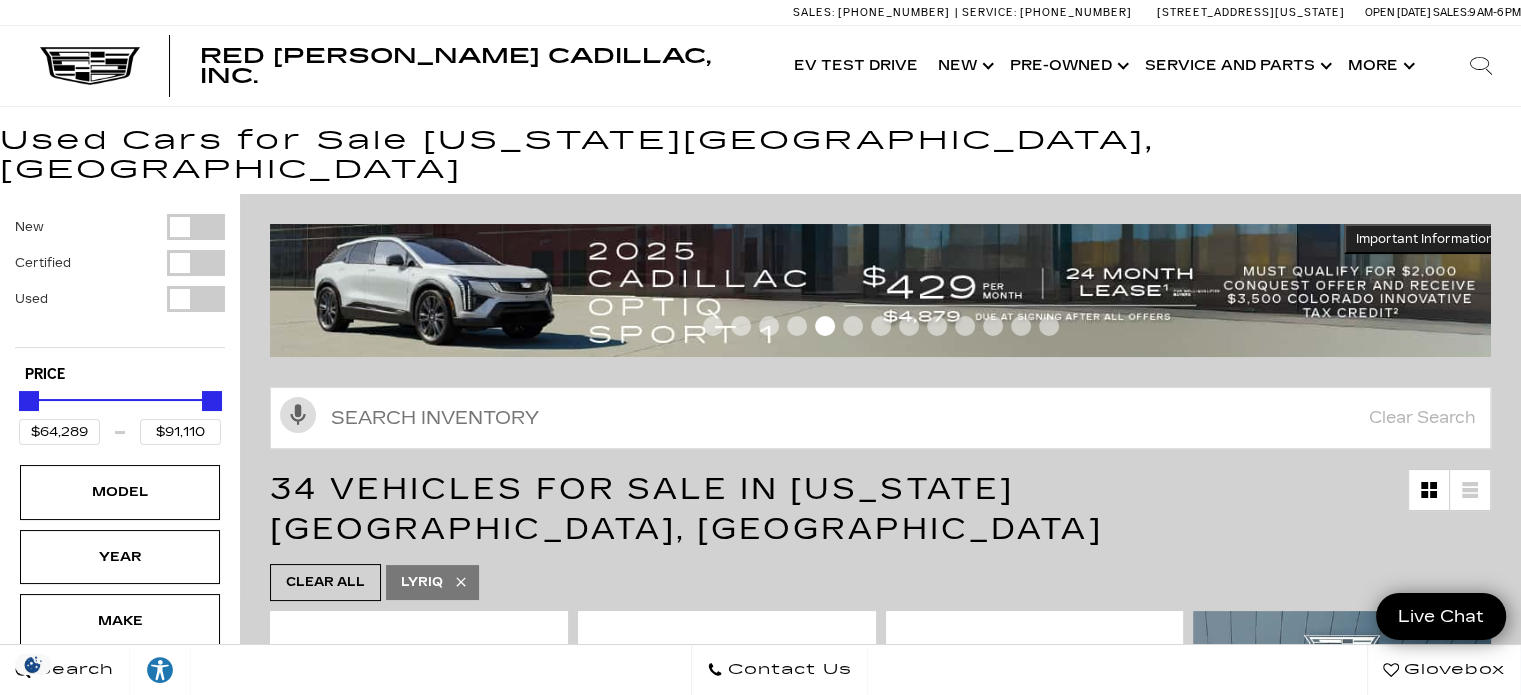 click at bounding box center (196, 299) 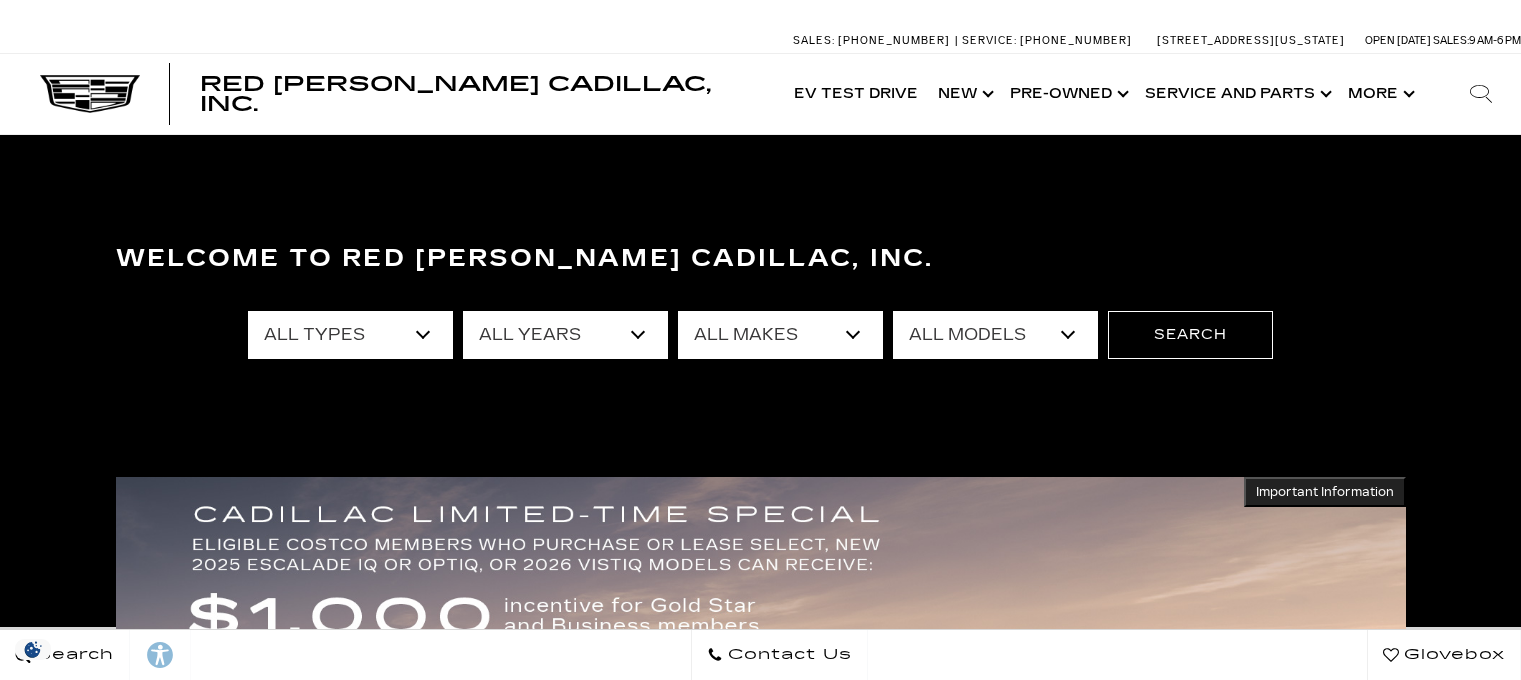 scroll, scrollTop: 0, scrollLeft: 0, axis: both 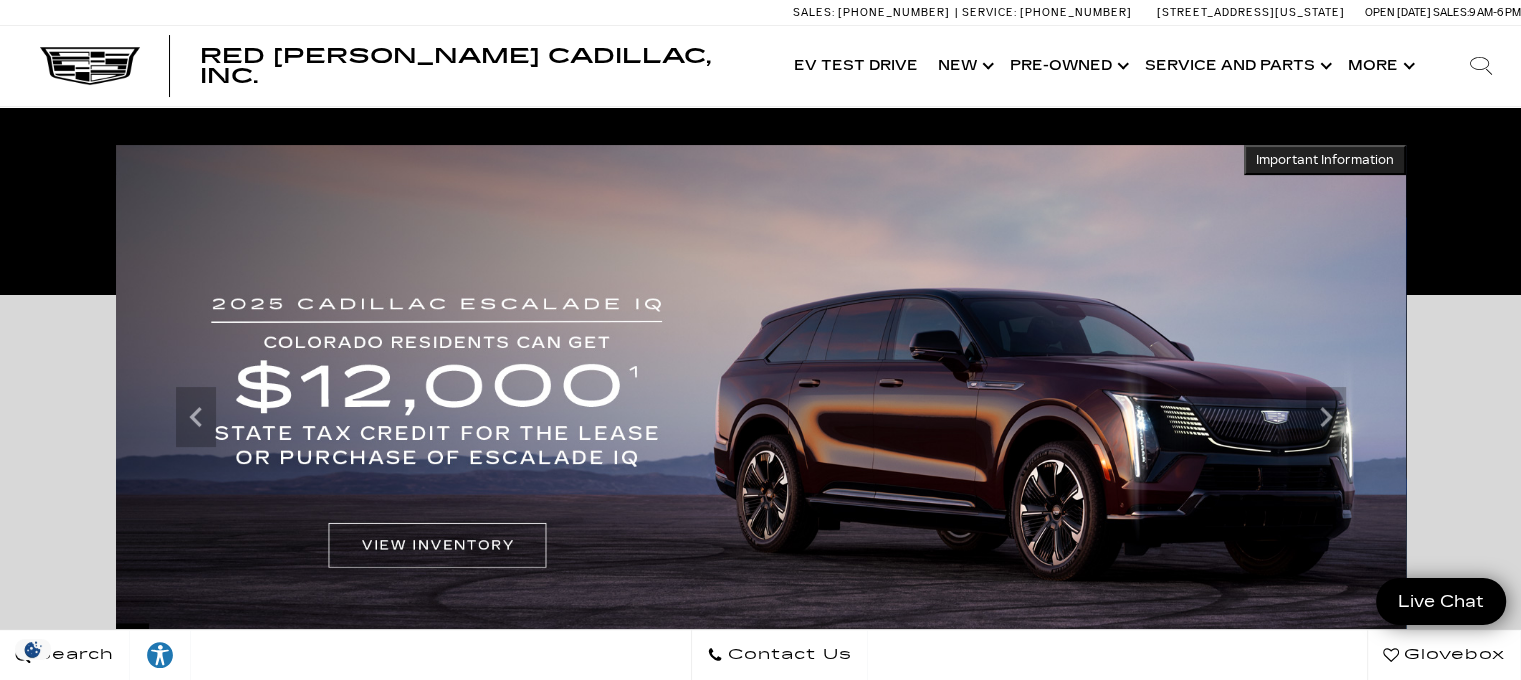 drag, startPoint x: 1527, startPoint y: 48, endPoint x: 1534, endPoint y: 83, distance: 35.69314 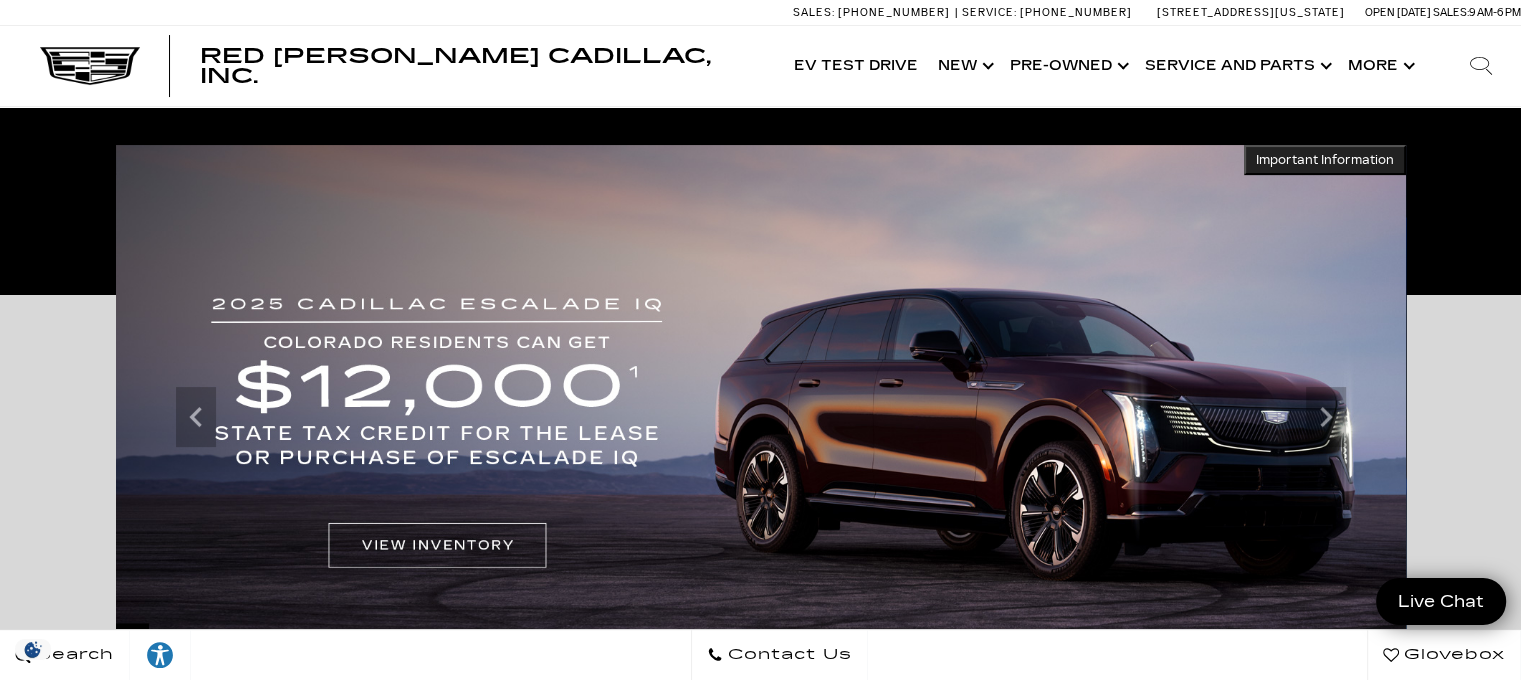 click on "Skip to Main Content
Skip to main content
Skip to Action Bar
Sales:
(719) 896-2743
Service:
(719) 896-2694
990 Motor City Drive, Colorado Springs, CO 80905
Open Today   Sales:  9 AM-6 PM
Red Noland Cadillac, Inc.
Accessible Menu EV Test Drive
Show  New
Cadillac
Crossovers/SUVs
XT4 XT5 XT6 Escalade Escalade IQ OPTIQ LYRIQ VISTIQ Escalade IQL LYRIQ-V
Sedans
CT4 CT4-V CT5 CT5-V CT4-V Blackwing CT5-V Blackwing
Electric
LYRIQ Escalade IQ OPTIQ VISTIQ V- Series Escalade IQL LYRIQ-V
View All New Vehicles Retired Service Loaners Tax Savings for Cadillac Express Store" at bounding box center [760, 2703] 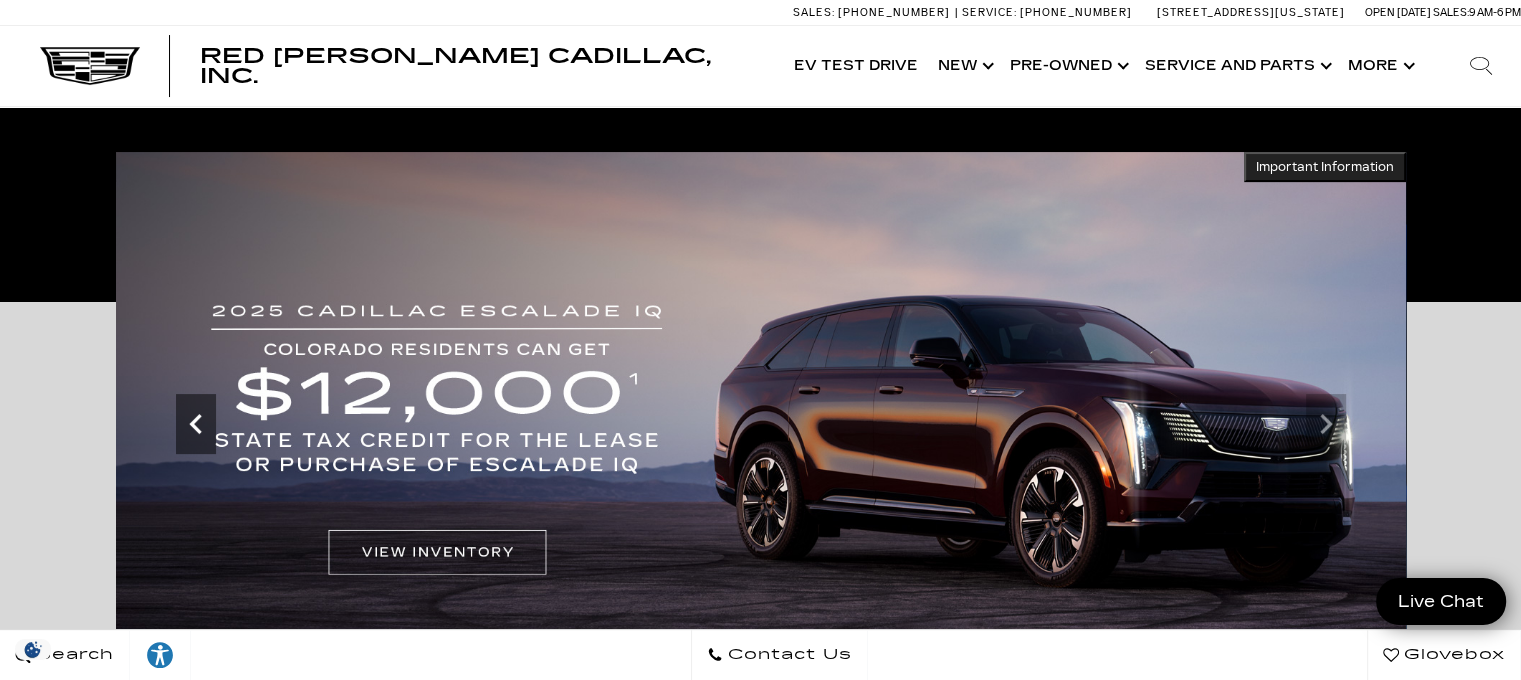 click 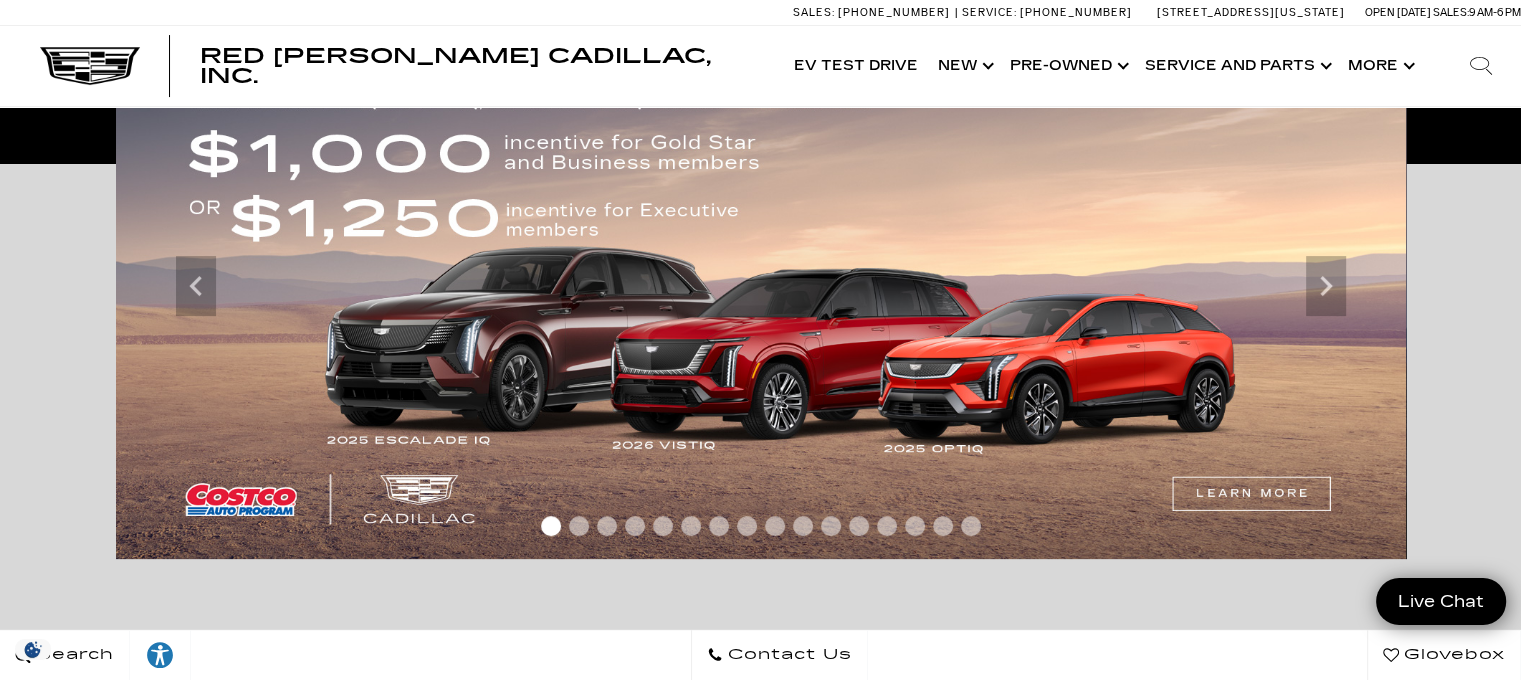 scroll, scrollTop: 448, scrollLeft: 0, axis: vertical 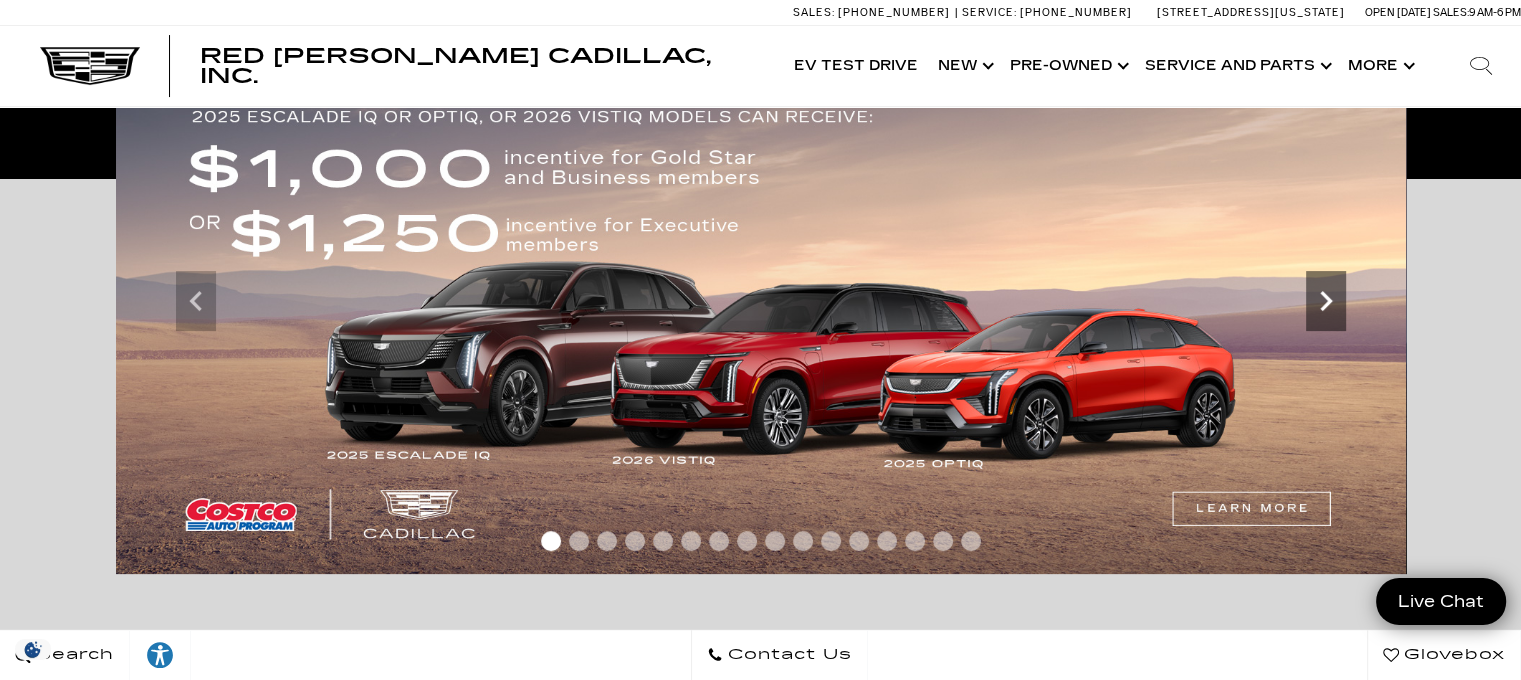 click 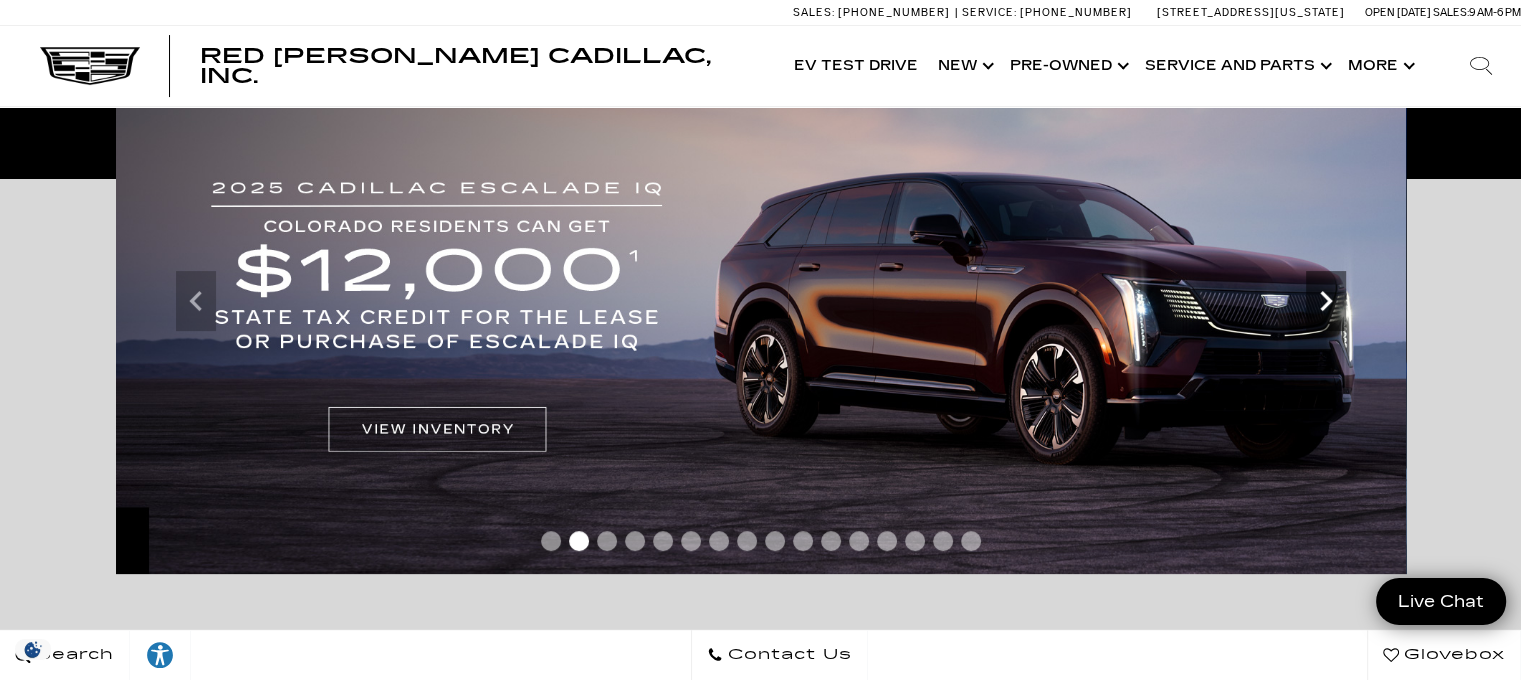 click 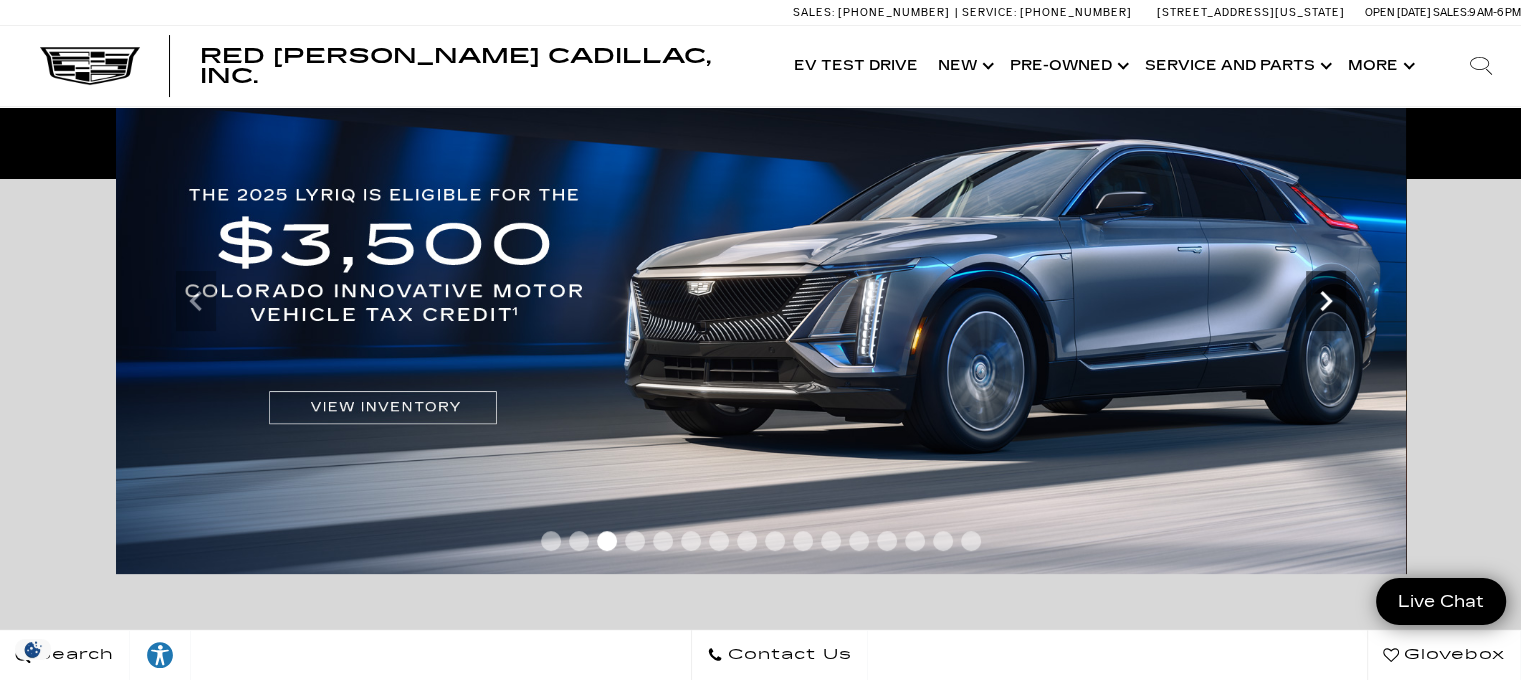 click 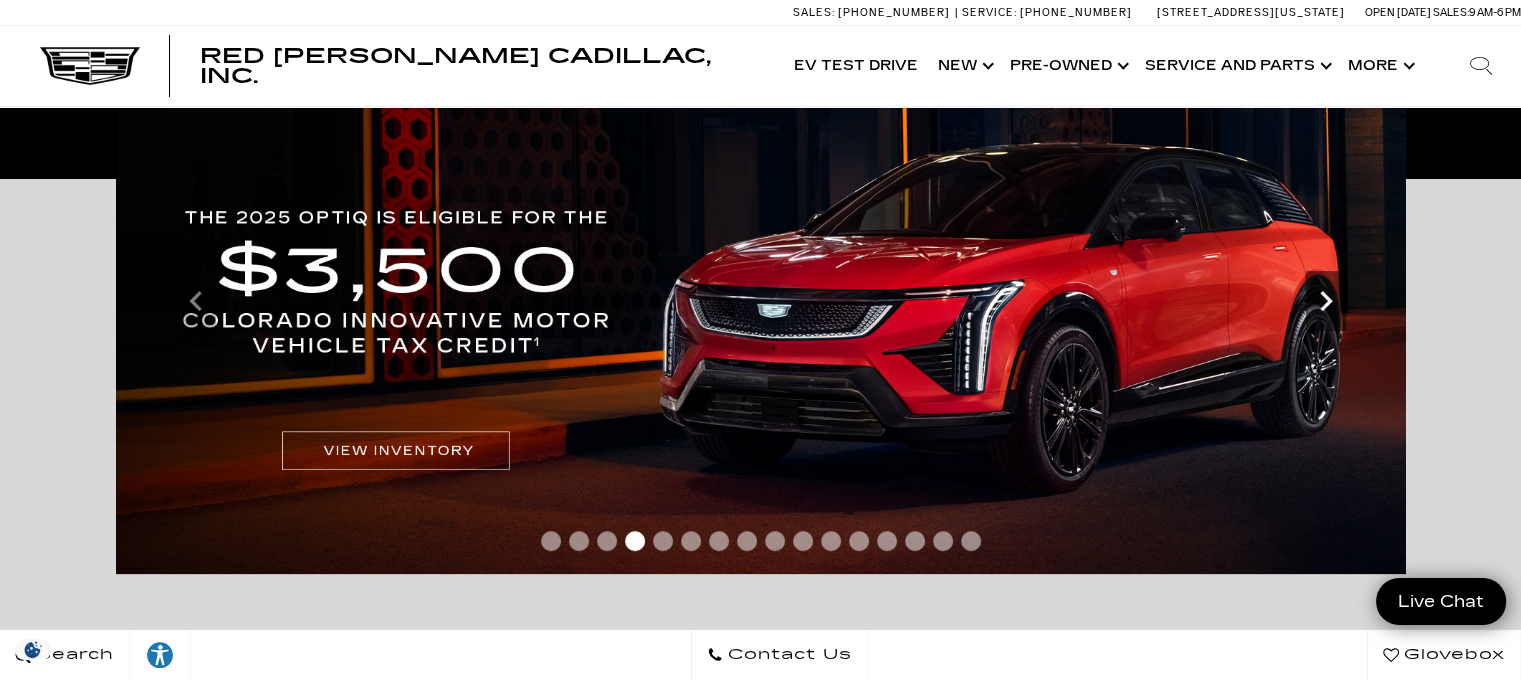 click 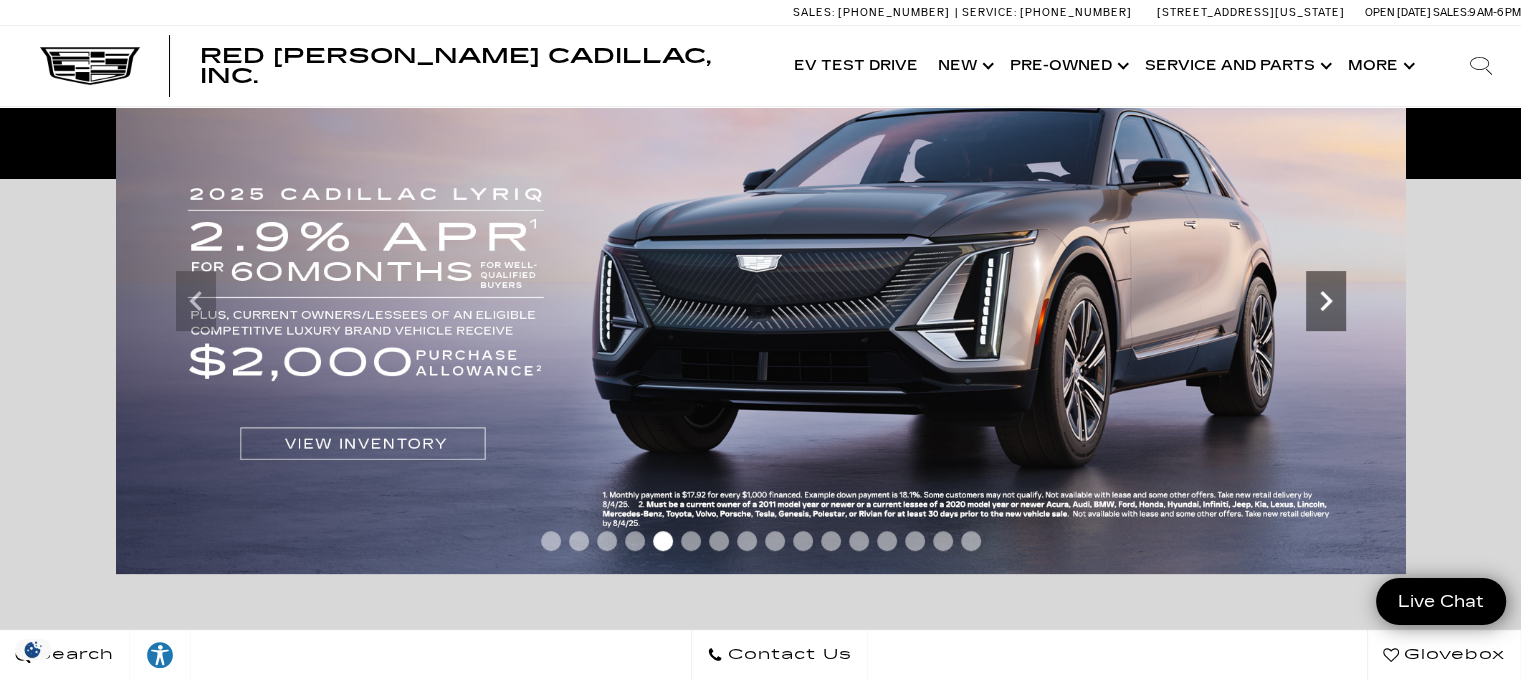 click 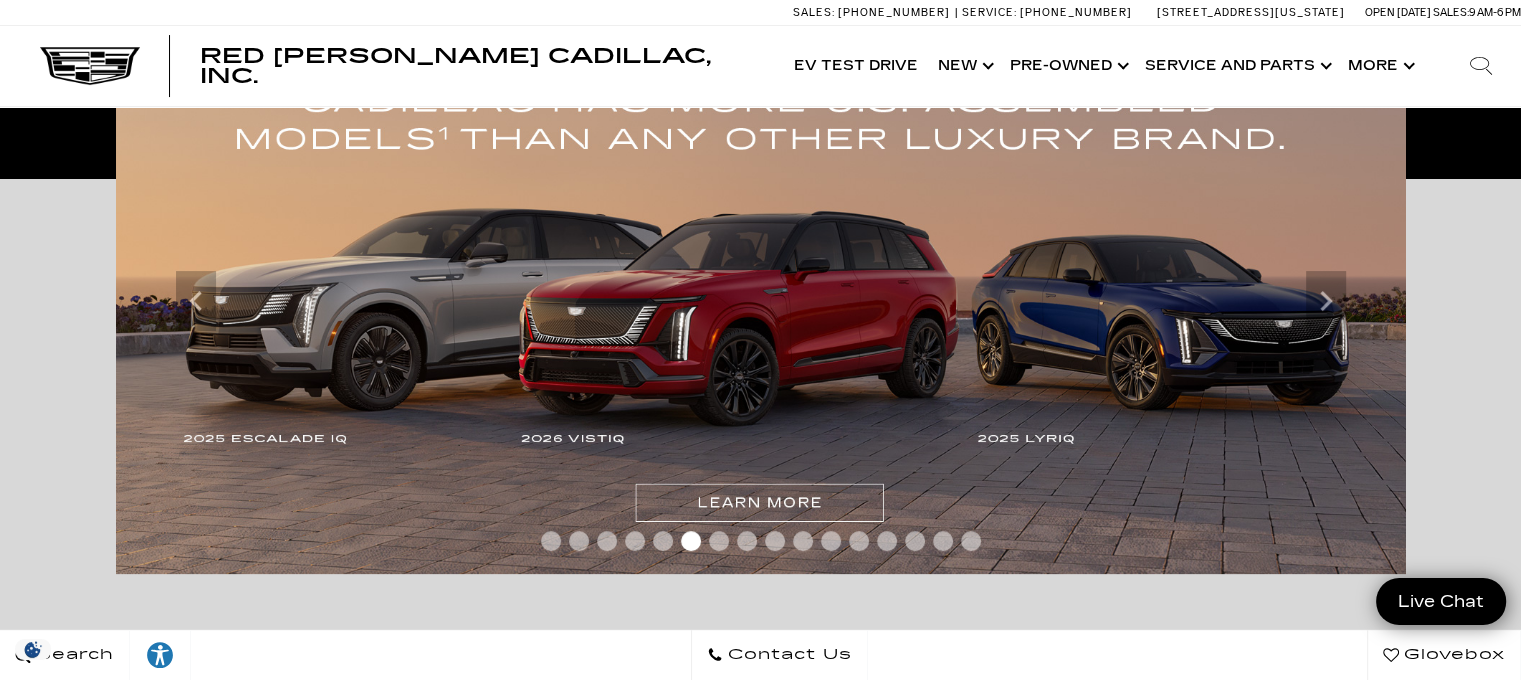 click at bounding box center (761, 301) 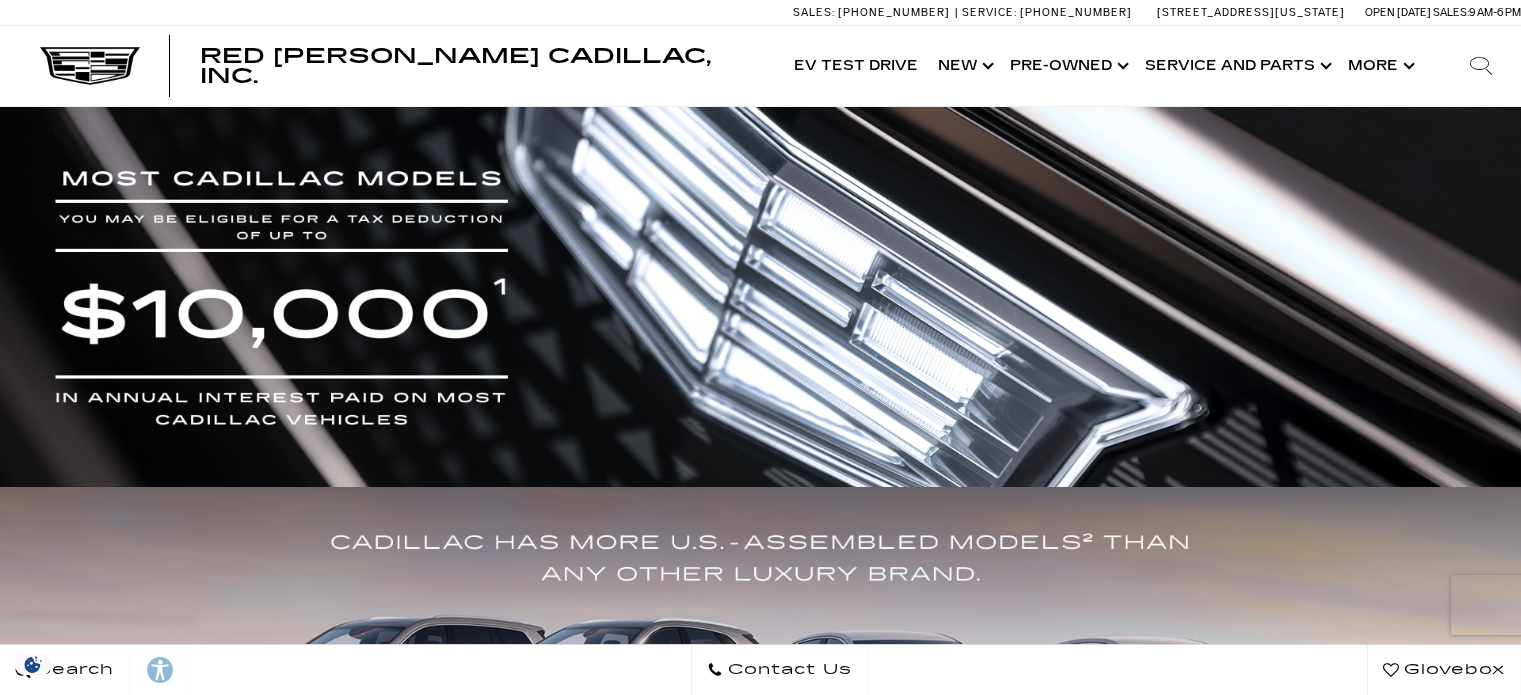 scroll, scrollTop: 0, scrollLeft: 0, axis: both 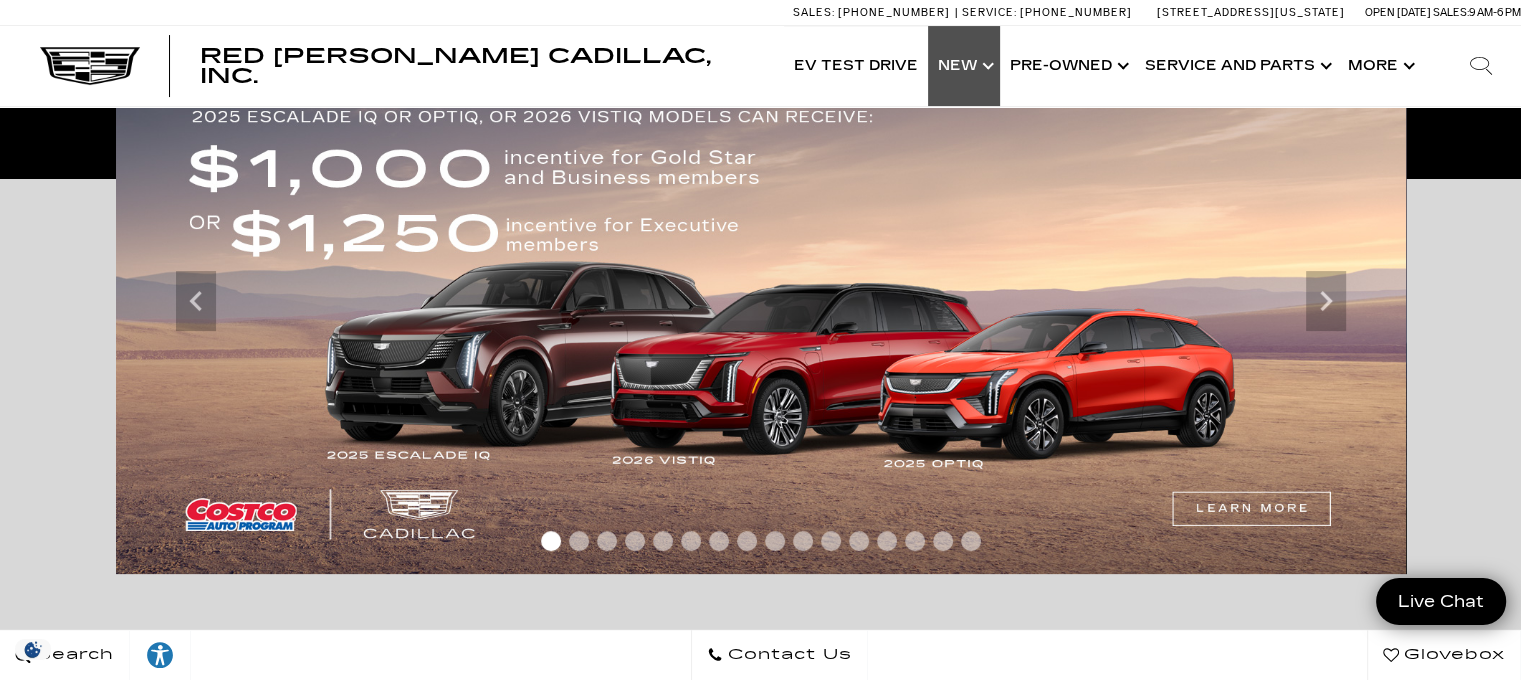 click on "Show  New" at bounding box center [964, 66] 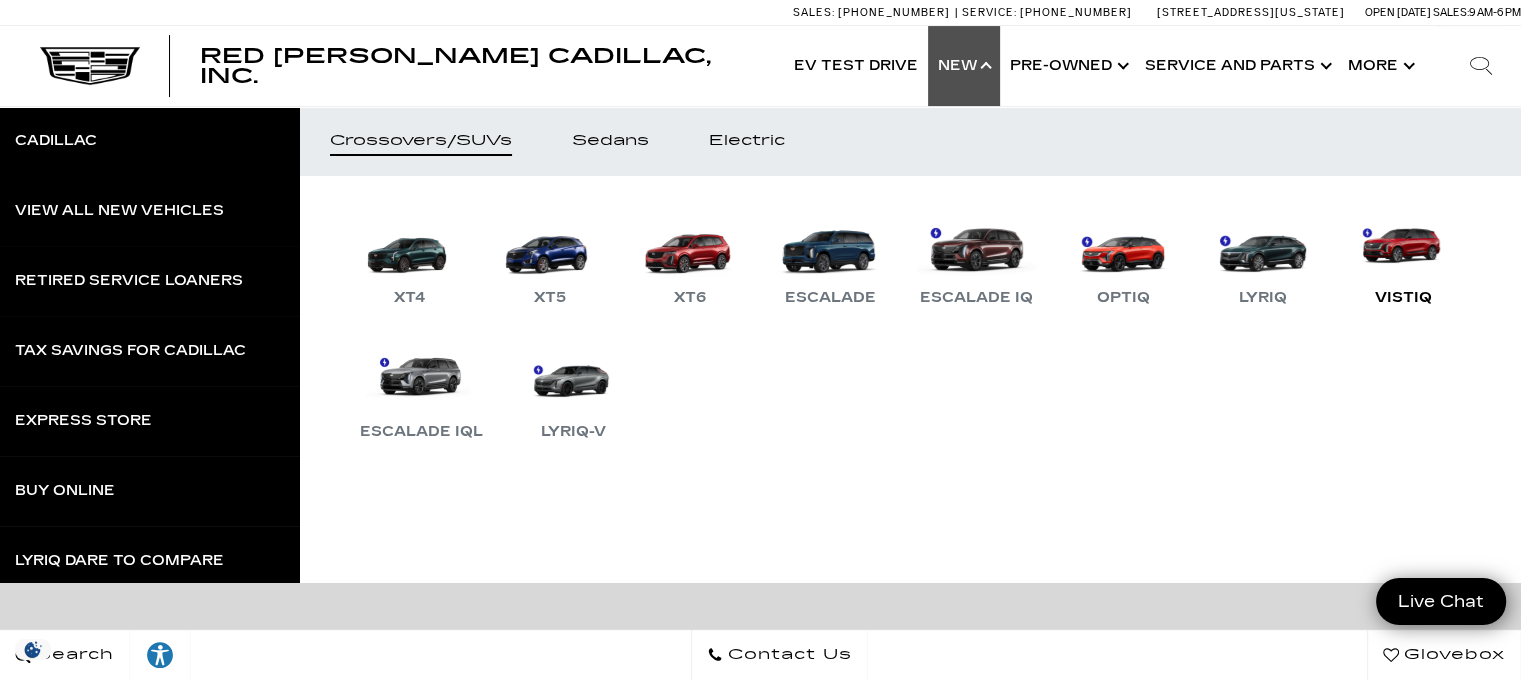 click on "VISTIQ" at bounding box center [1403, 258] 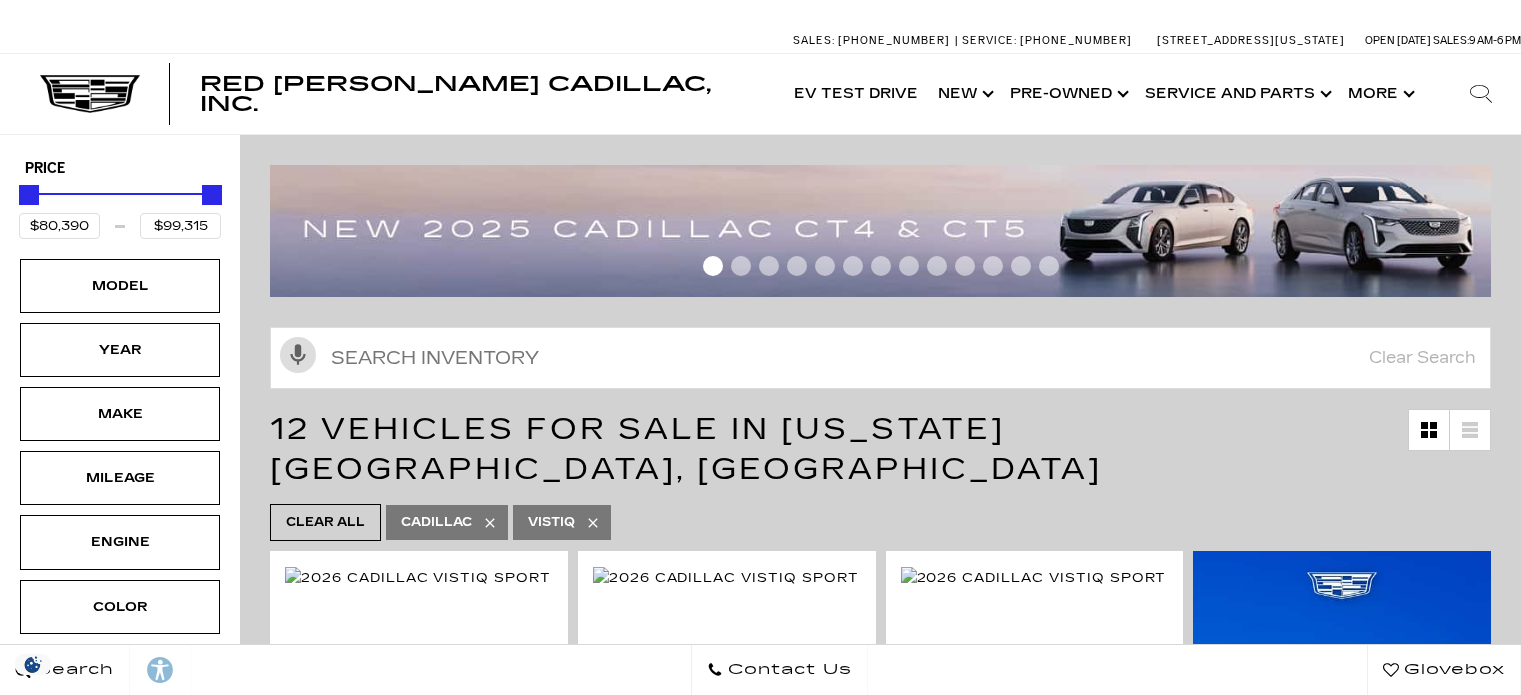 scroll, scrollTop: 0, scrollLeft: 0, axis: both 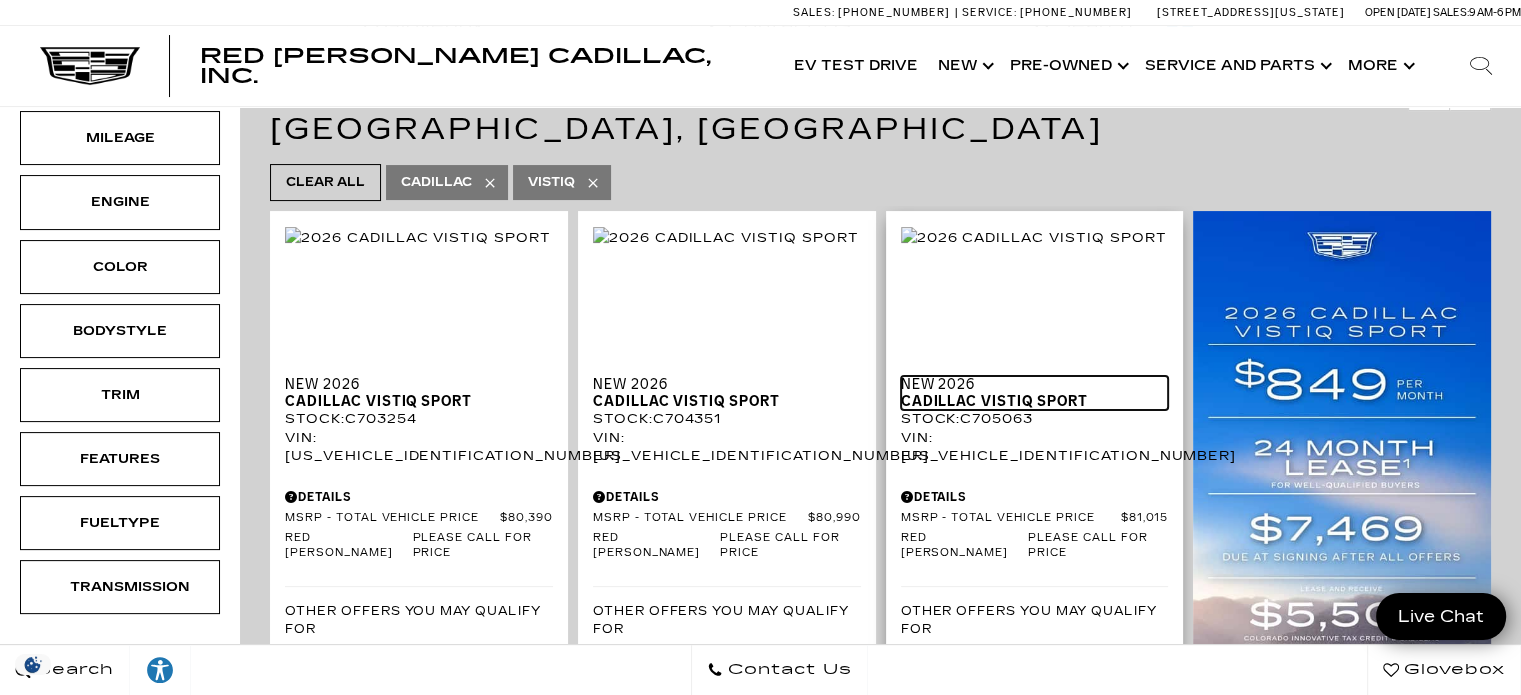 click on "Cadillac VISTIQ Sport" at bounding box center (1035, 401) 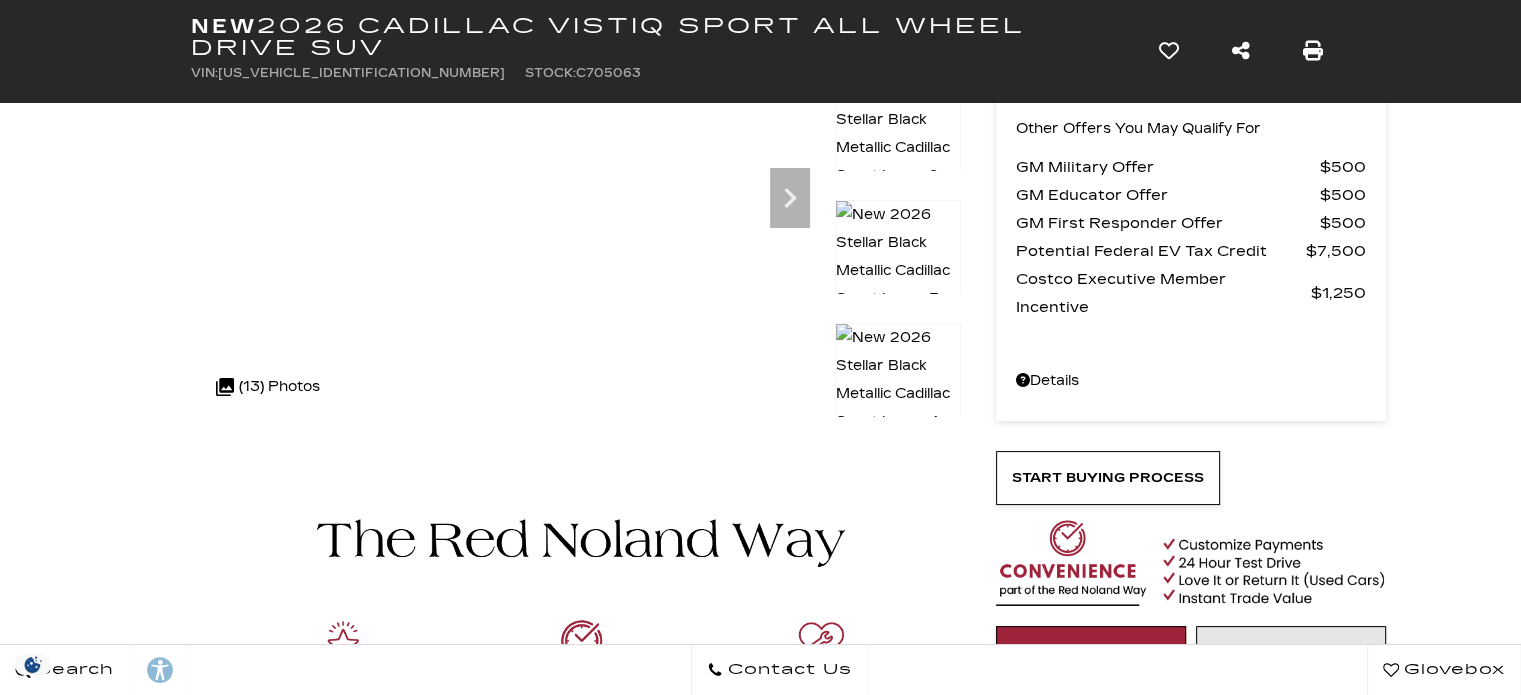 scroll, scrollTop: 322, scrollLeft: 0, axis: vertical 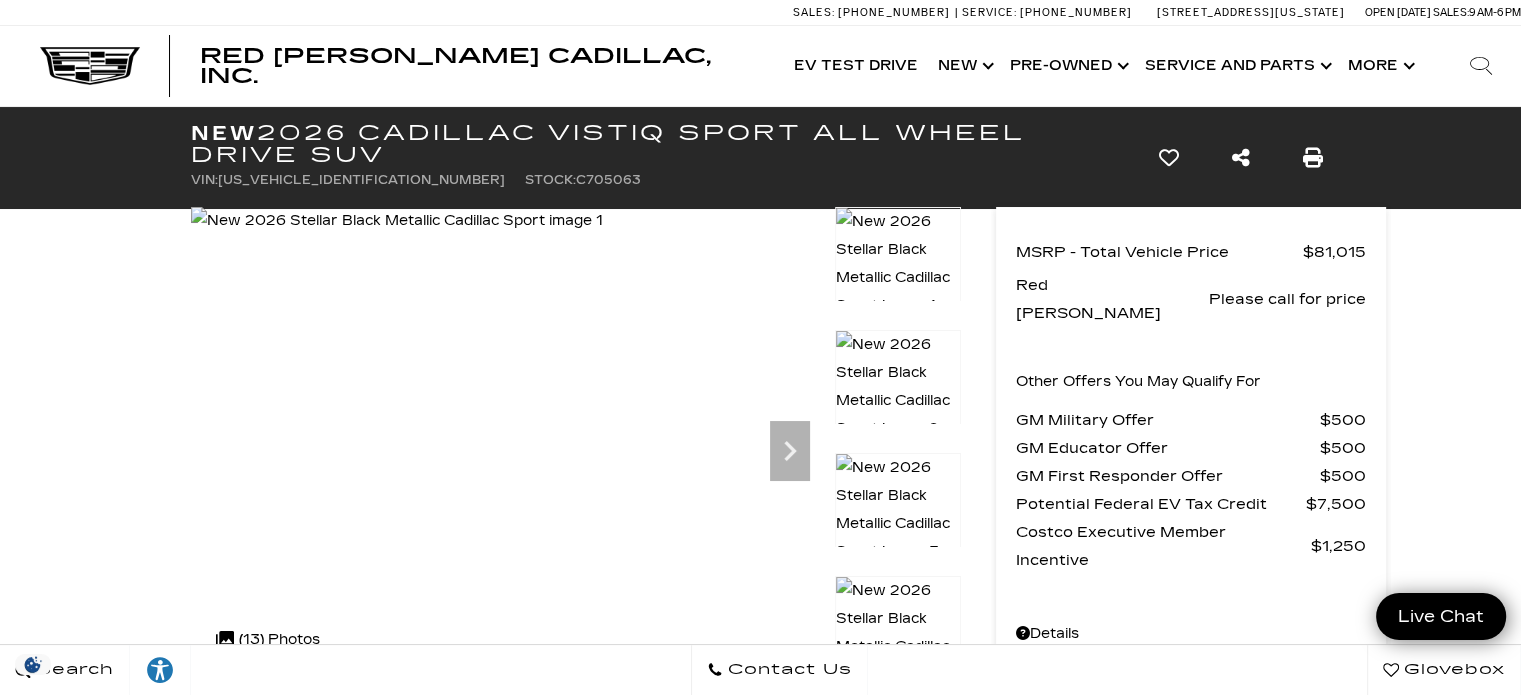 click on "This website is AudioEye enabled and is being optimized for accessibility. To open the AudioEye Toolbar, press "shift + =". Some assistive technologies may require the use of a passthrough function before this keystroke. For more information, activate the button labeled “Explore your accessibility options”. Skip to Main Content
Skip to main content
Skip to Action Bar
Sales:
[PHONE_NUMBER]
Service:
[PHONE_NUMBER]
[STREET_ADDRESS][US_STATE]
Open [DATE]   Sales:  9 AM-6 PM
Red [PERSON_NAME] Cadillac, Inc.
Accessible Menu EV Test Drive
Show  New
Cadillac
Crossovers/SUVs
XT4 XT5 XT6 Escalade OPTIQ" at bounding box center [760, 5013] 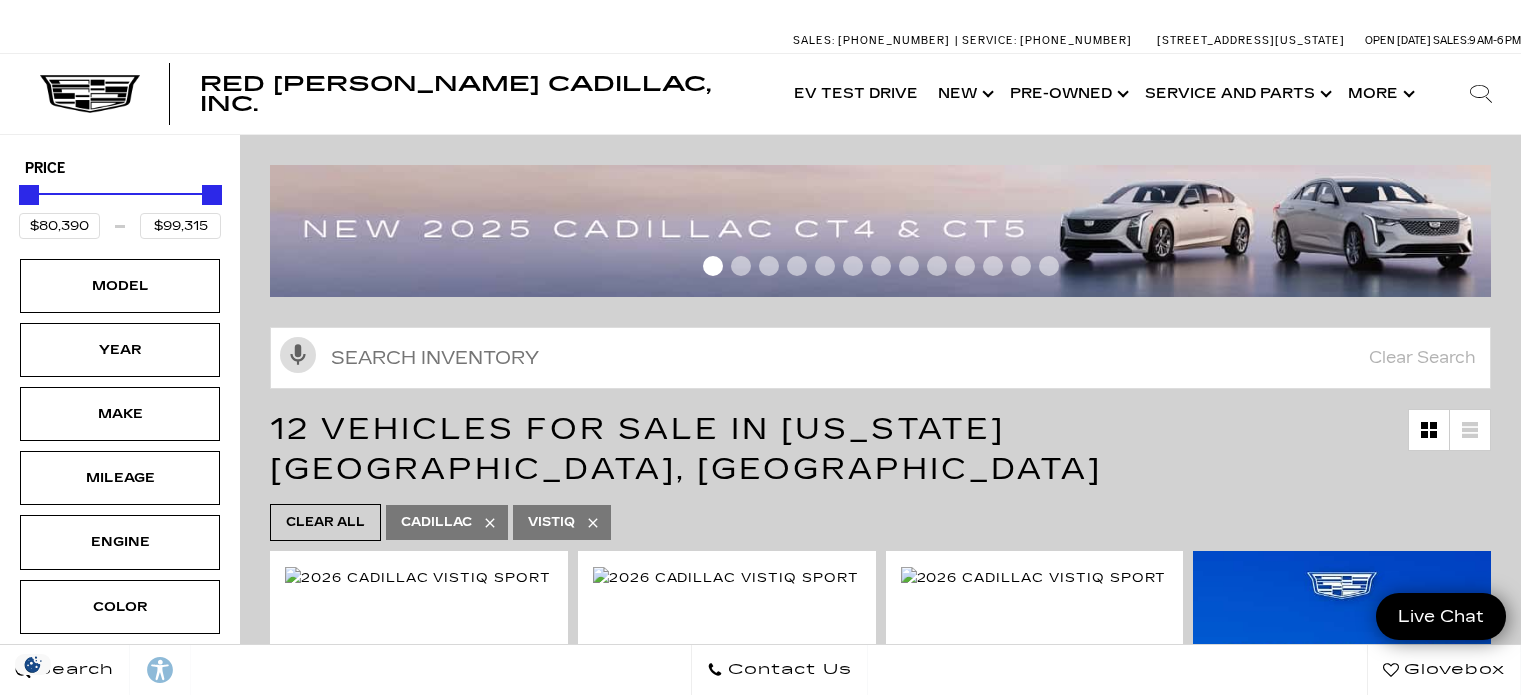 scroll, scrollTop: 0, scrollLeft: 0, axis: both 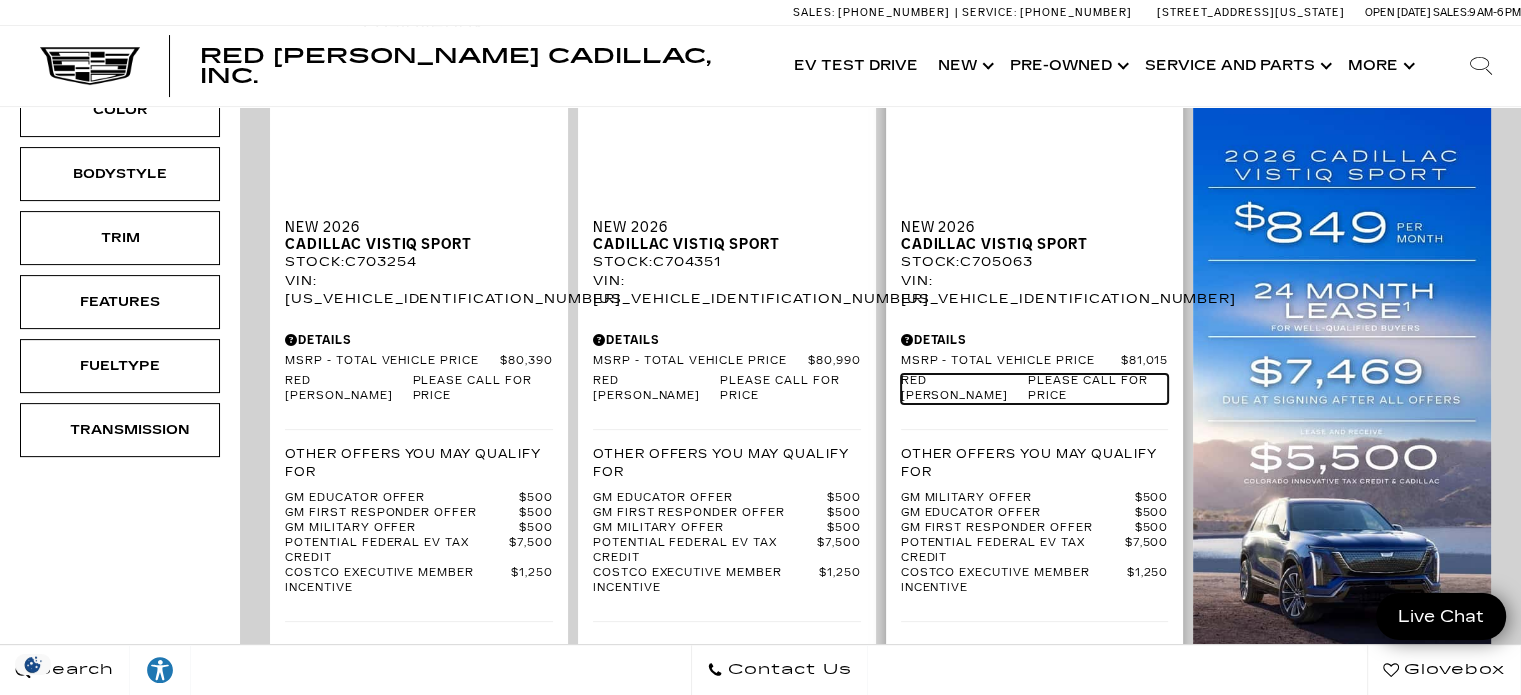click on "Please call for price" at bounding box center (1098, 389) 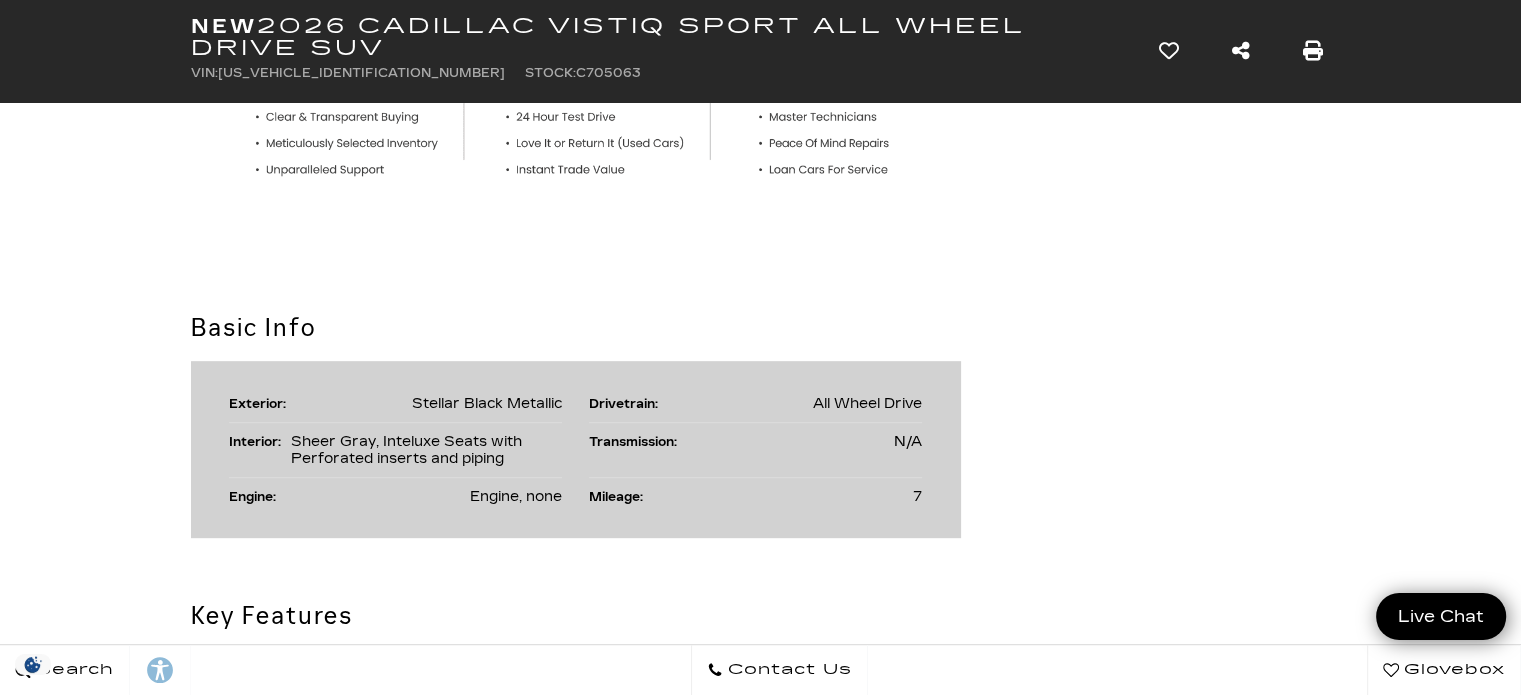 scroll, scrollTop: 854, scrollLeft: 0, axis: vertical 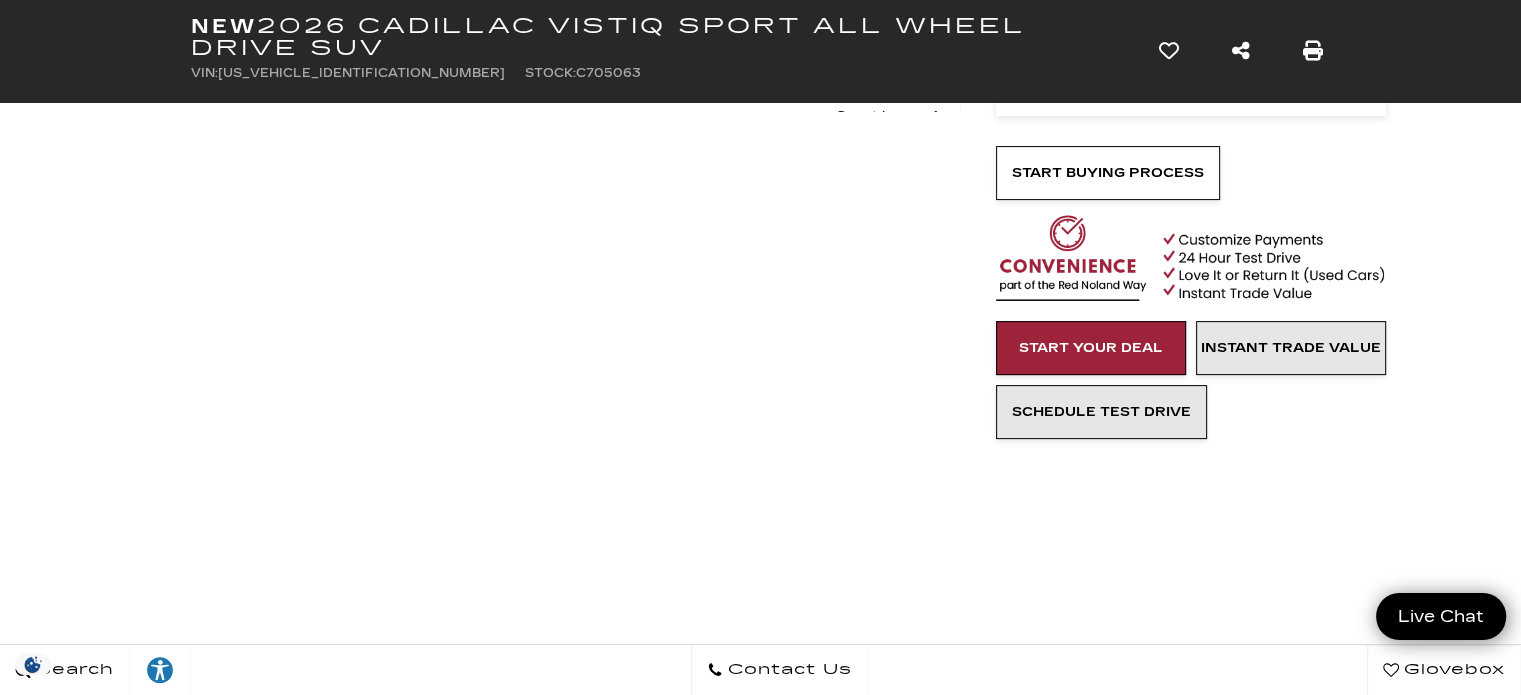 click on "This website is AudioEye enabled and is being optimized for accessibility. To open the AudioEye Toolbar, press "shift + =". Some assistive technologies may require the use of a passthrough function before this keystroke. For more information, activate the button labeled “Explore your accessibility options”. Skip to Main Content
Skip to main content
Skip to Action Bar
Sales:
[PHONE_NUMBER]
Service:
[PHONE_NUMBER]
[STREET_ADDRESS][US_STATE]
Open [DATE]   Sales:  9 AM-6 PM
Red [PERSON_NAME] Cadillac, Inc.
Accessible Menu EV Test Drive
Show  New
Cadillac
Crossovers/SUVs
XT4 XT5 XT6 Escalade OPTIQ" at bounding box center [760, 4455] 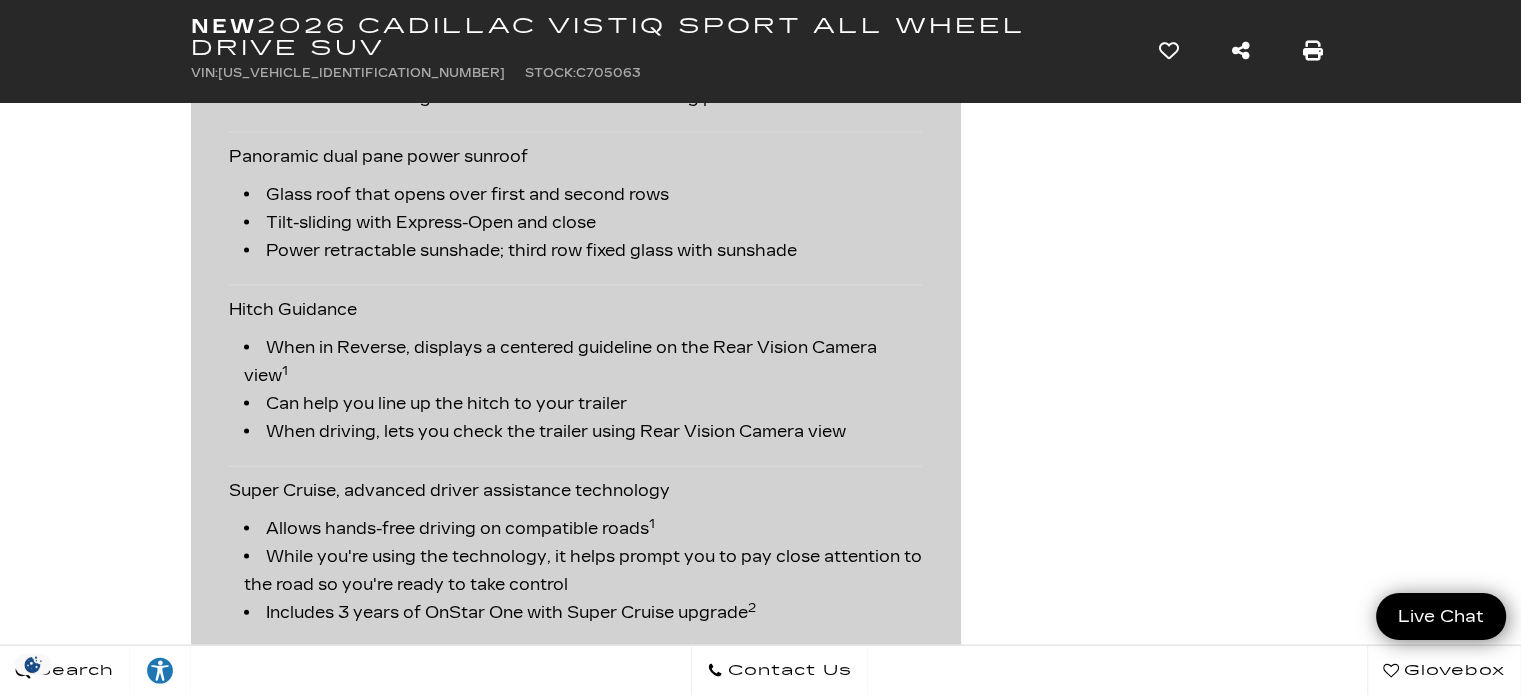 scroll, scrollTop: 4636, scrollLeft: 0, axis: vertical 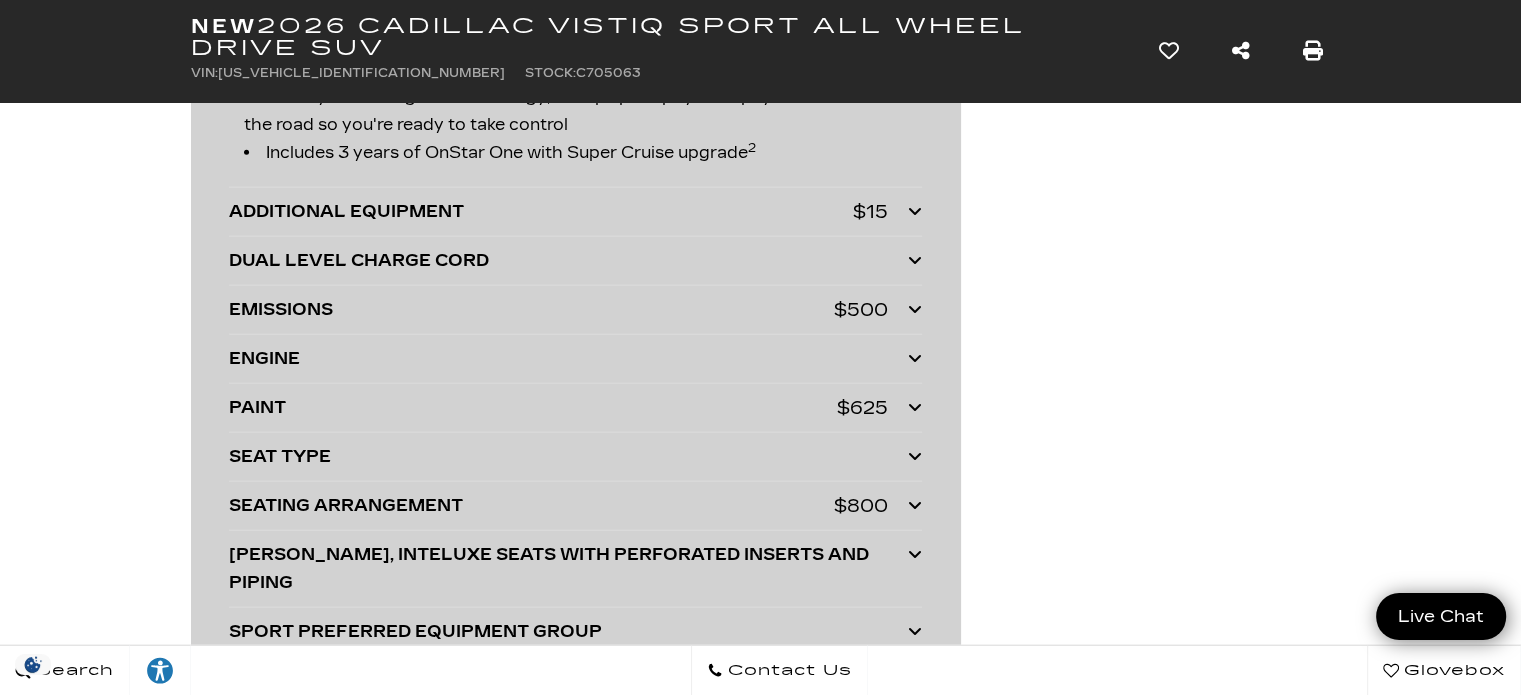 click at bounding box center (915, 358) 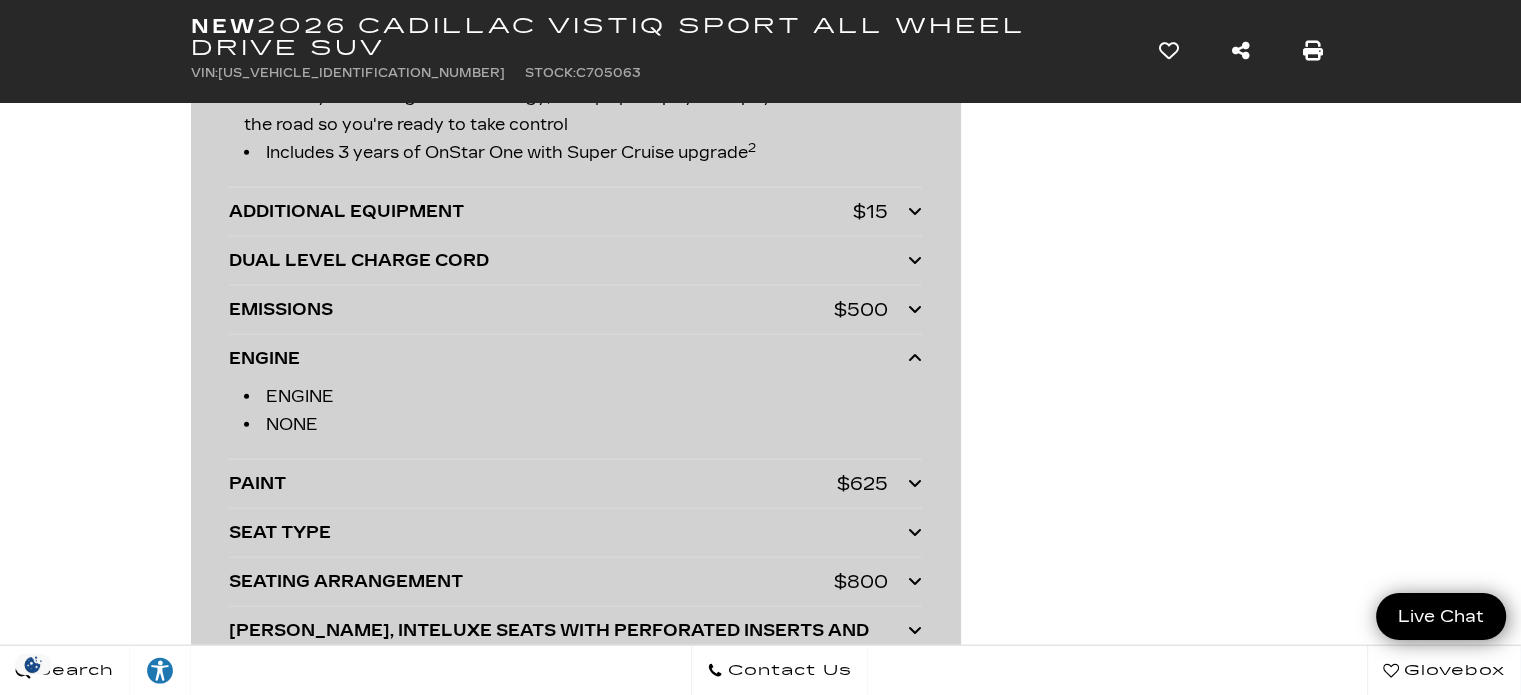 click on "DUAL LEVEL CHARGE CORD" at bounding box center (568, 261) 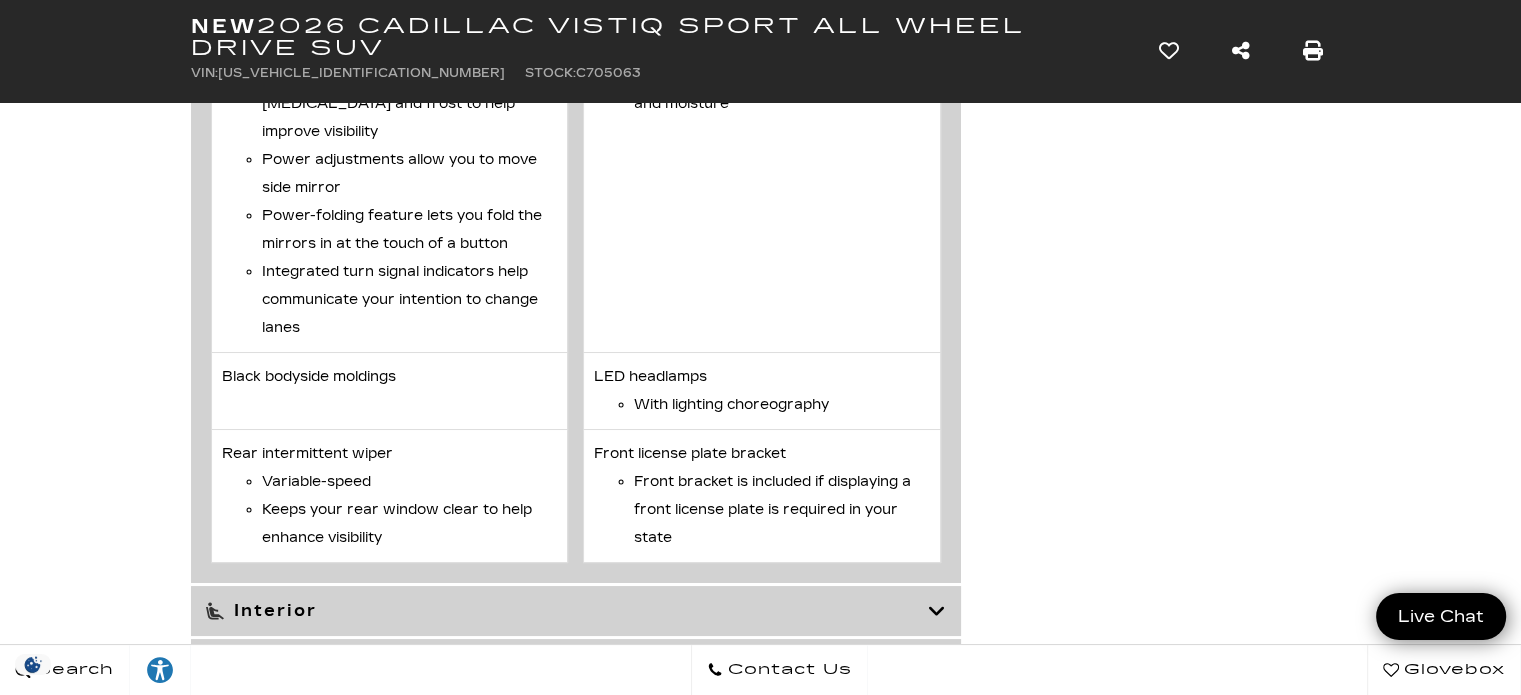 scroll, scrollTop: 7781, scrollLeft: 0, axis: vertical 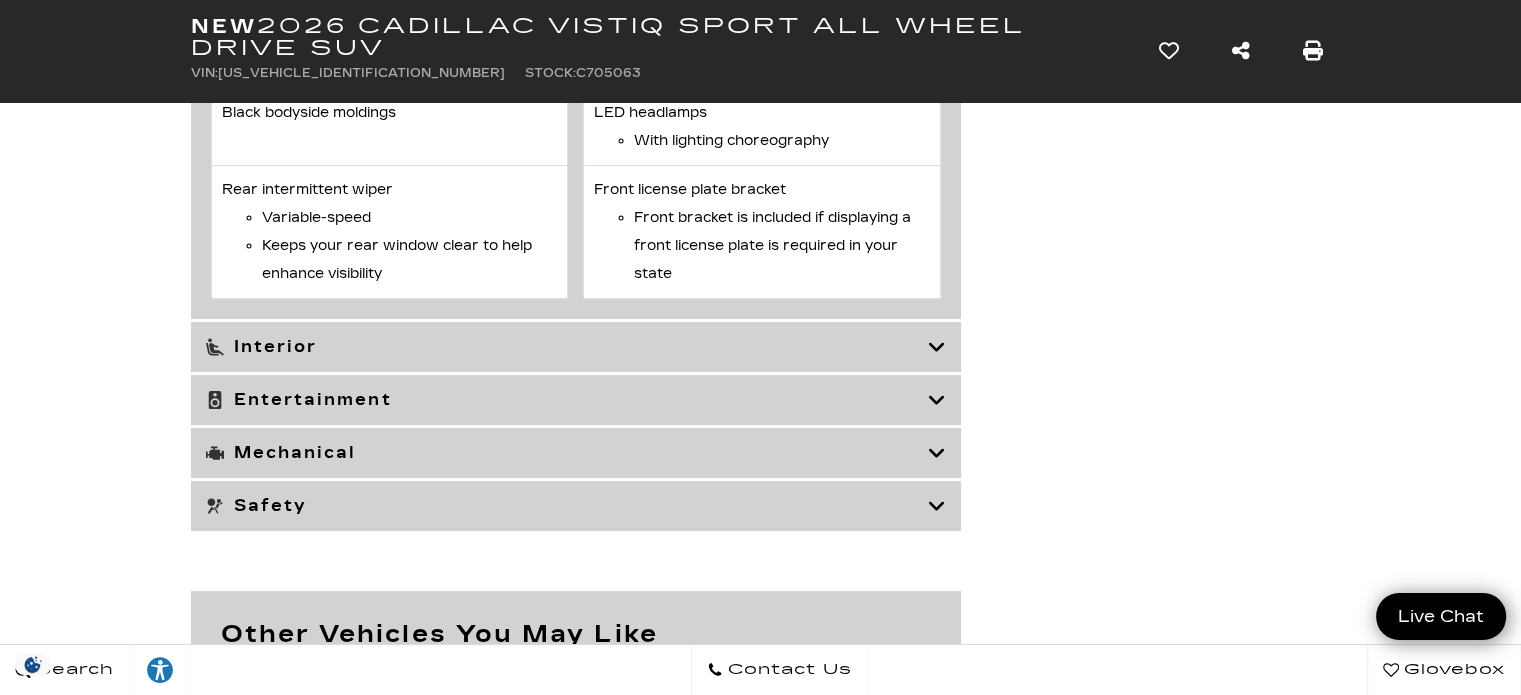 click at bounding box center (937, 453) 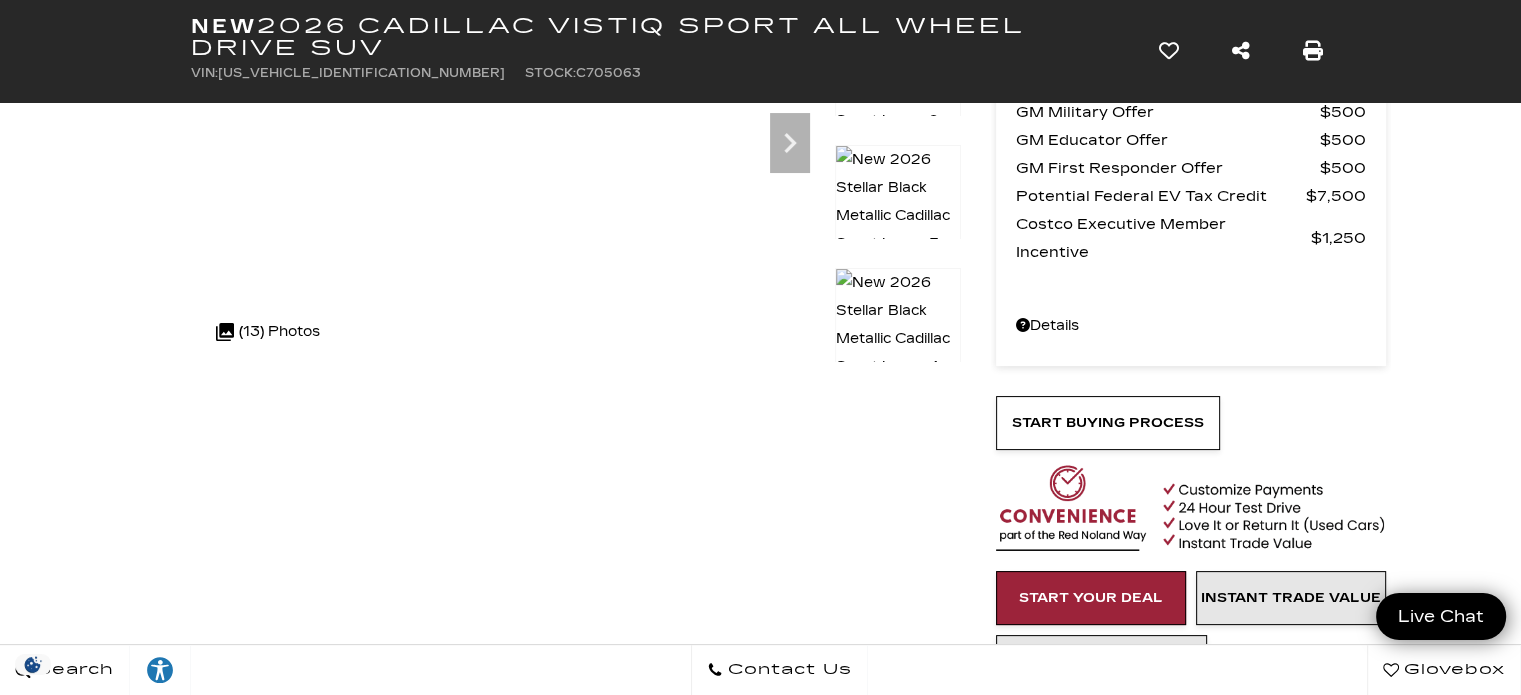 scroll, scrollTop: 296, scrollLeft: 0, axis: vertical 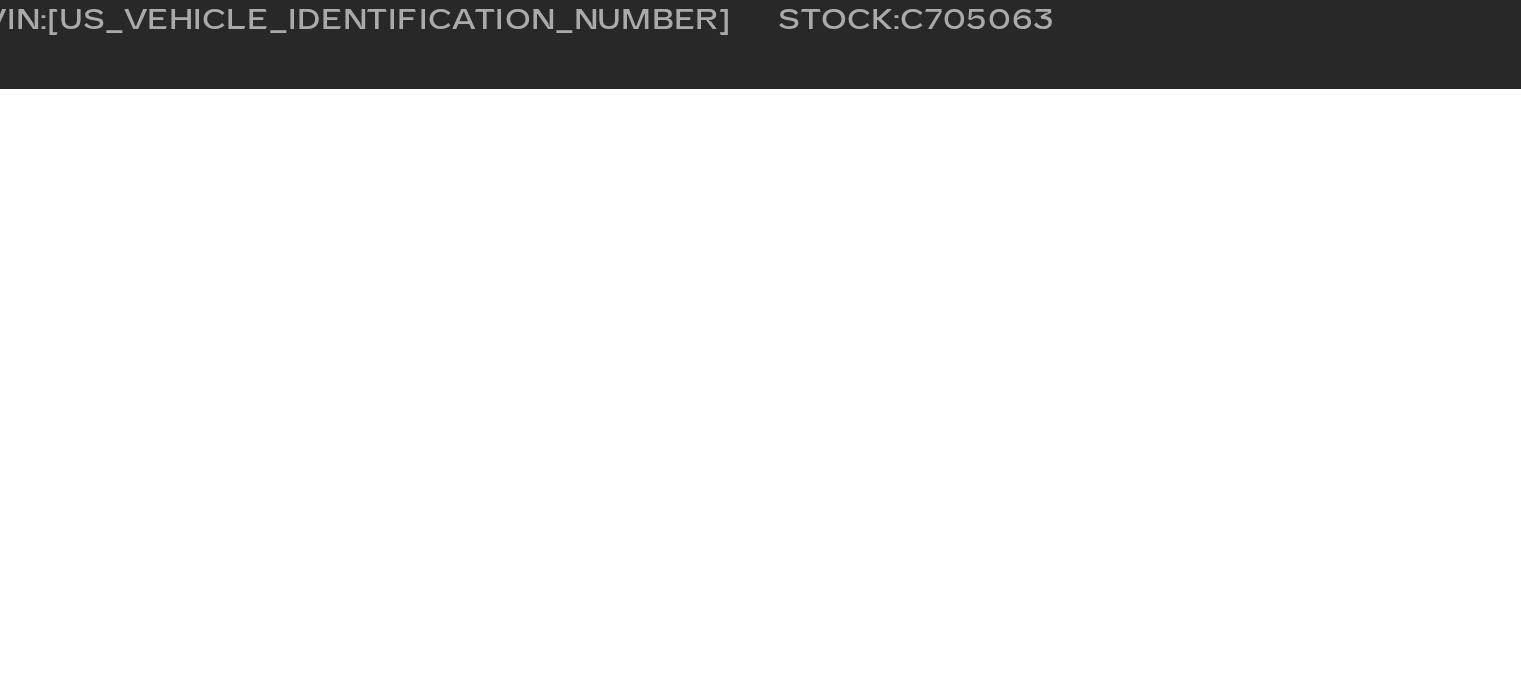 click on "VIN:  1GYC3NML8TZ705063 Stock:  C705063" at bounding box center [648, 73] 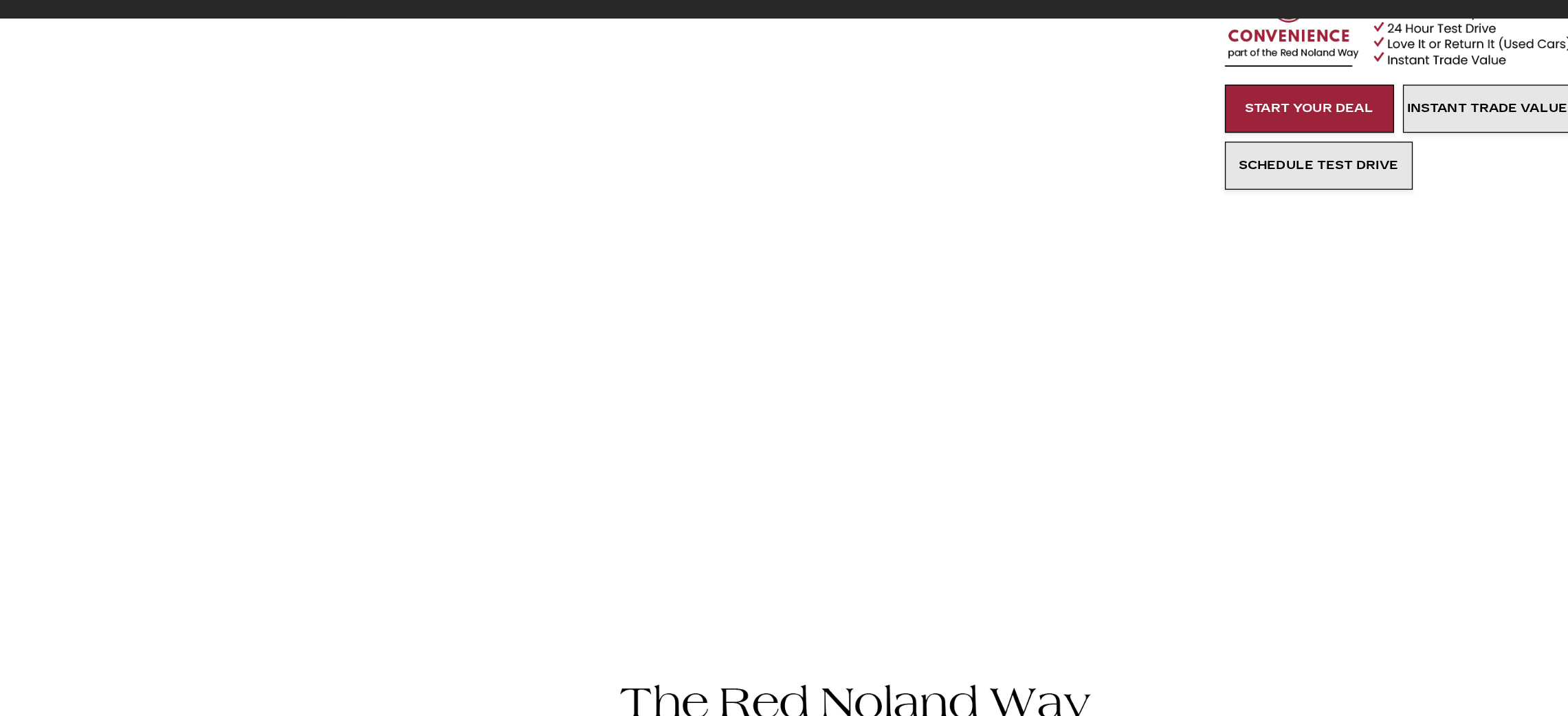 scroll, scrollTop: 482, scrollLeft: 0, axis: vertical 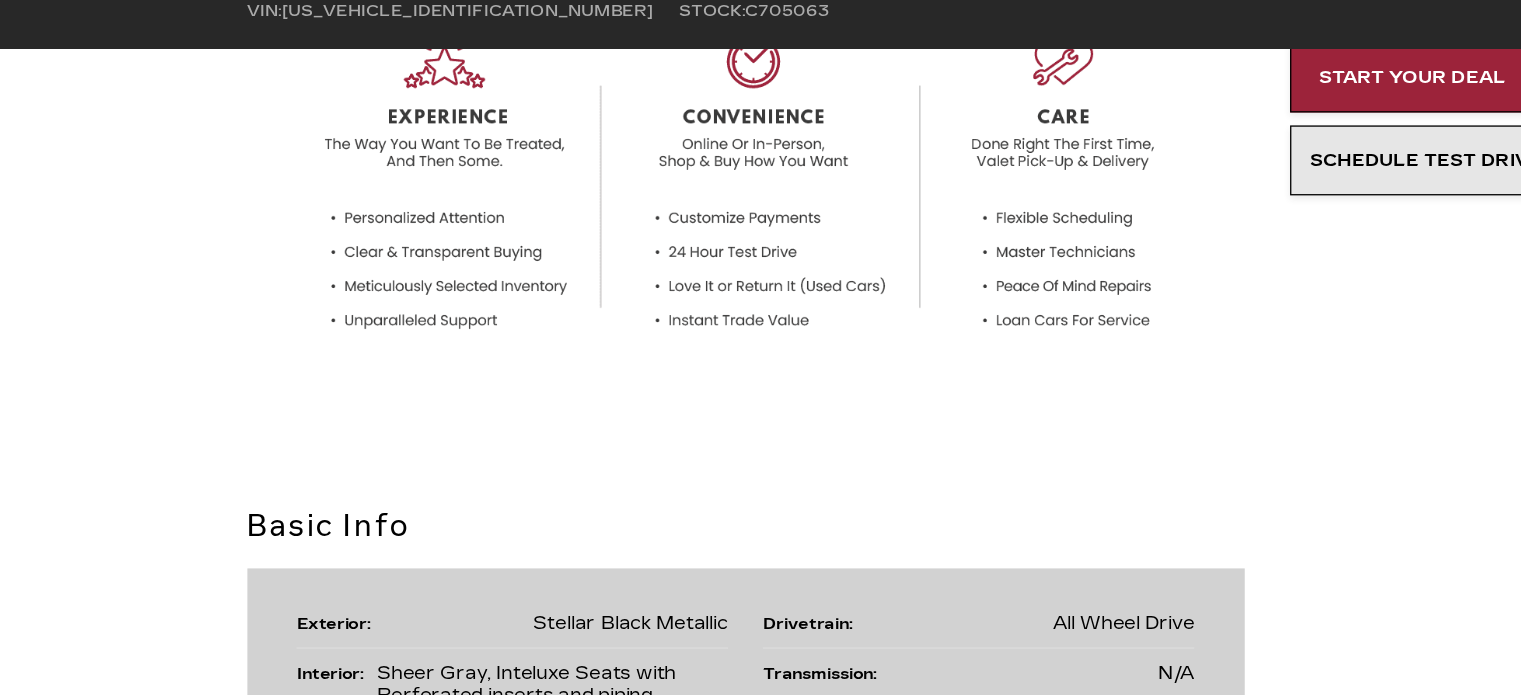 drag, startPoint x: 0, startPoint y: 0, endPoint x: 821, endPoint y: 398, distance: 912.3842 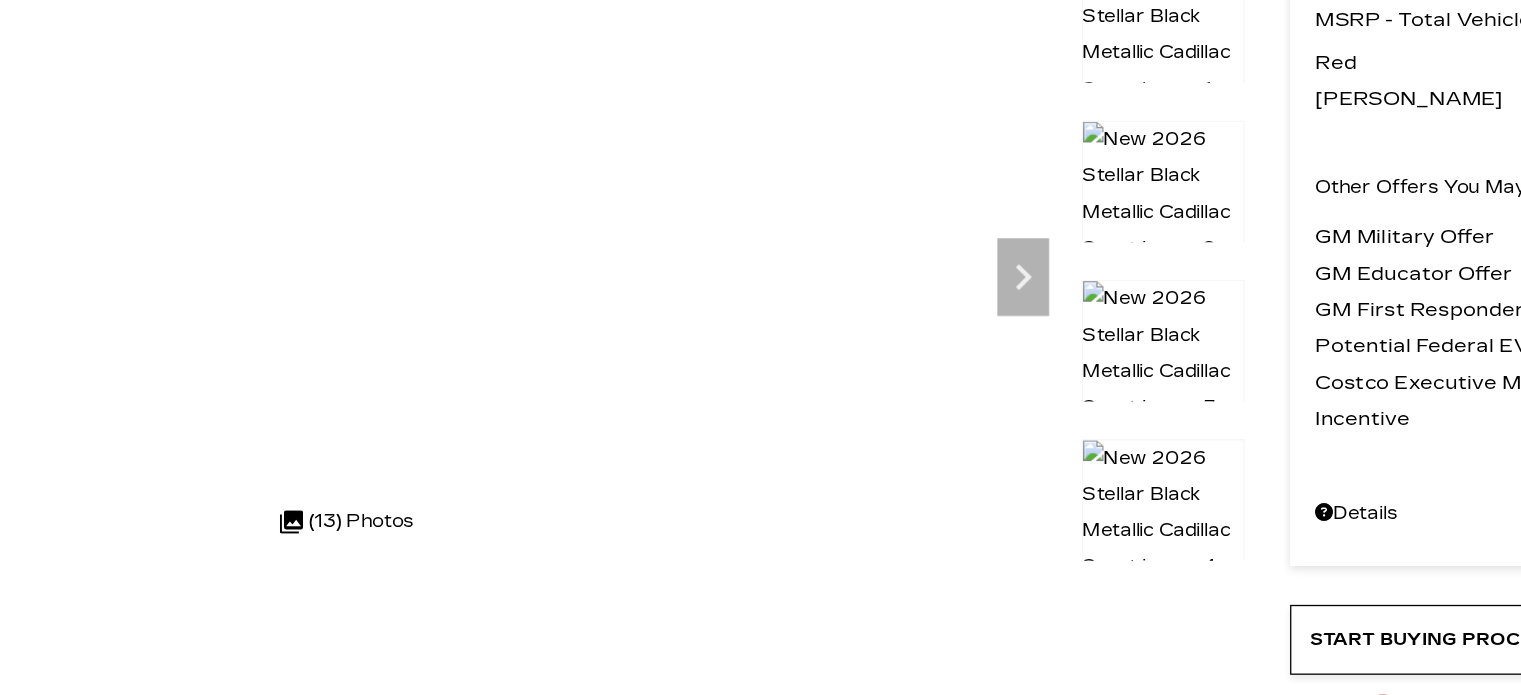 scroll, scrollTop: 0, scrollLeft: 0, axis: both 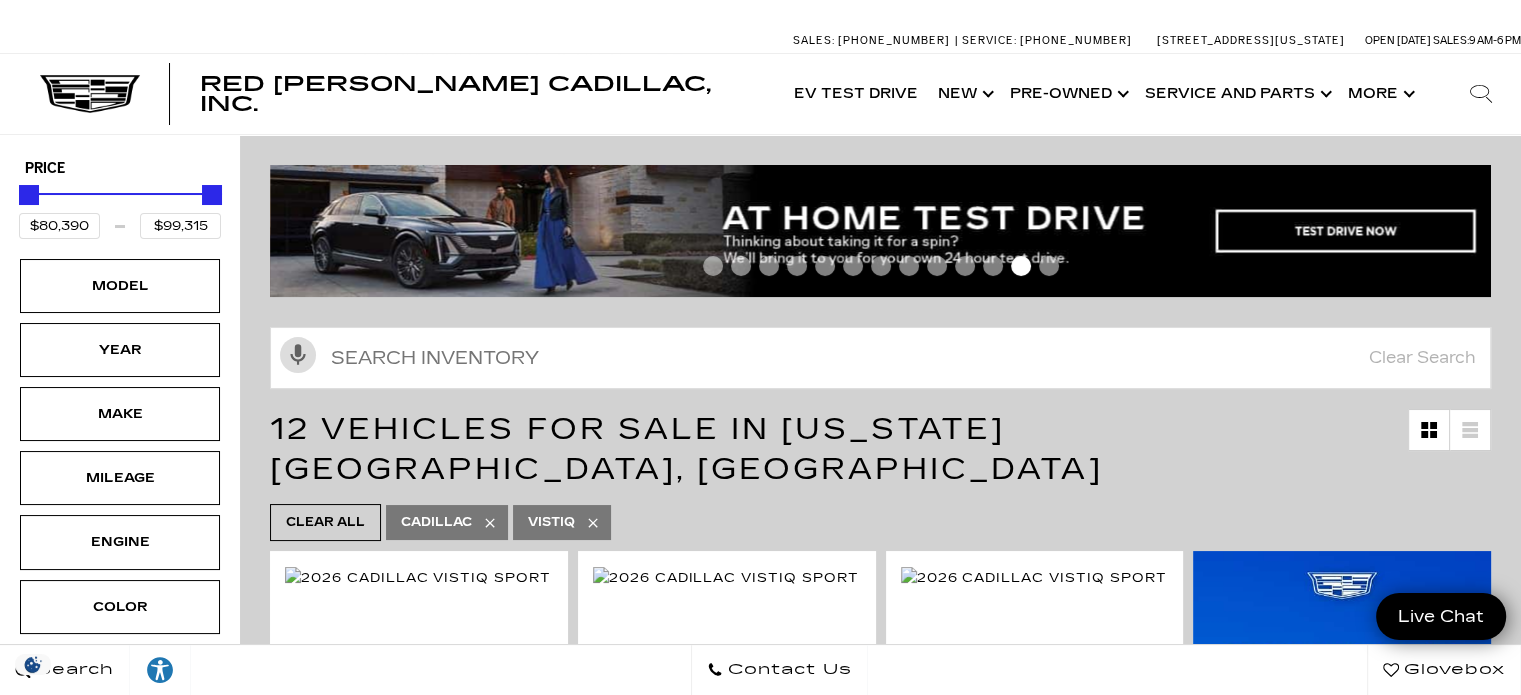 click 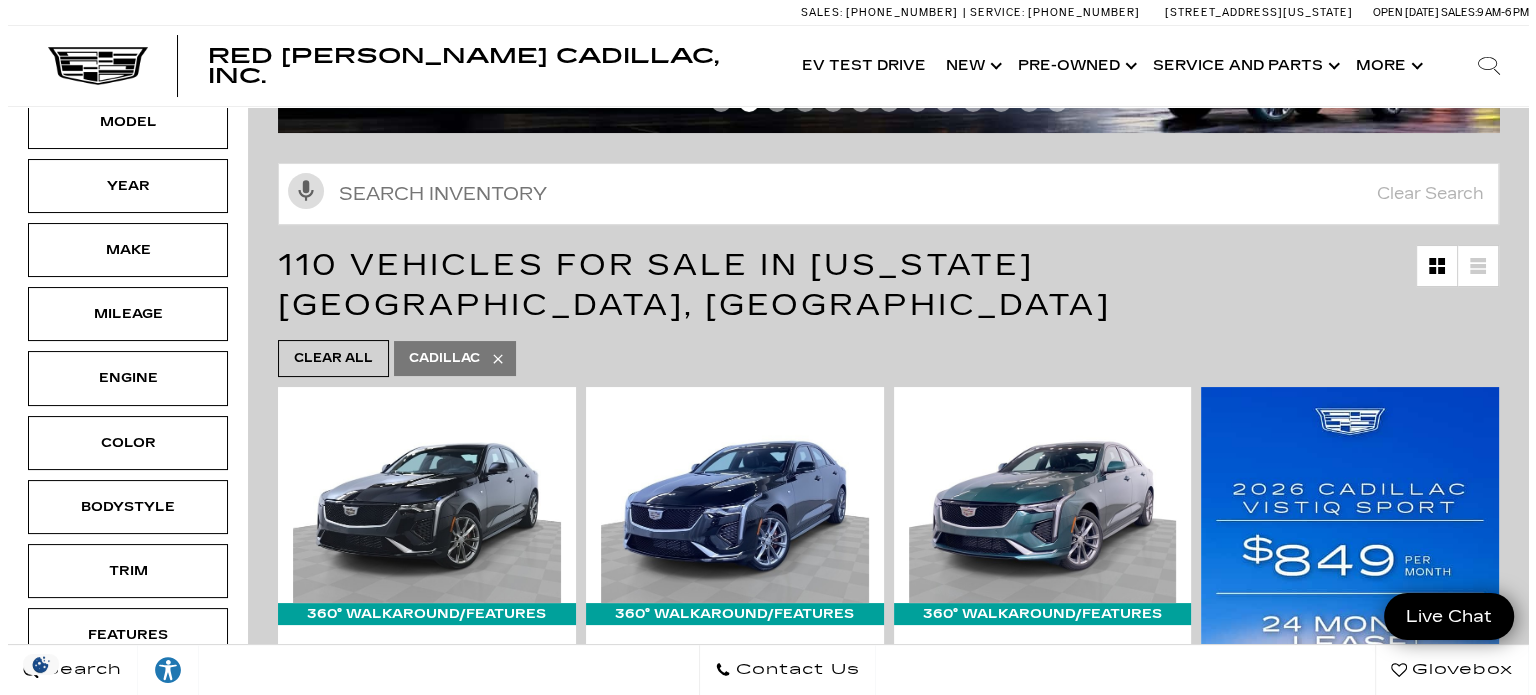 scroll, scrollTop: 0, scrollLeft: 0, axis: both 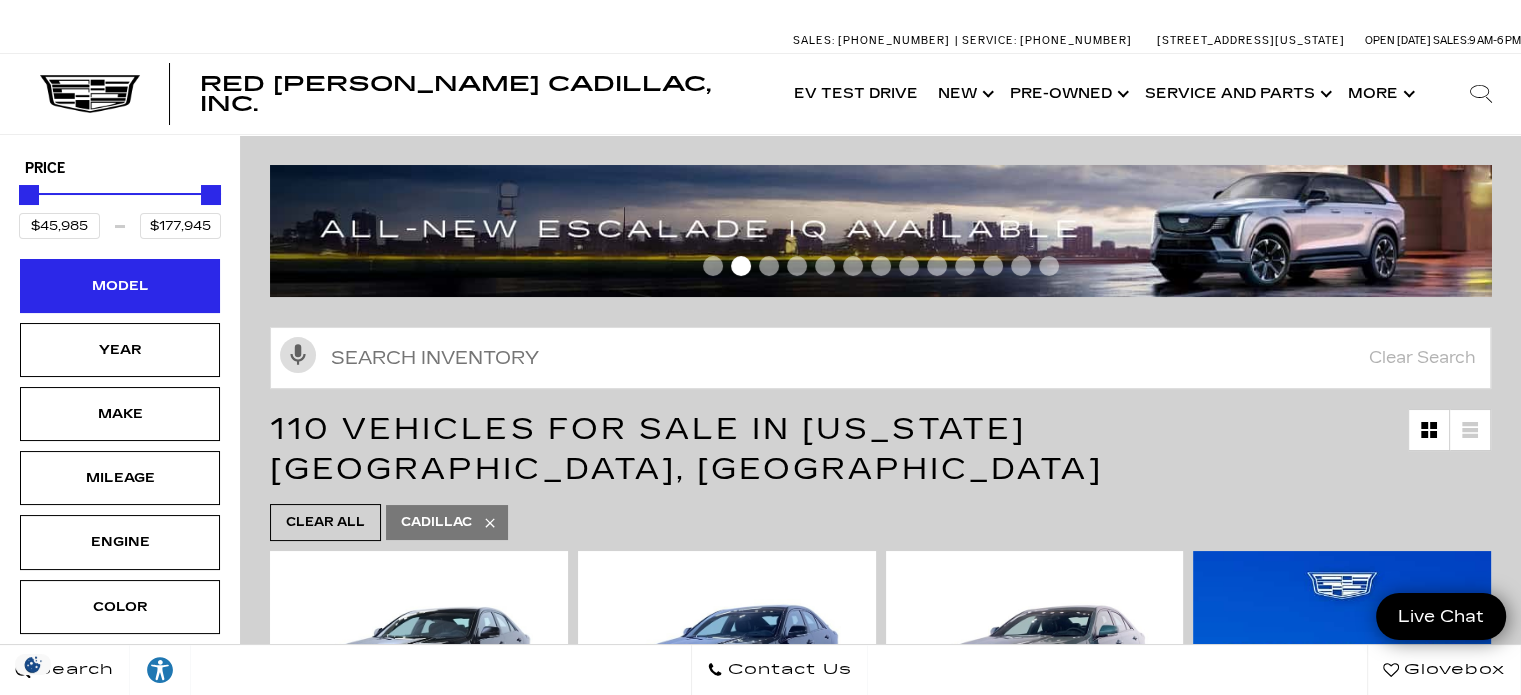 click on "Model" at bounding box center [120, 286] 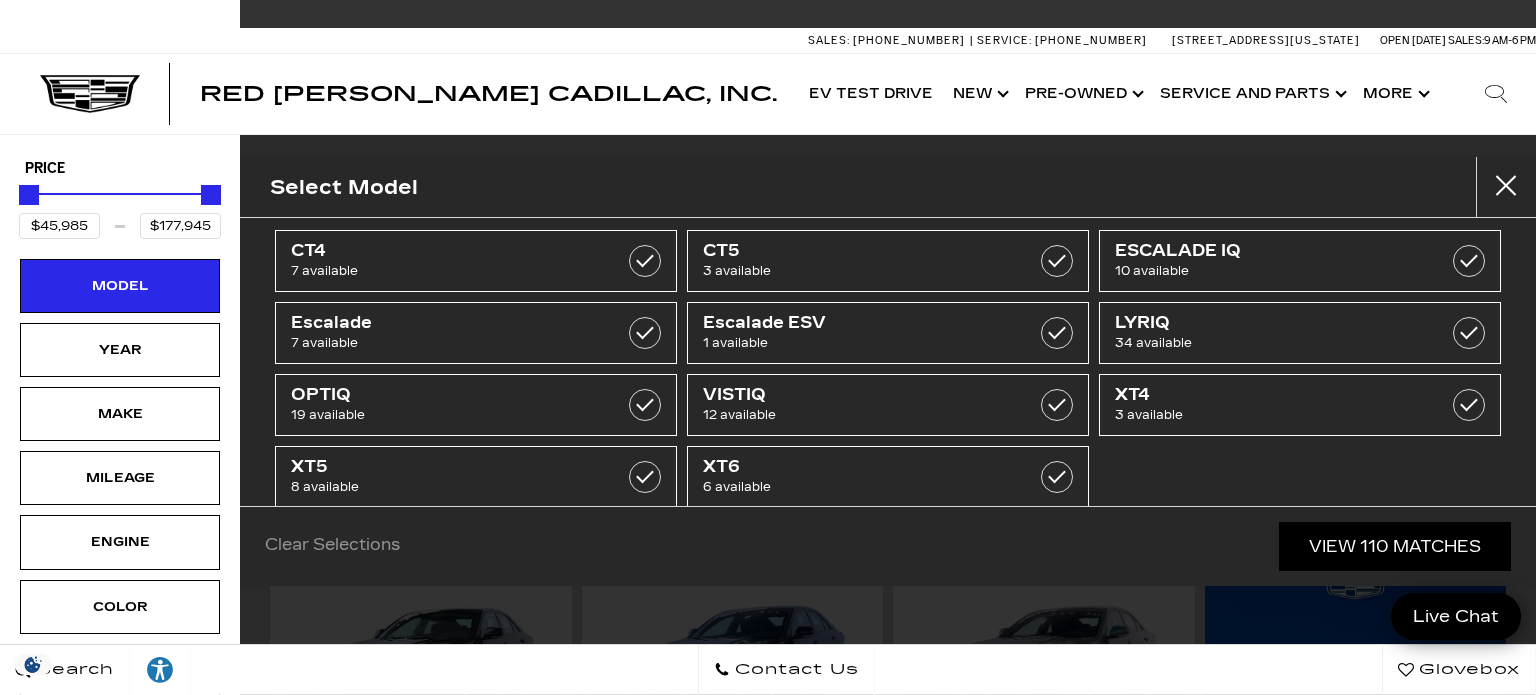 scroll, scrollTop: 21, scrollLeft: 0, axis: vertical 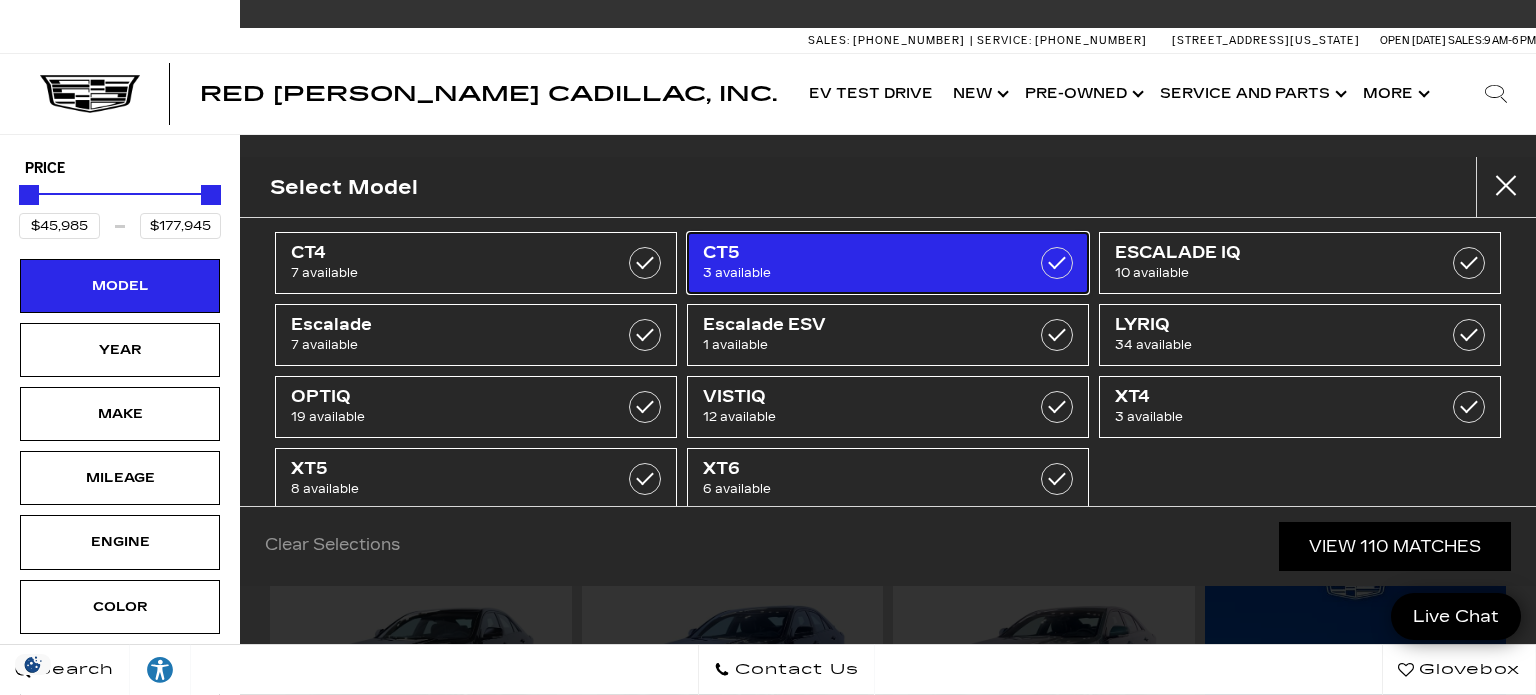 click on "3   available" at bounding box center (860, 273) 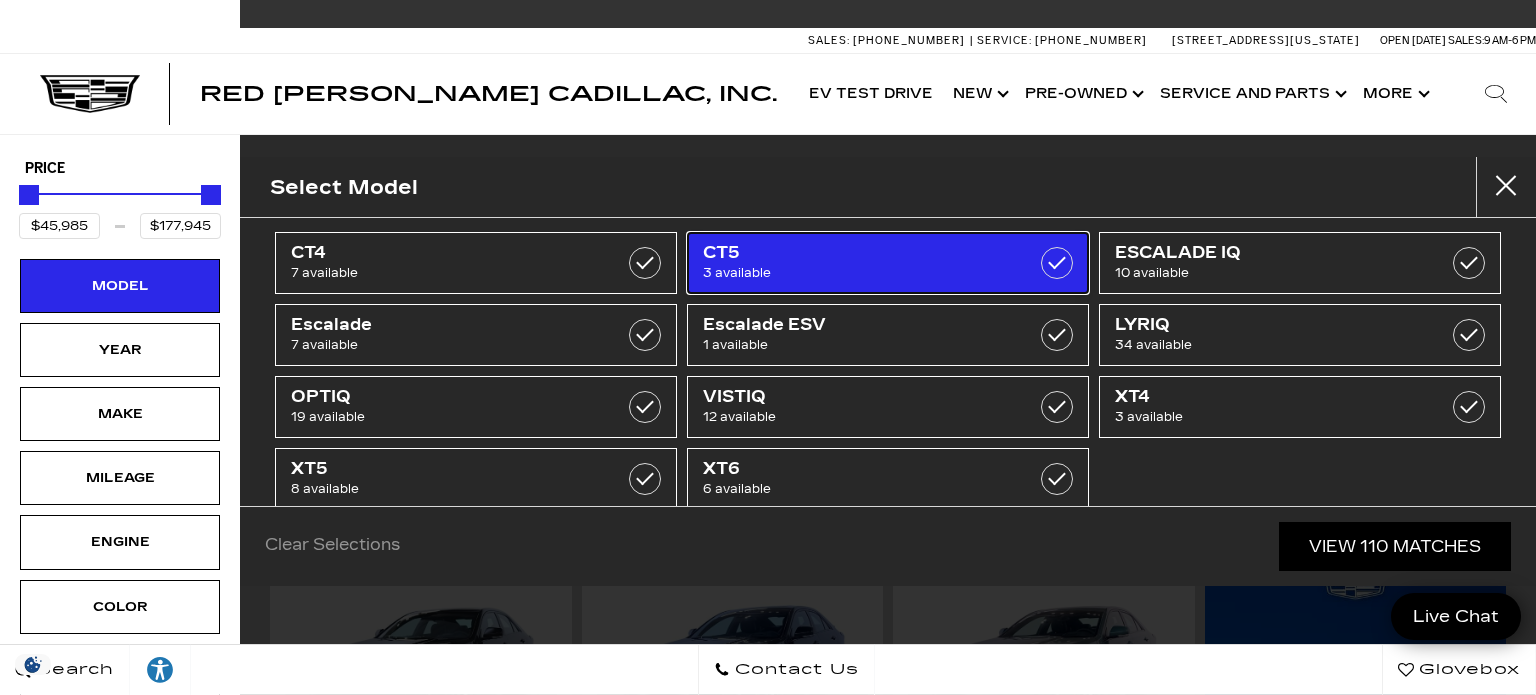 type on "$50,609" 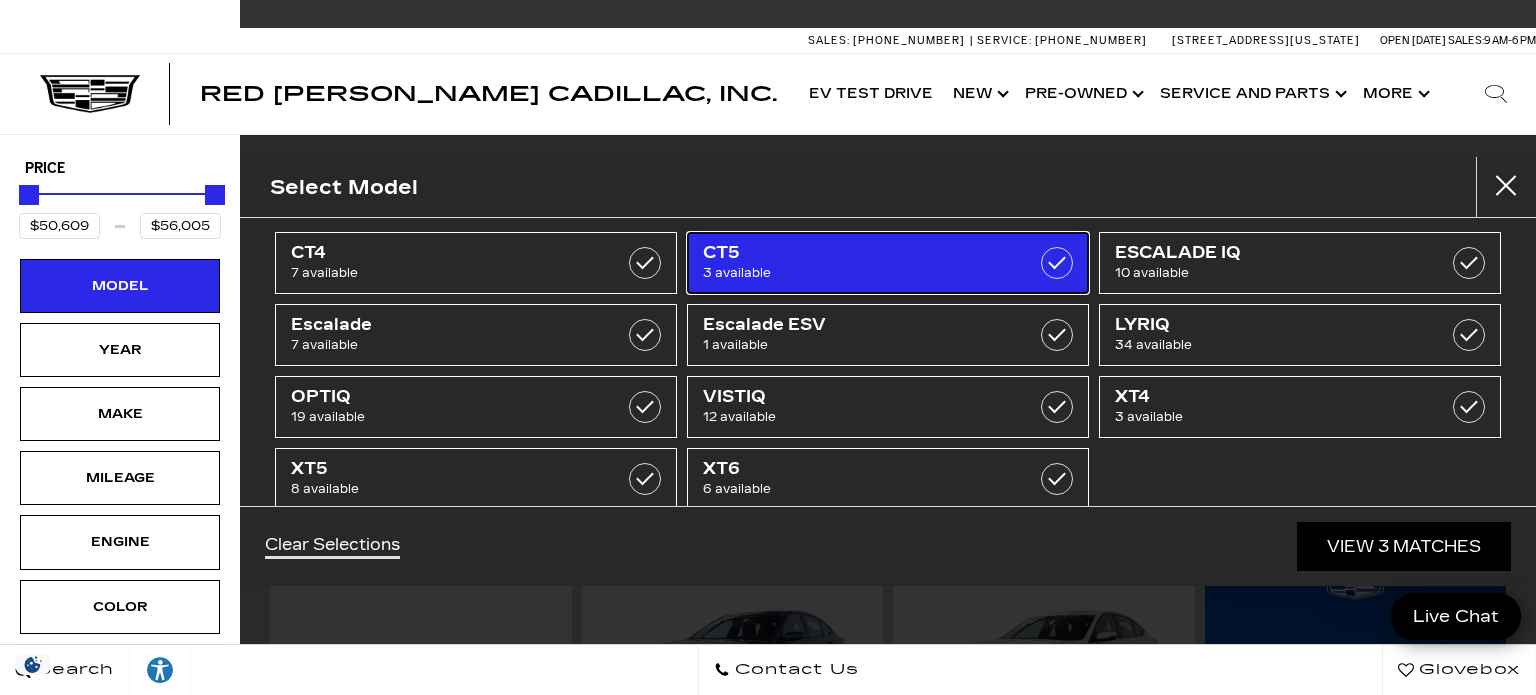 click on "CT5" at bounding box center (860, 253) 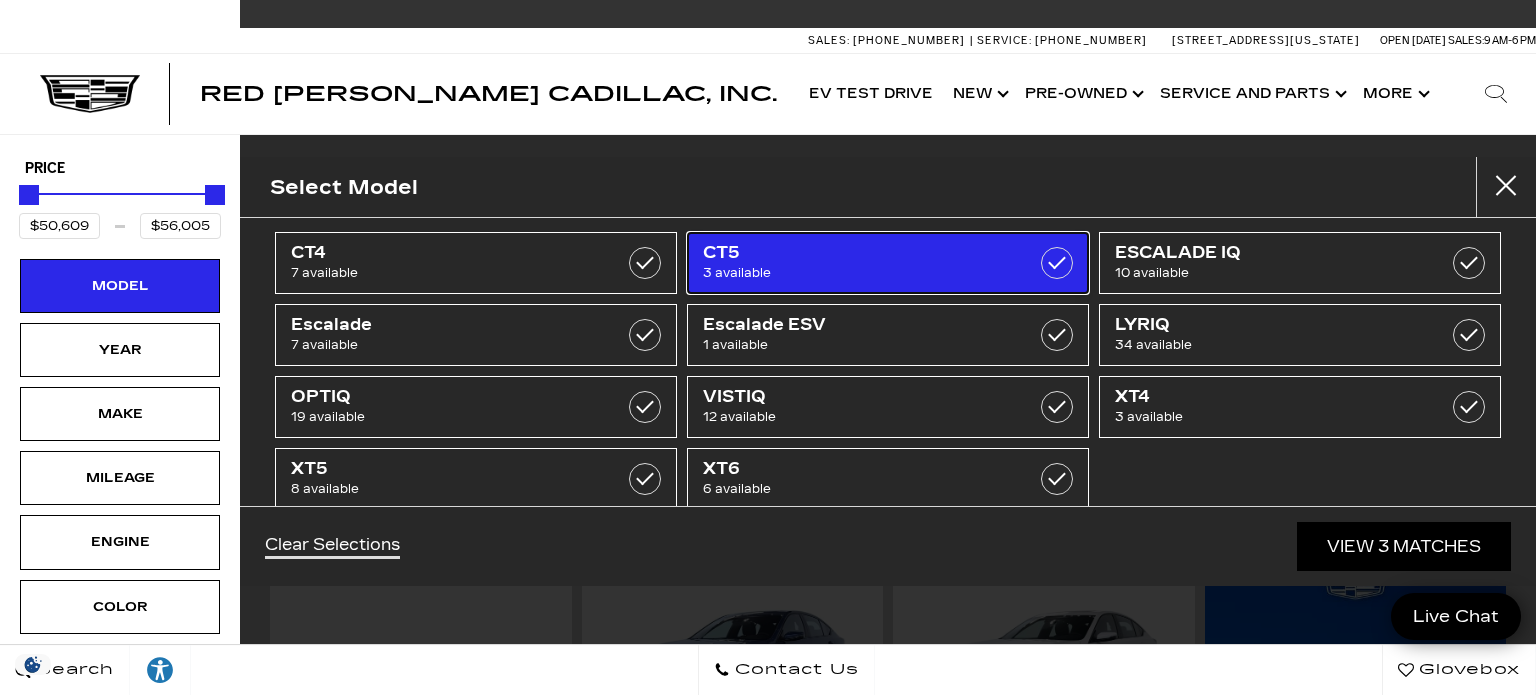 type on "$45,985" 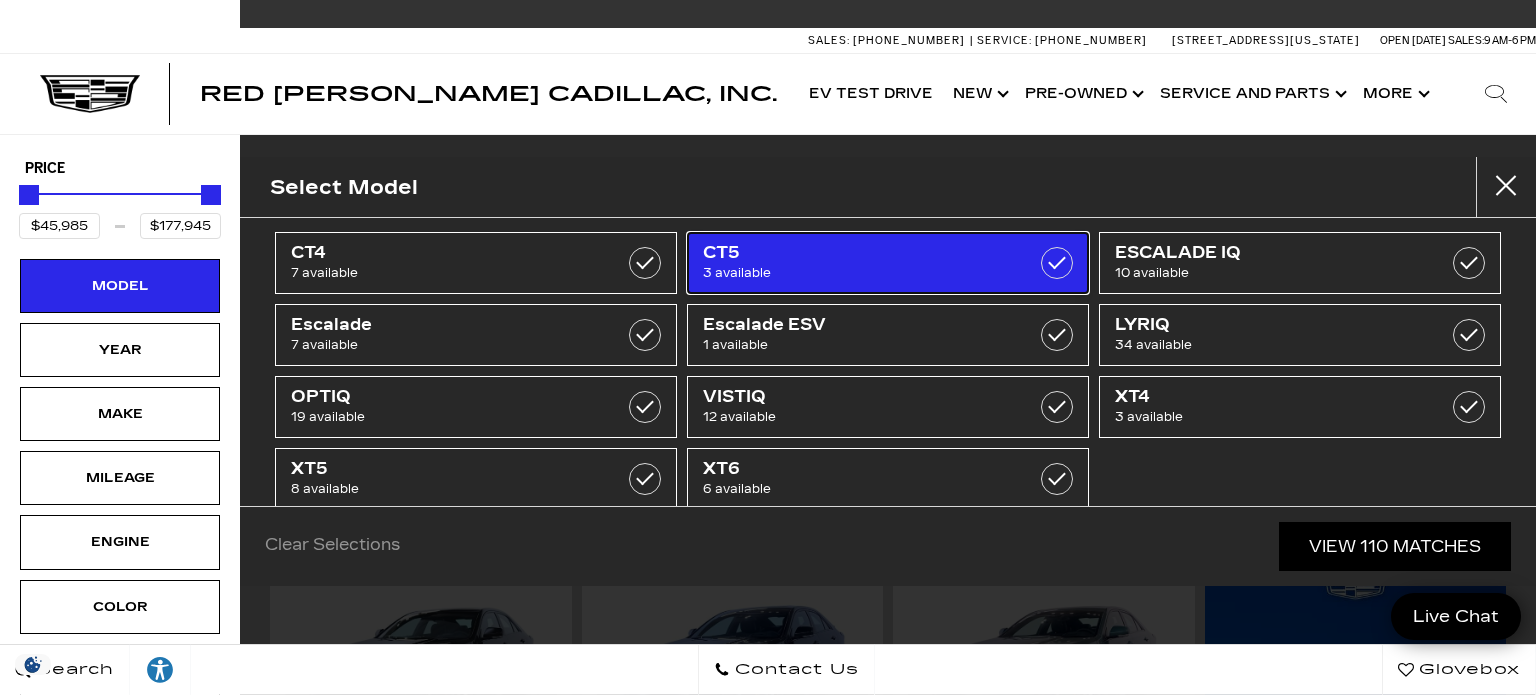 click on "CT5" at bounding box center [860, 253] 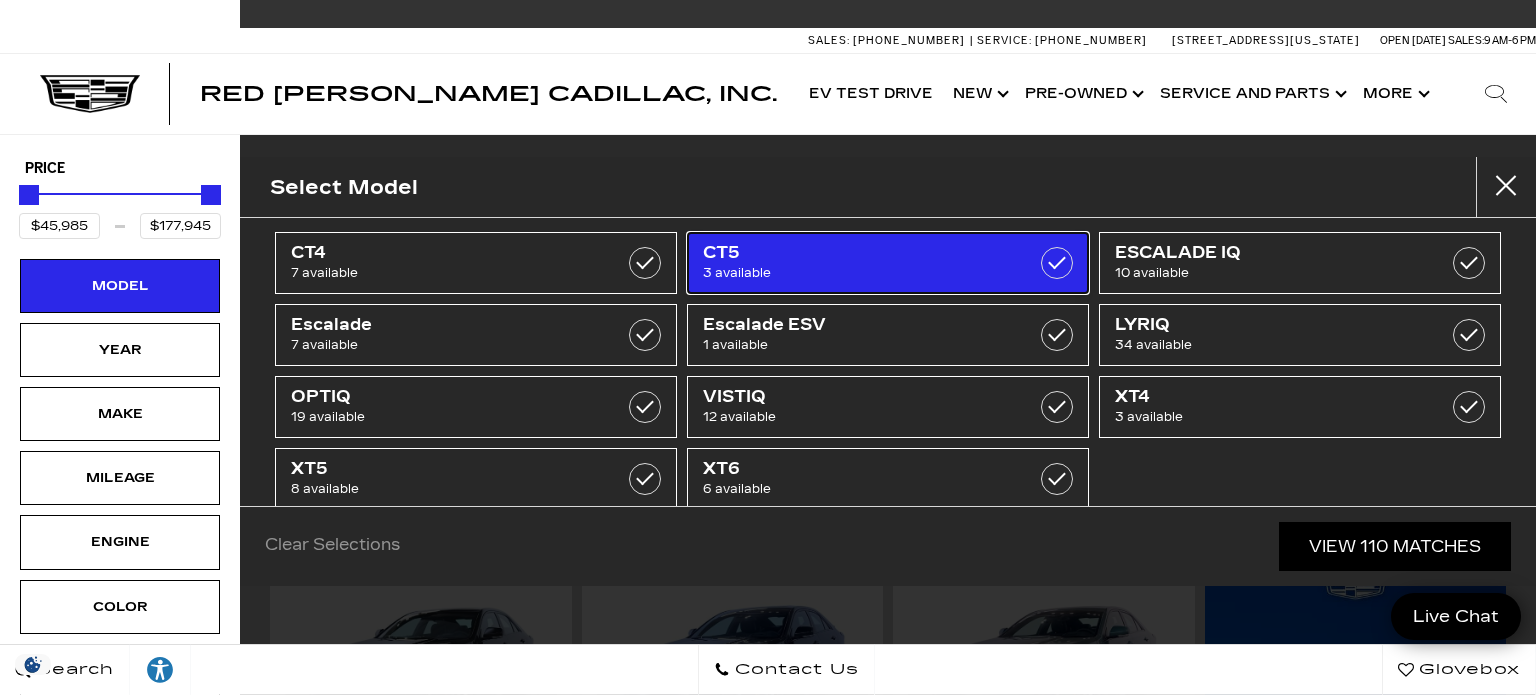type on "$50,609" 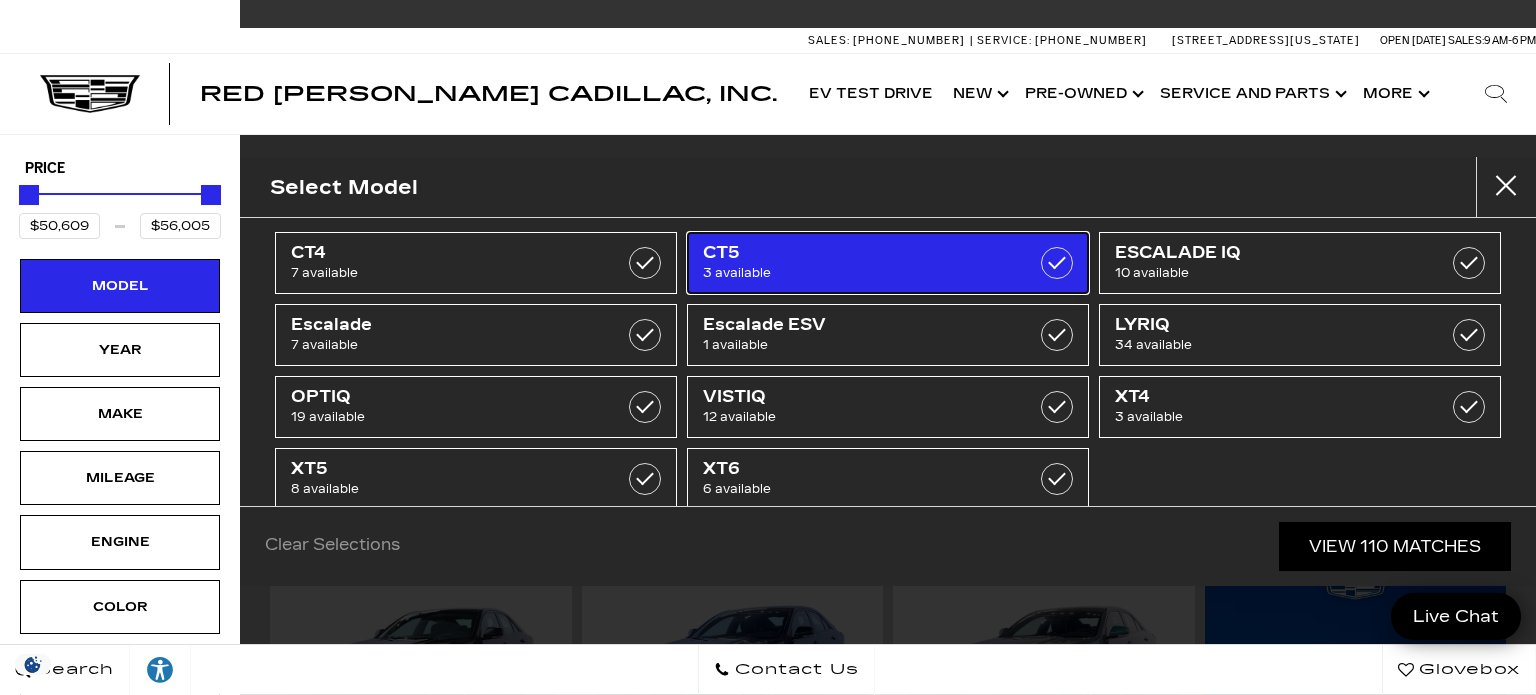 checkbox on "true" 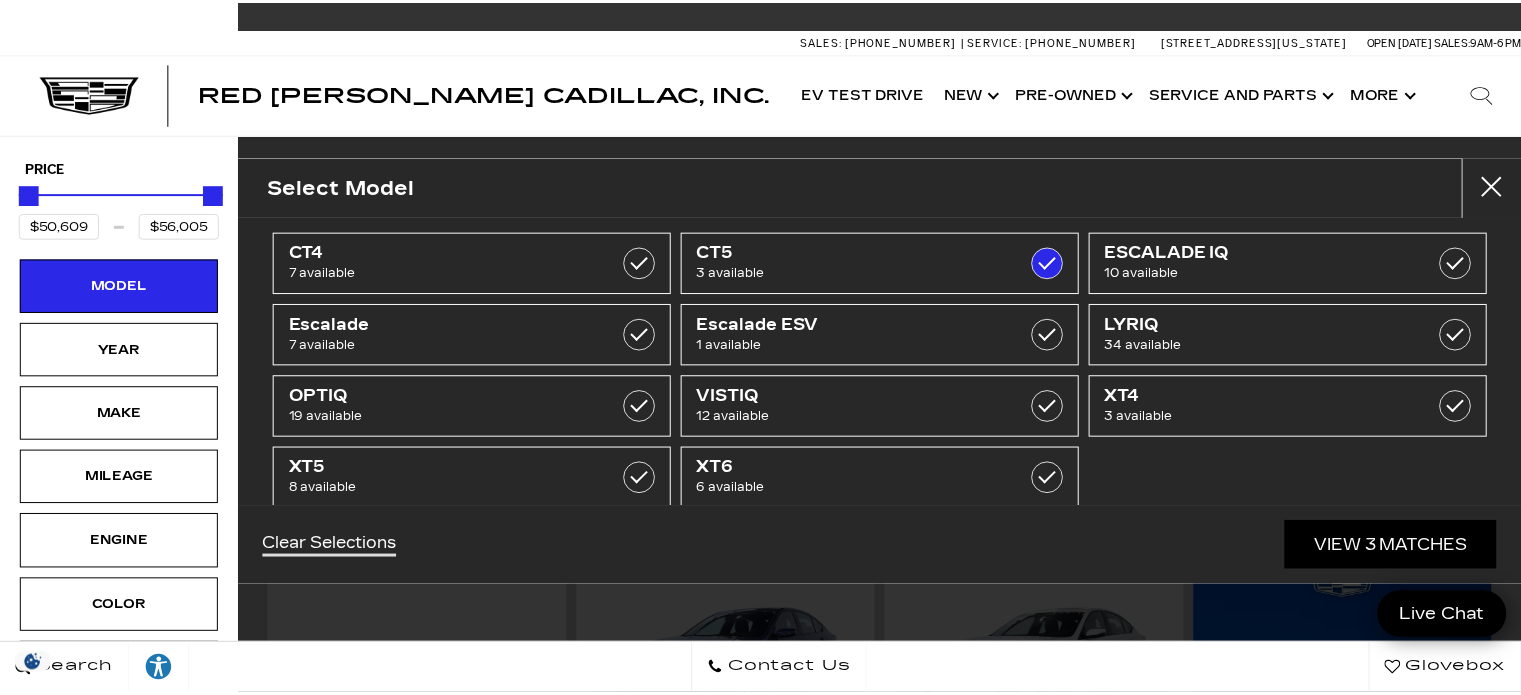 scroll, scrollTop: 58, scrollLeft: 0, axis: vertical 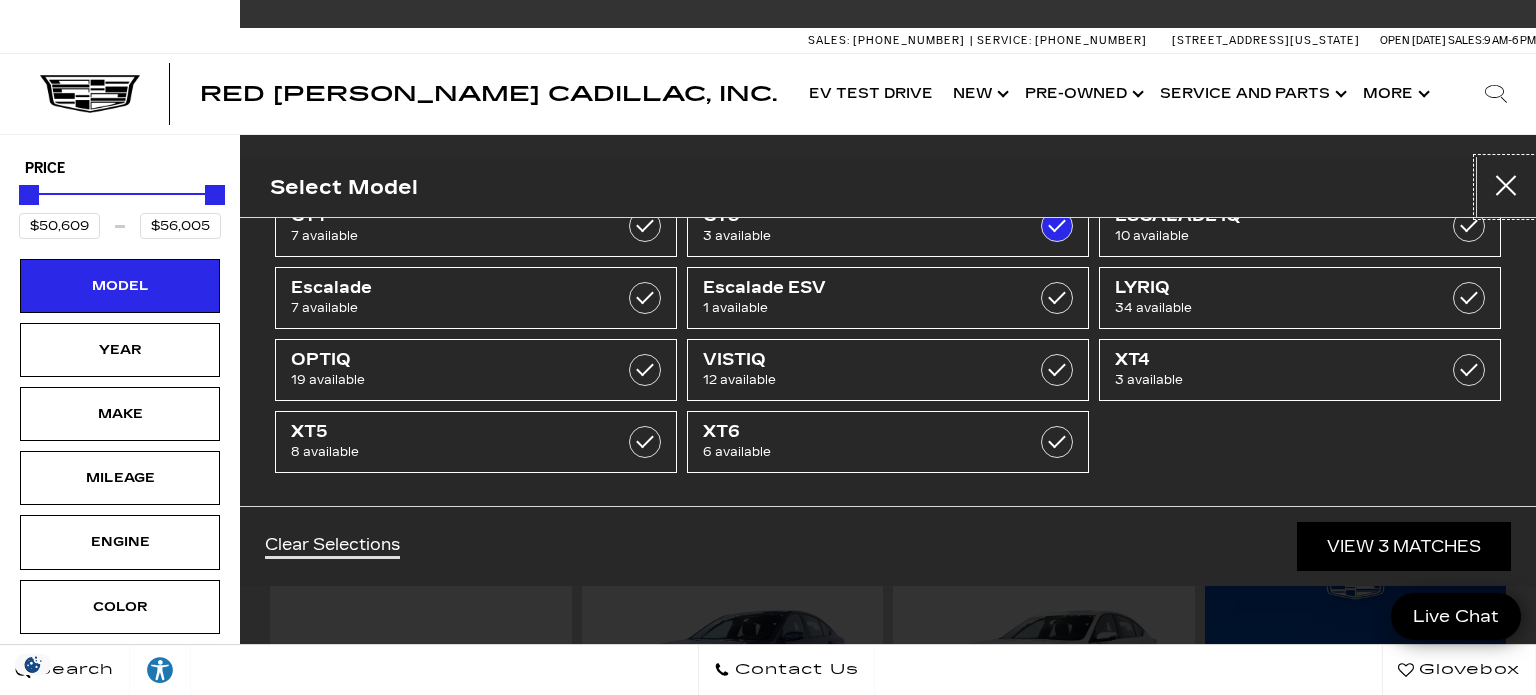 click at bounding box center (1506, 187) 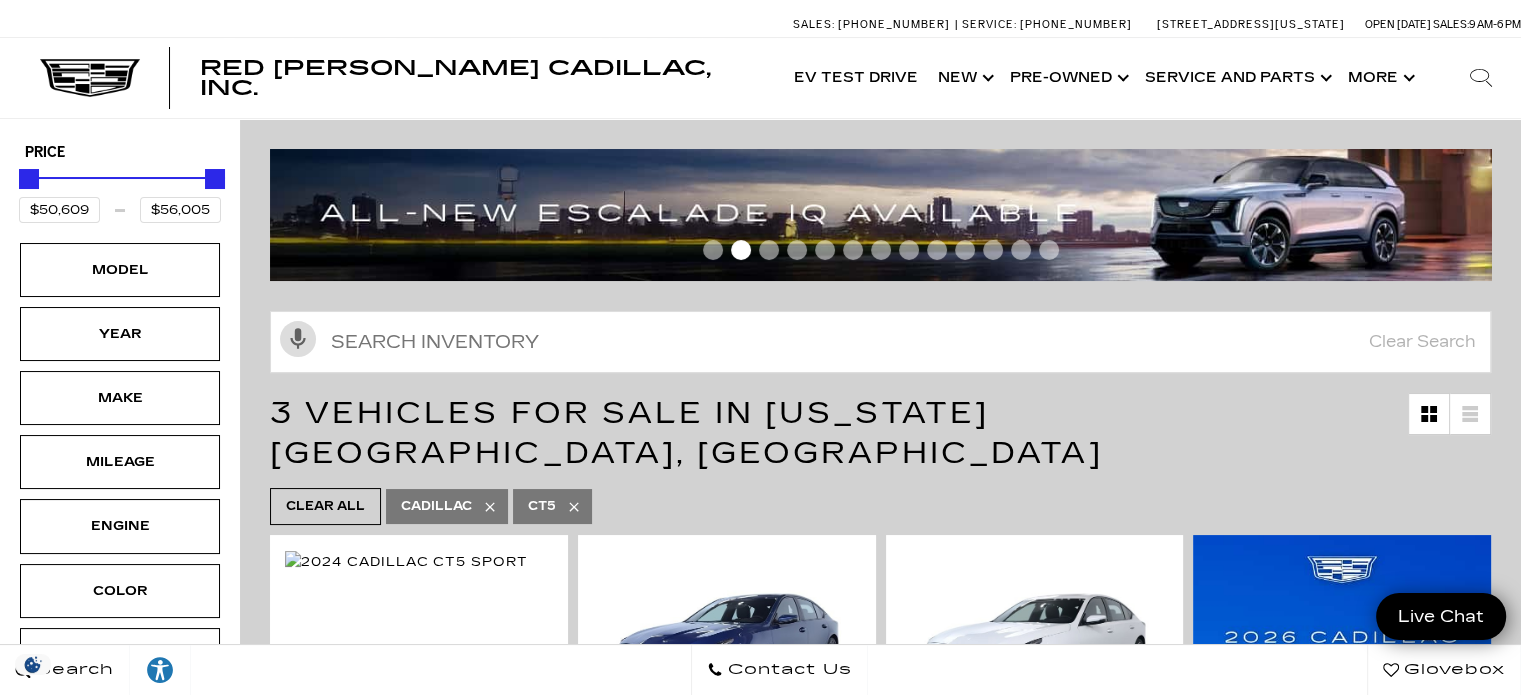 scroll, scrollTop: 0, scrollLeft: 0, axis: both 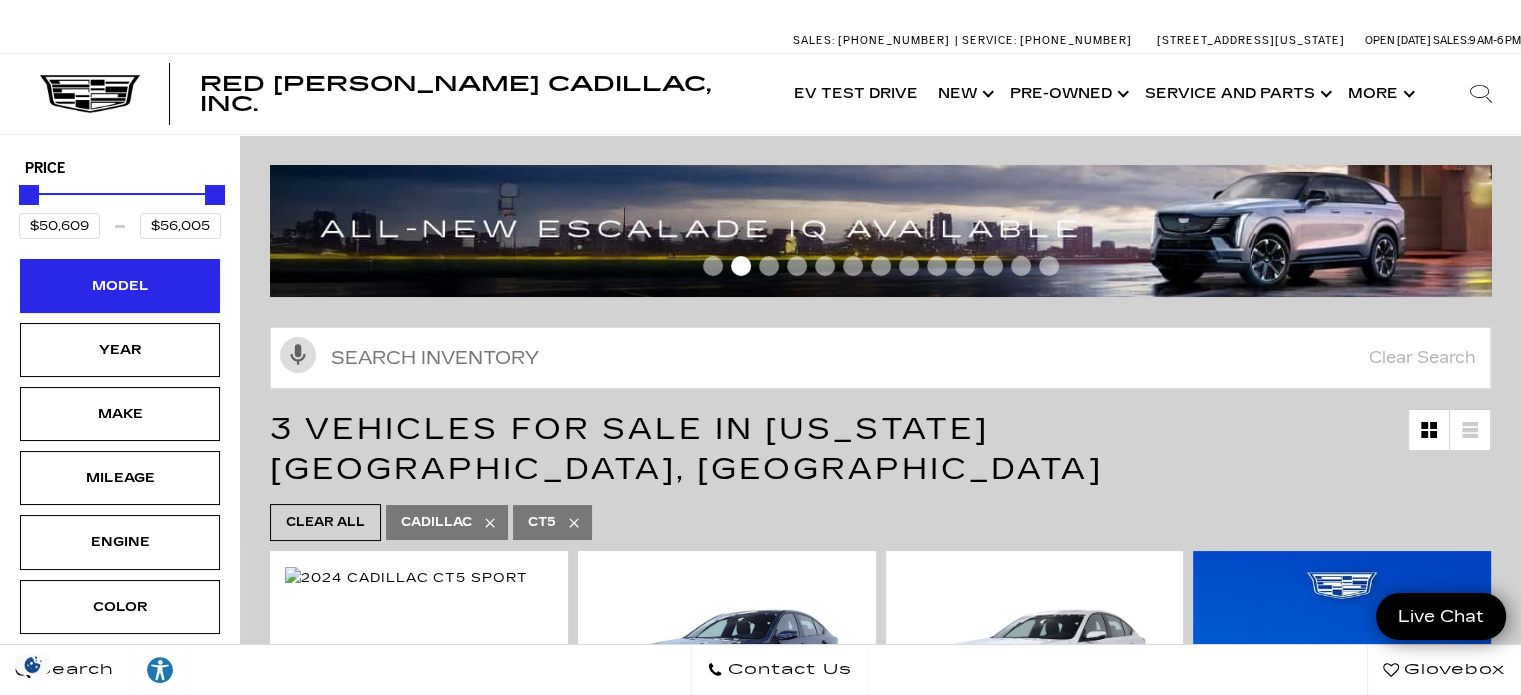 click on "Model" at bounding box center (120, 286) 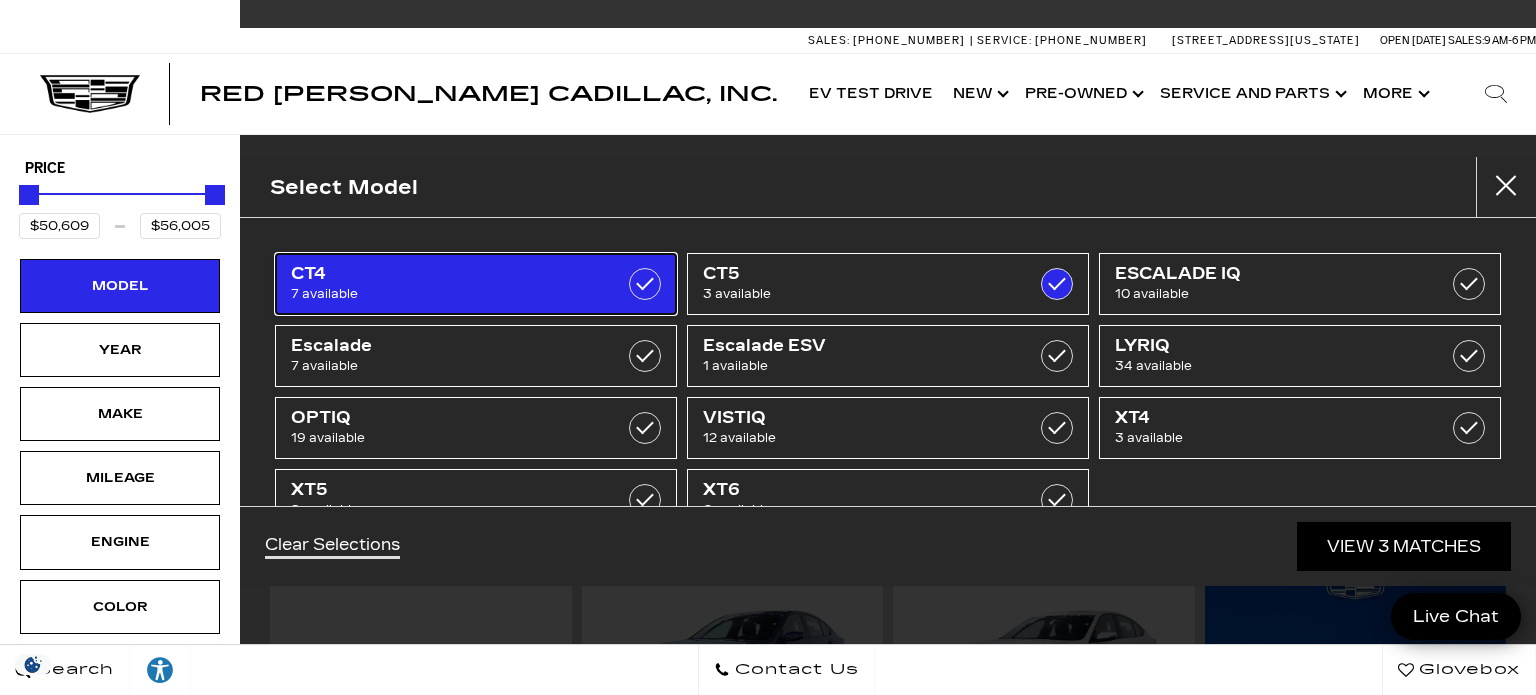 click on "CT4" at bounding box center [448, 274] 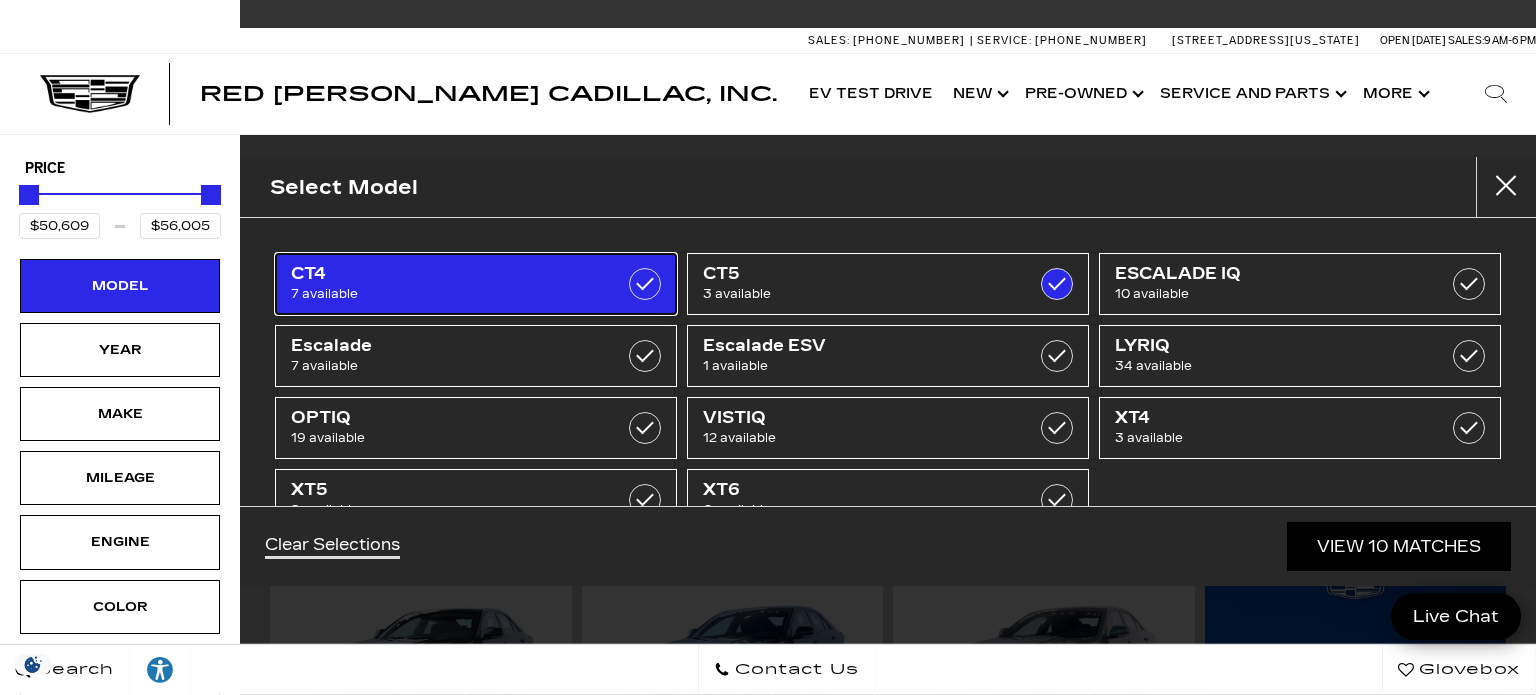 type on "$45,985" 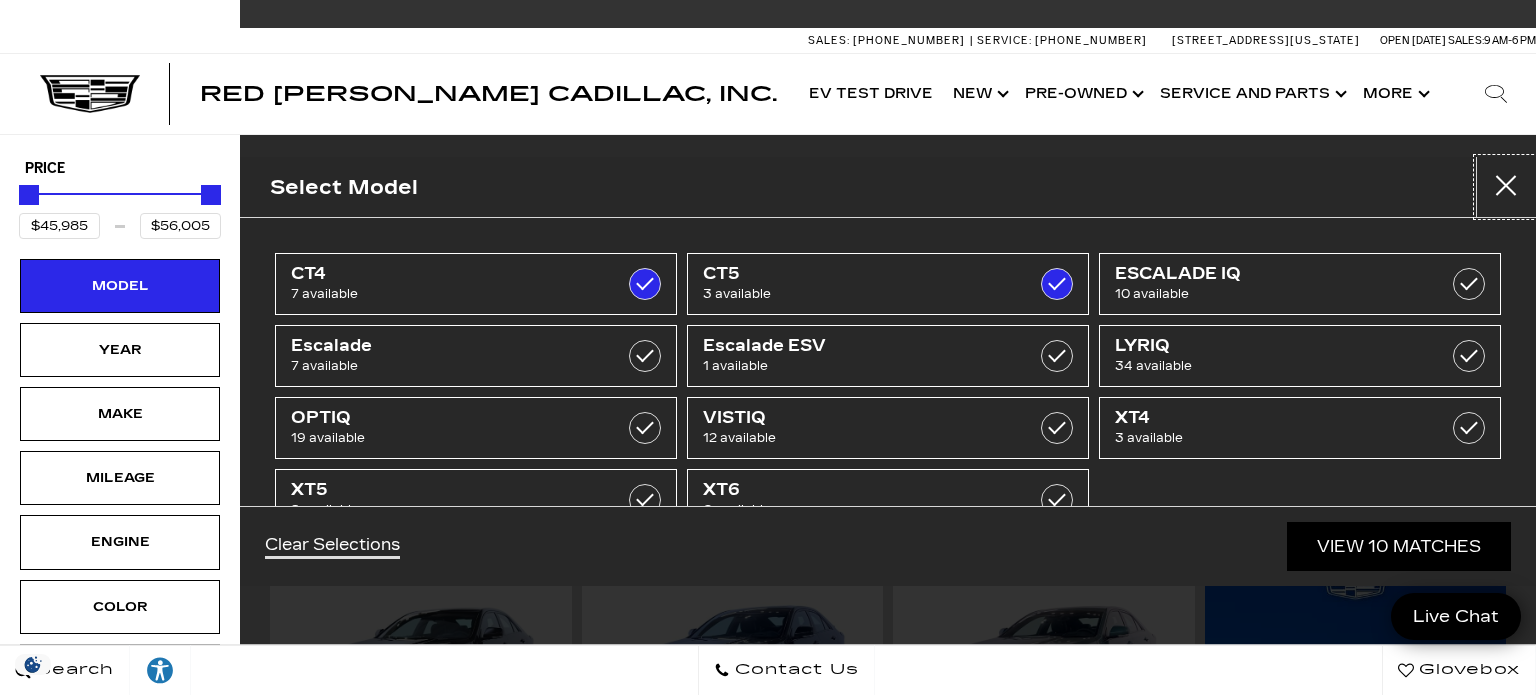 click at bounding box center [1506, 187] 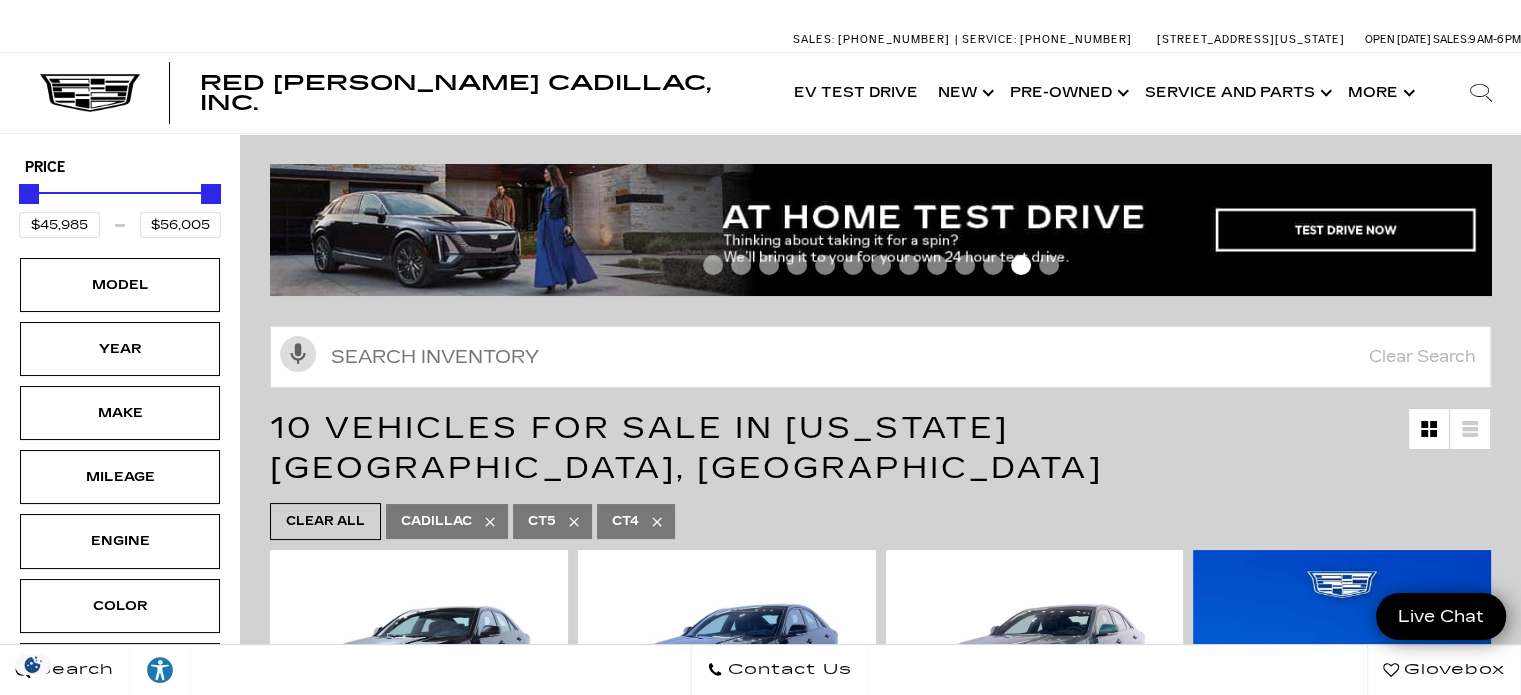 scroll, scrollTop: 0, scrollLeft: 0, axis: both 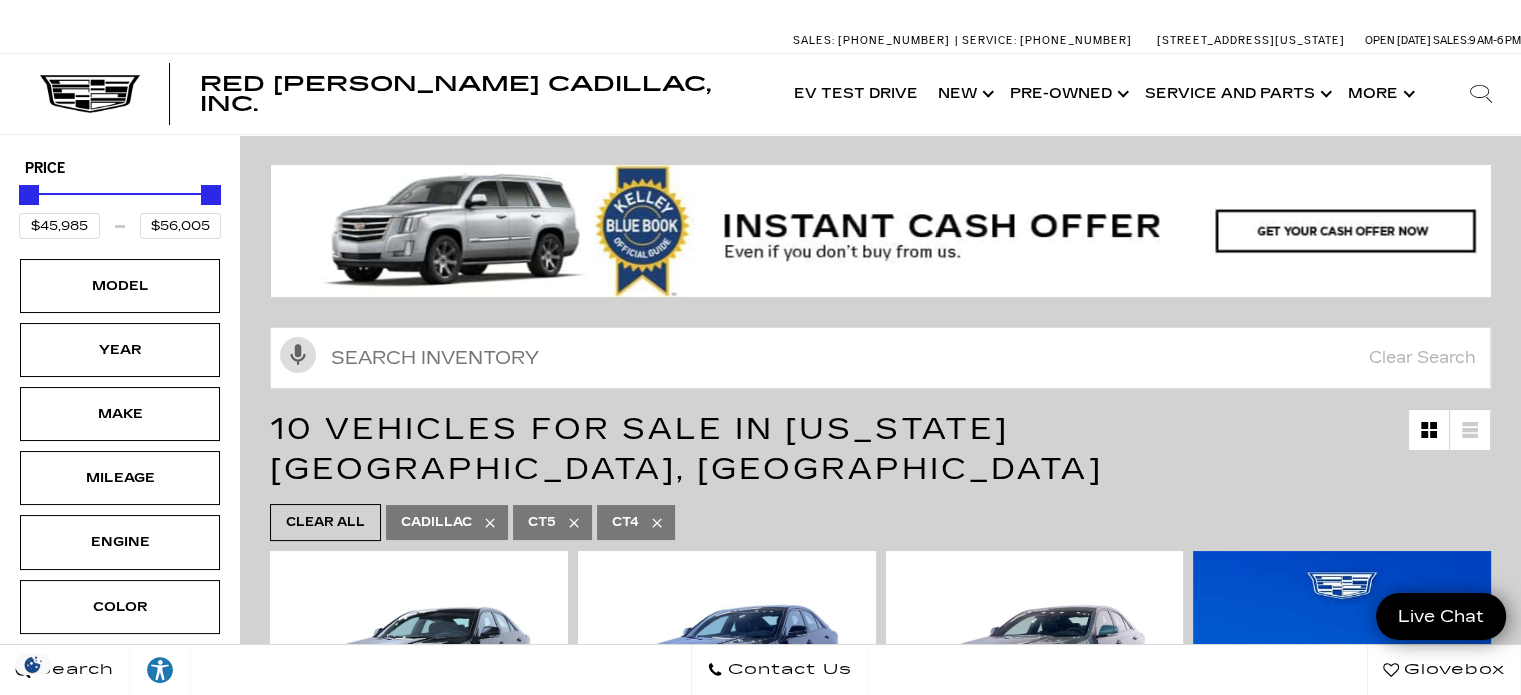 click 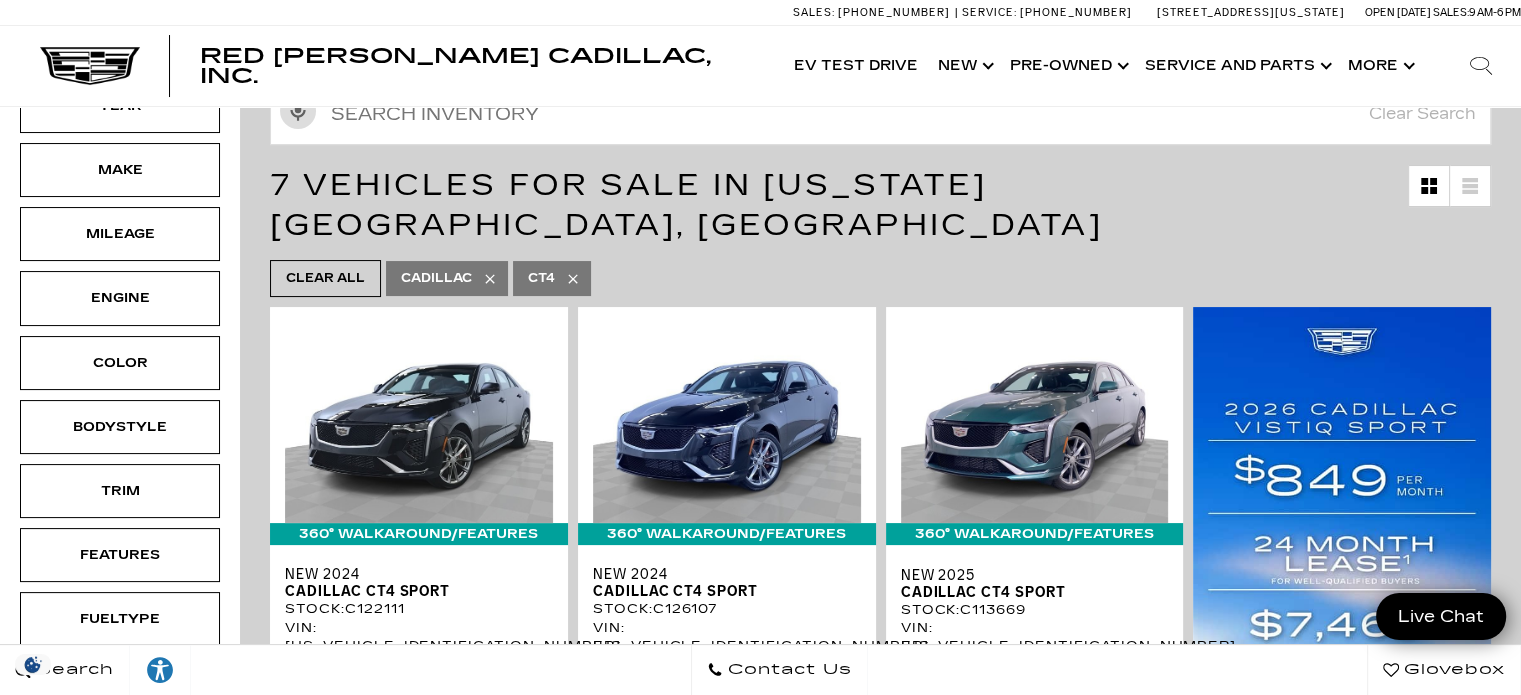 scroll, scrollTop: 255, scrollLeft: 0, axis: vertical 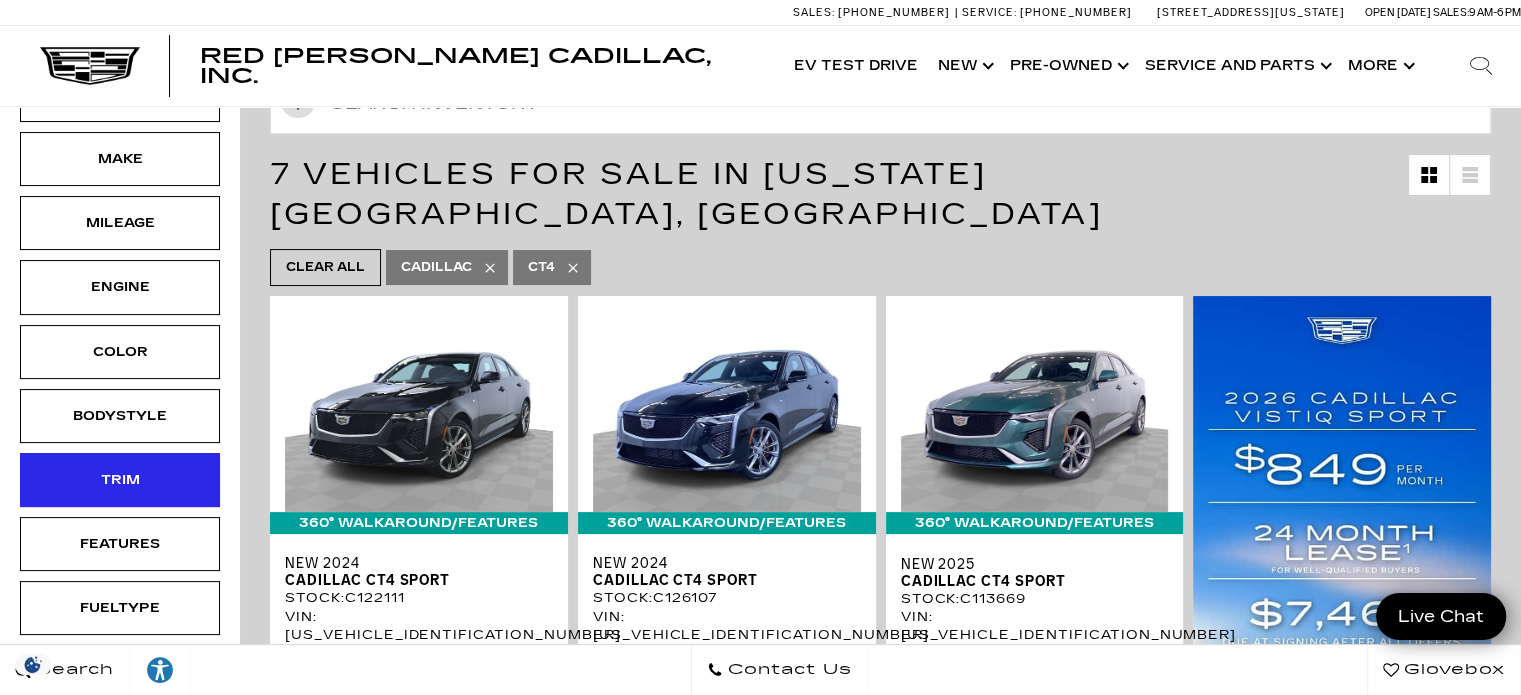 click on "Trim" at bounding box center (120, 480) 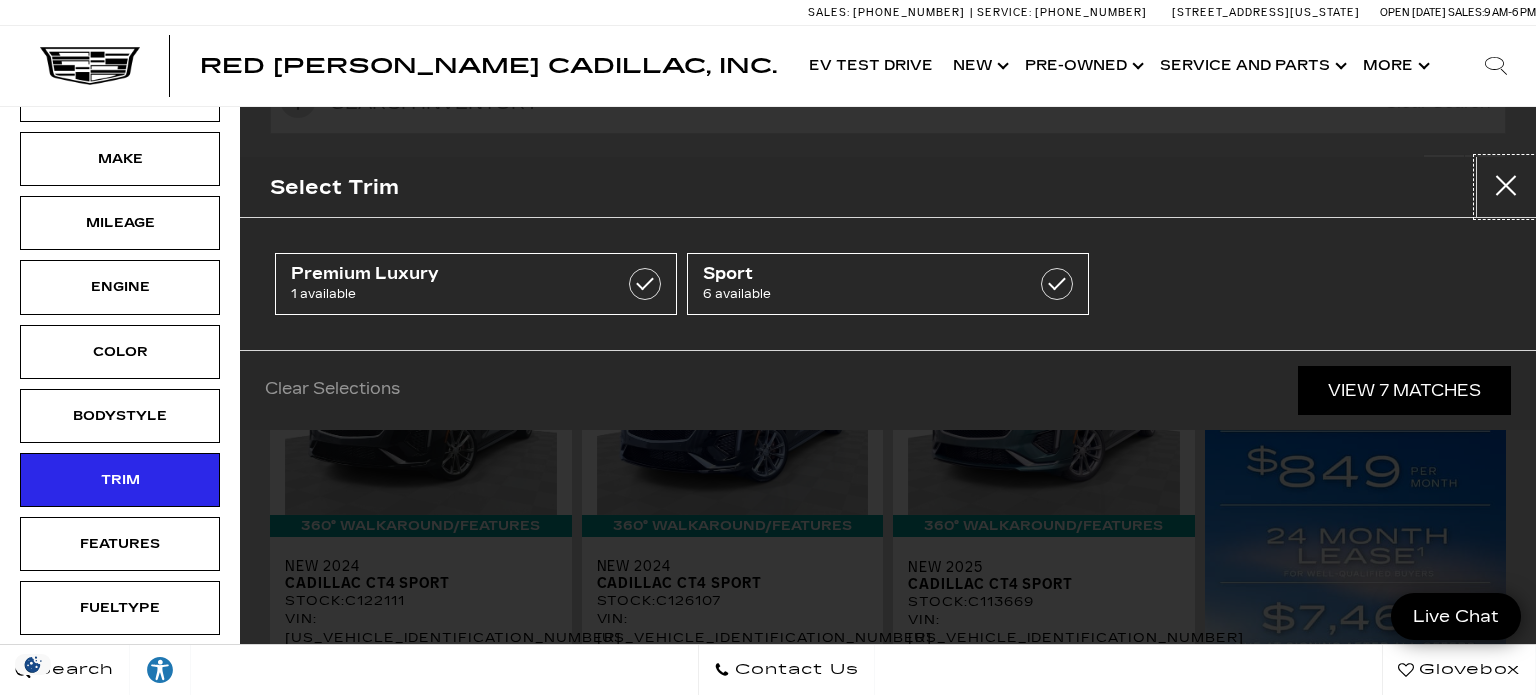click at bounding box center [1506, 187] 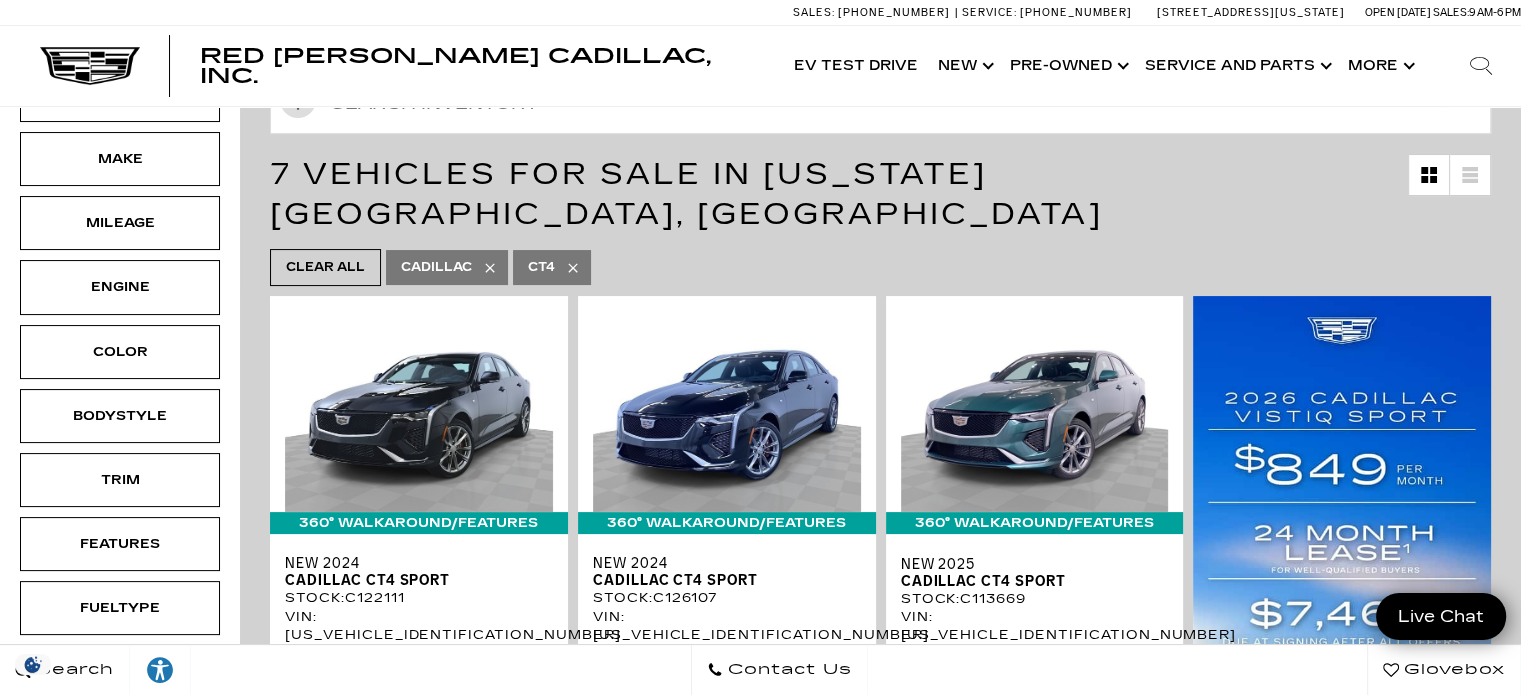 click 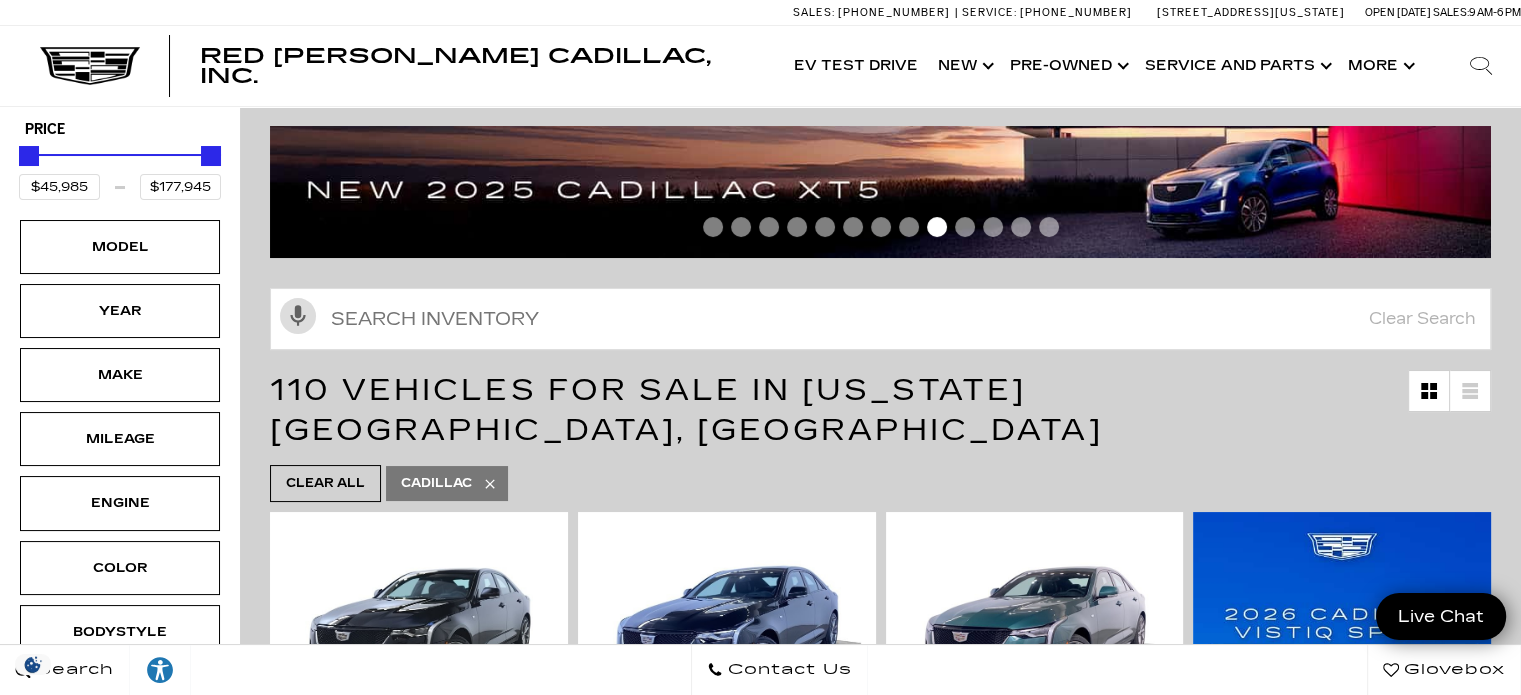 scroll, scrollTop: 0, scrollLeft: 0, axis: both 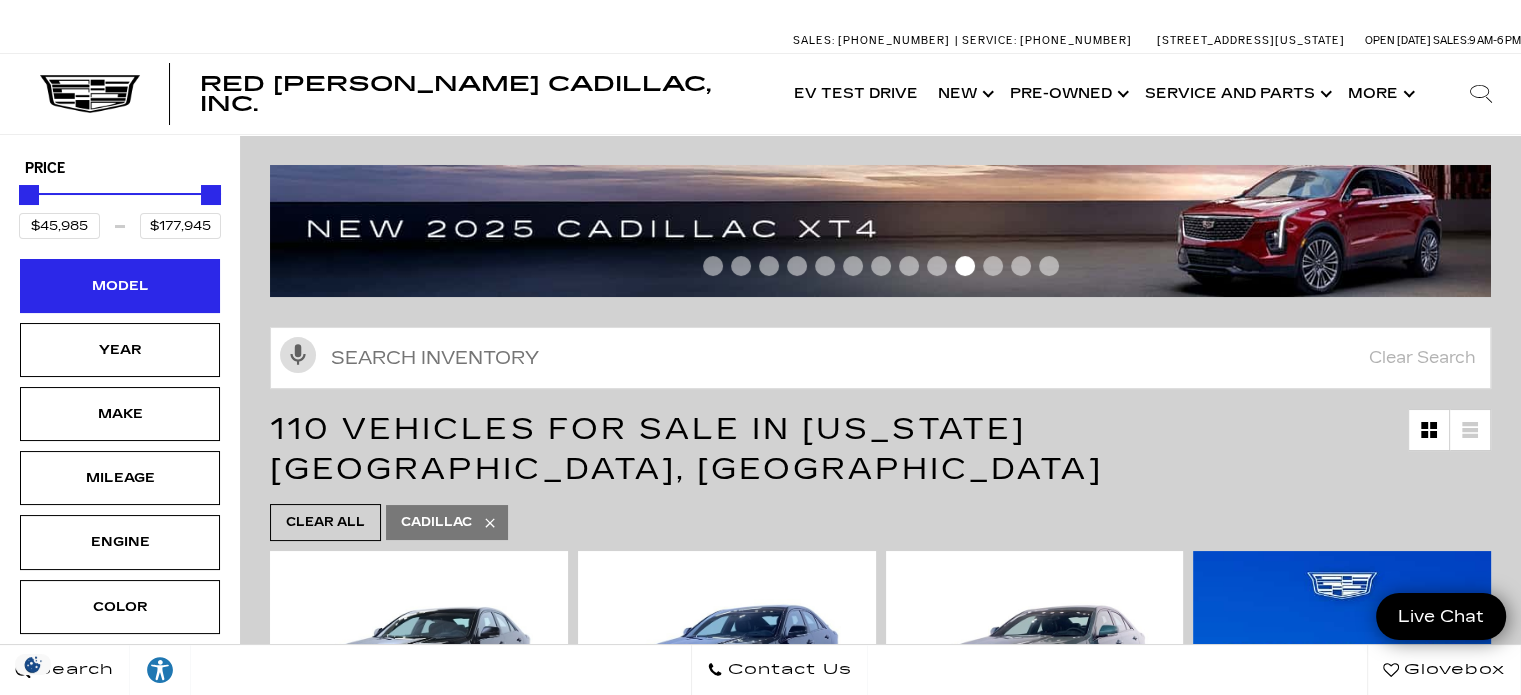 click on "Model" at bounding box center [120, 286] 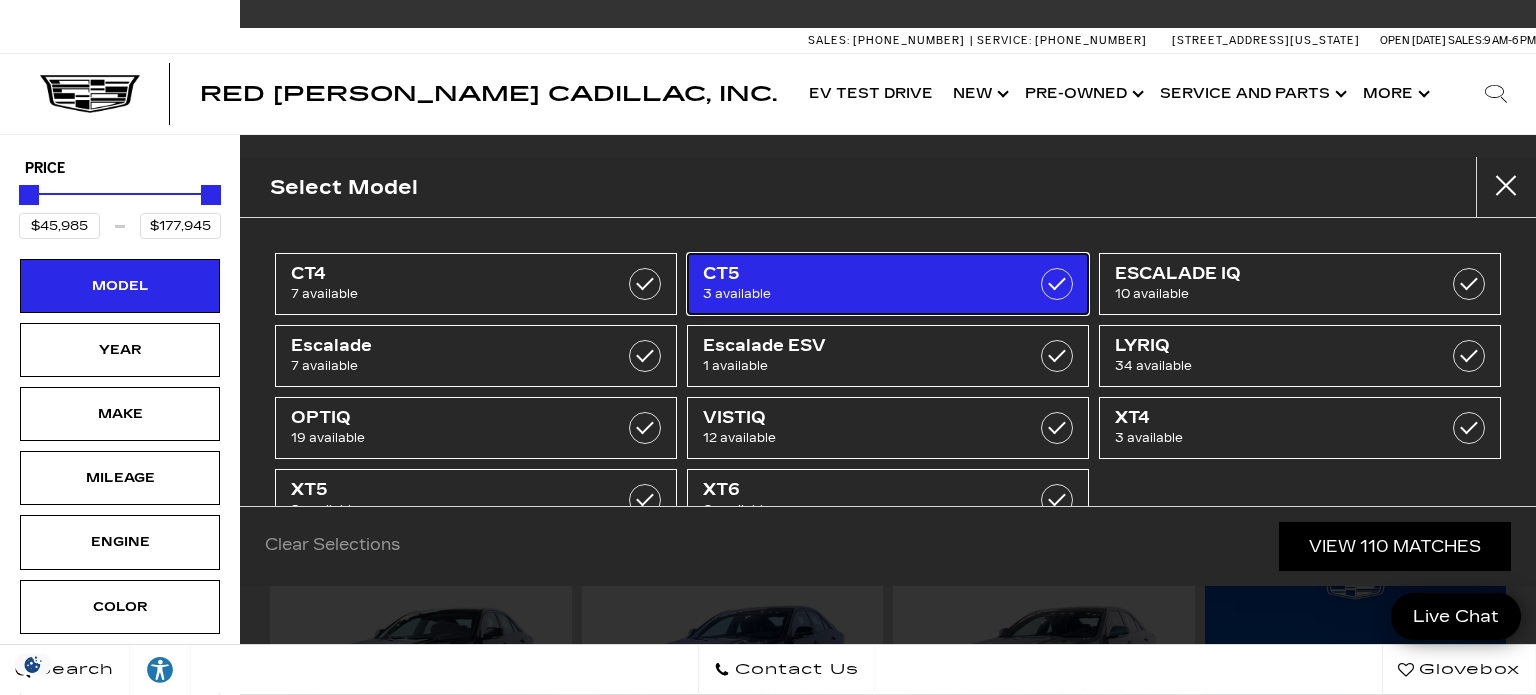 click on "3   available" at bounding box center (860, 294) 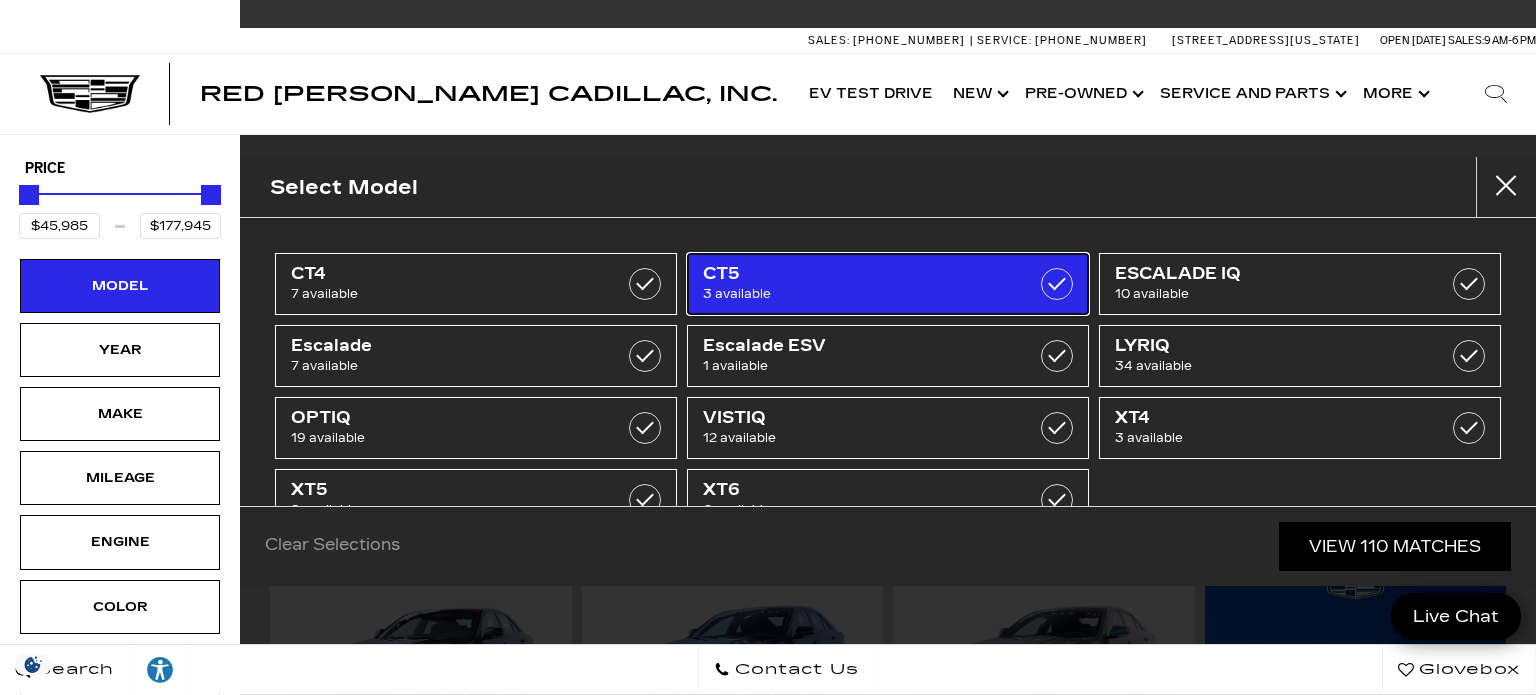 type on "$50,609" 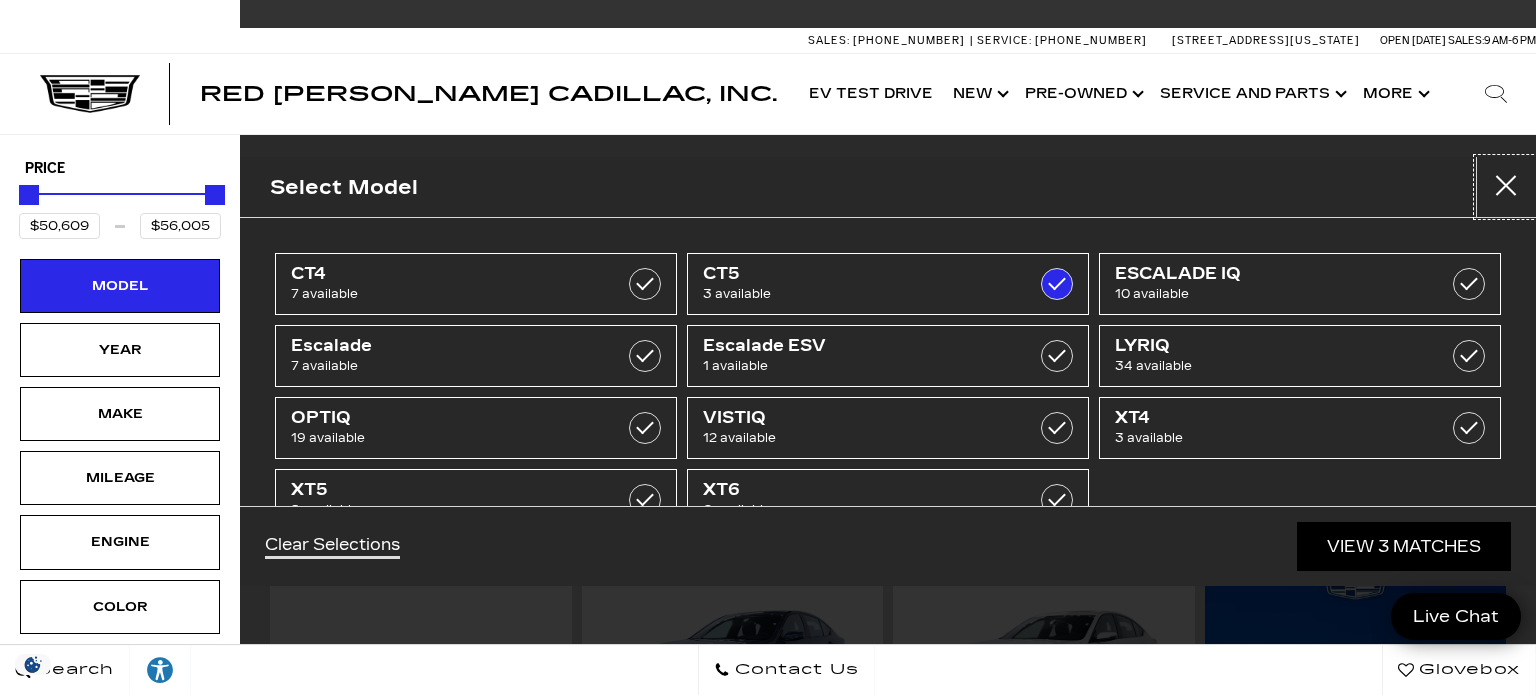 click at bounding box center [1506, 187] 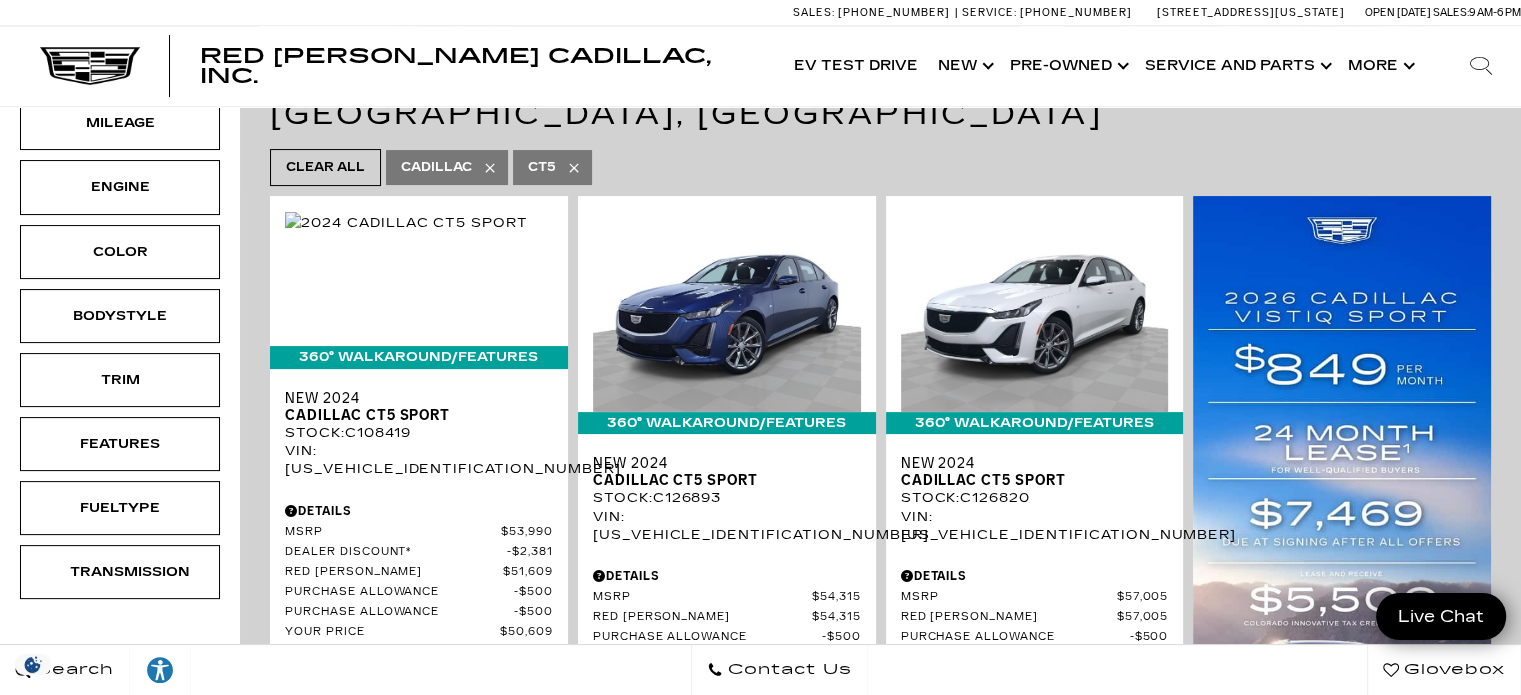 scroll, scrollTop: 358, scrollLeft: 0, axis: vertical 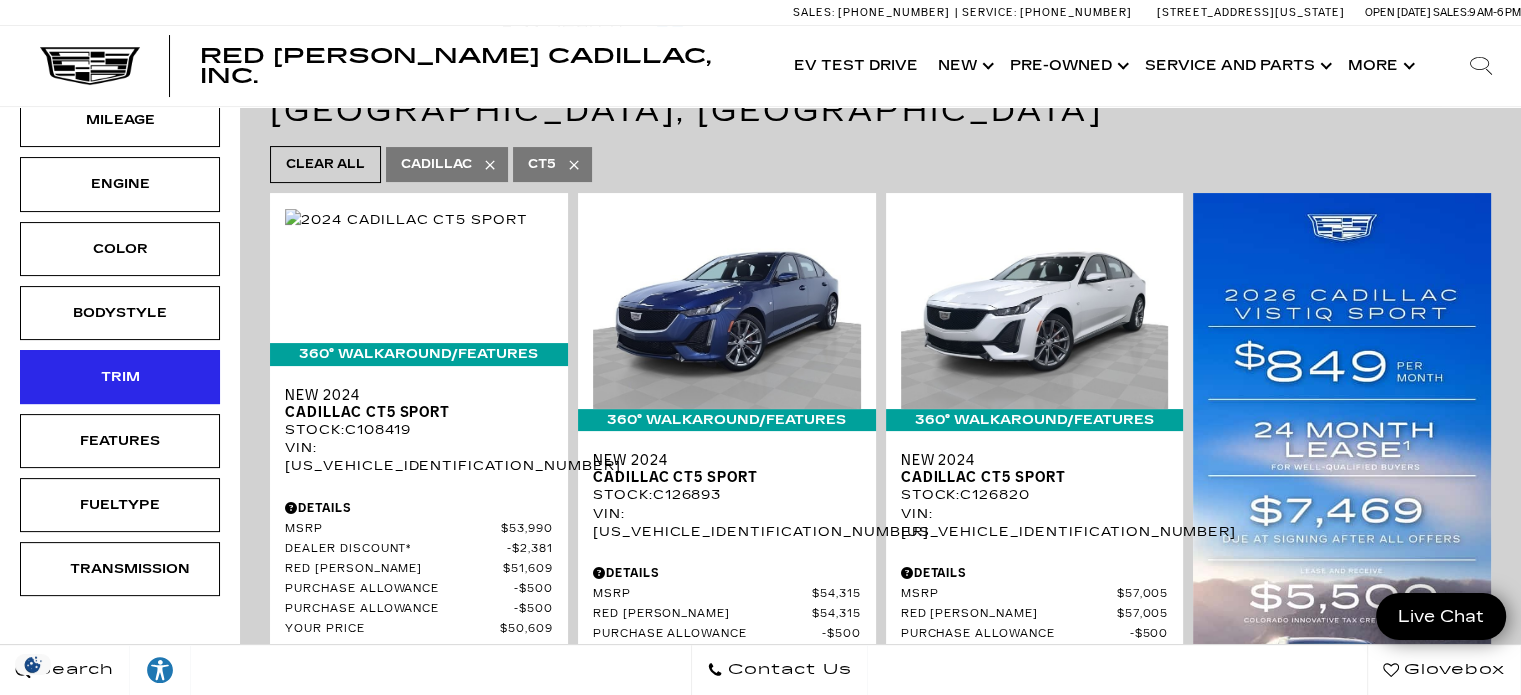 click on "Trim" at bounding box center (120, 377) 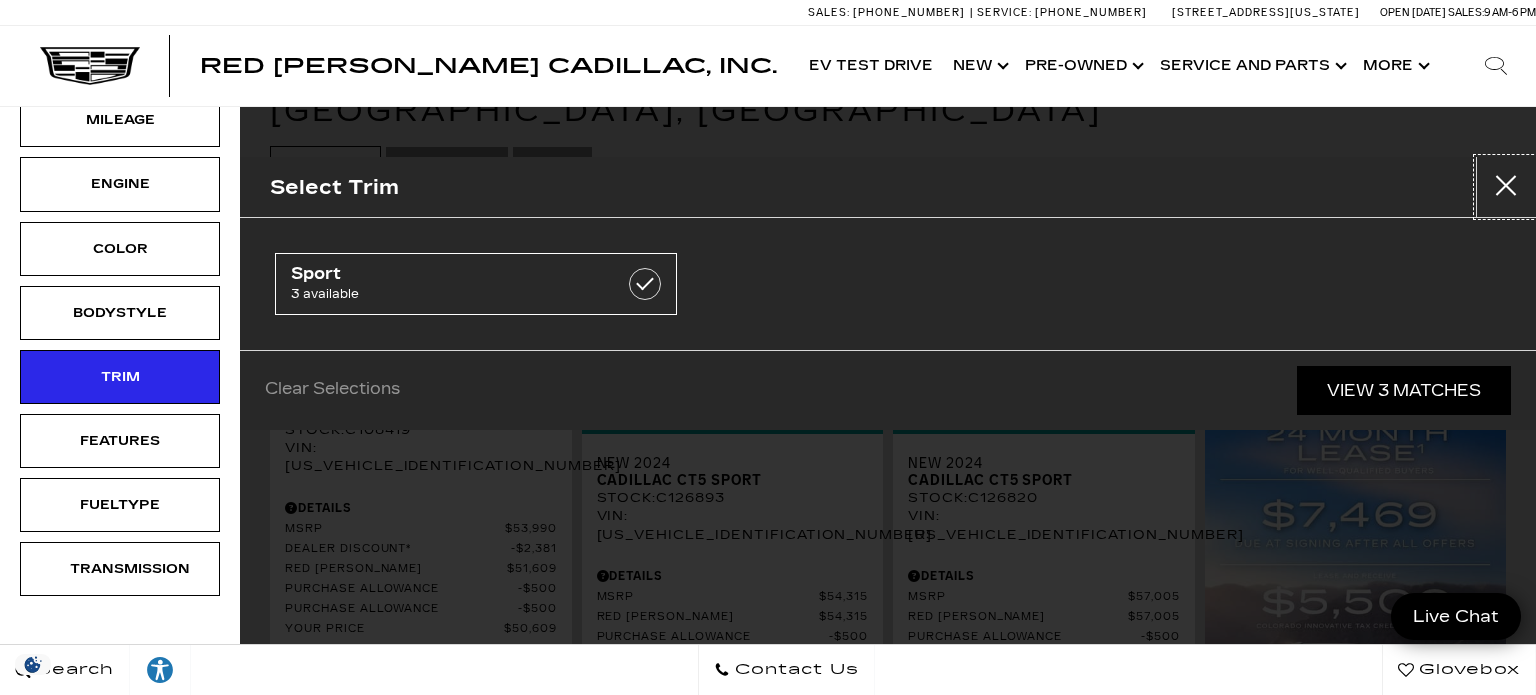 click at bounding box center (1506, 187) 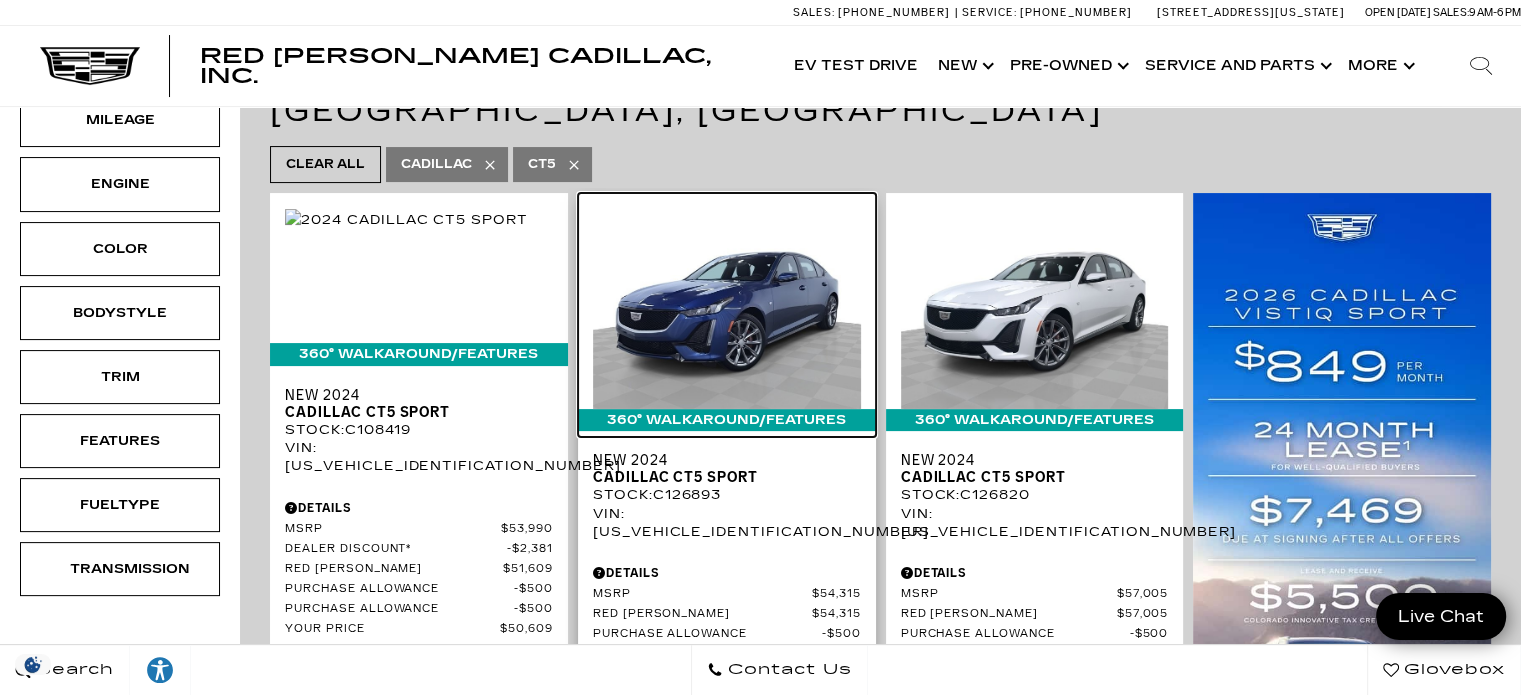click at bounding box center (727, 308) 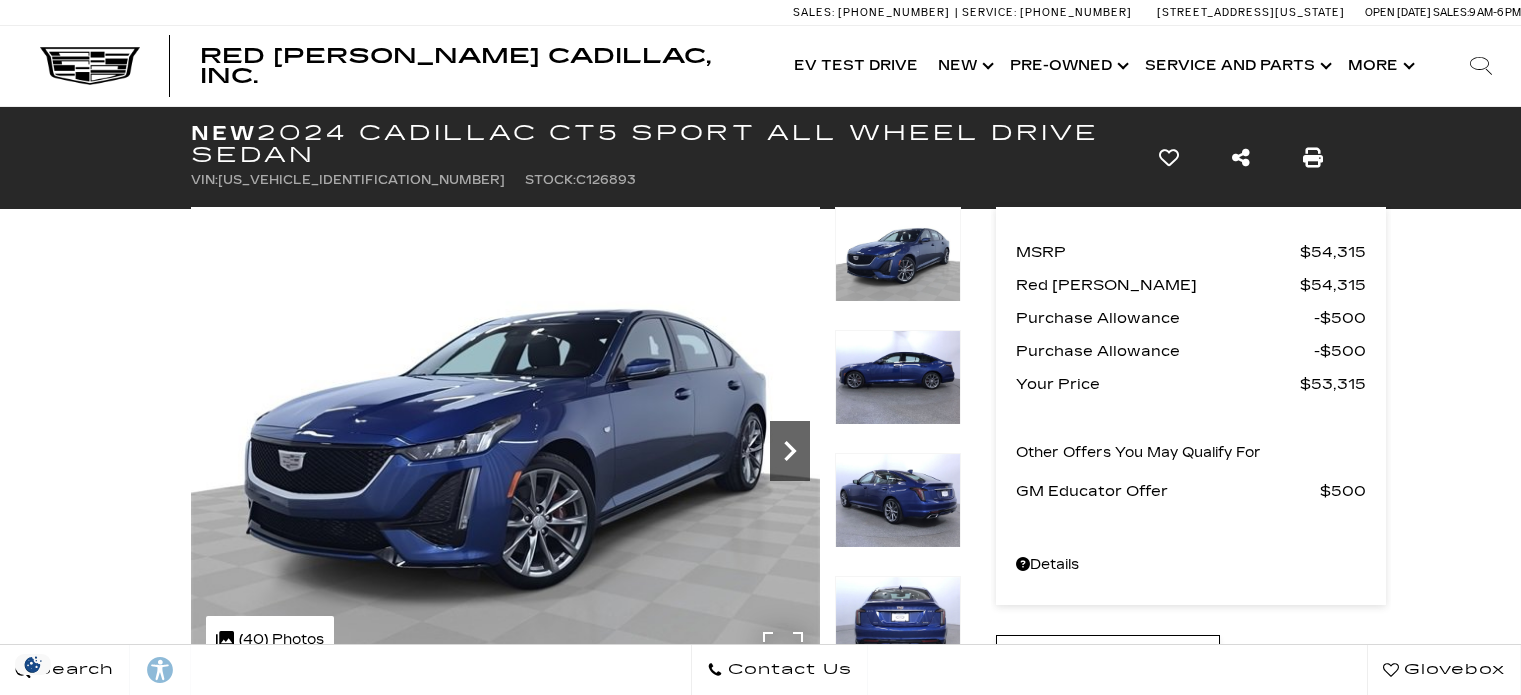 scroll, scrollTop: 0, scrollLeft: 0, axis: both 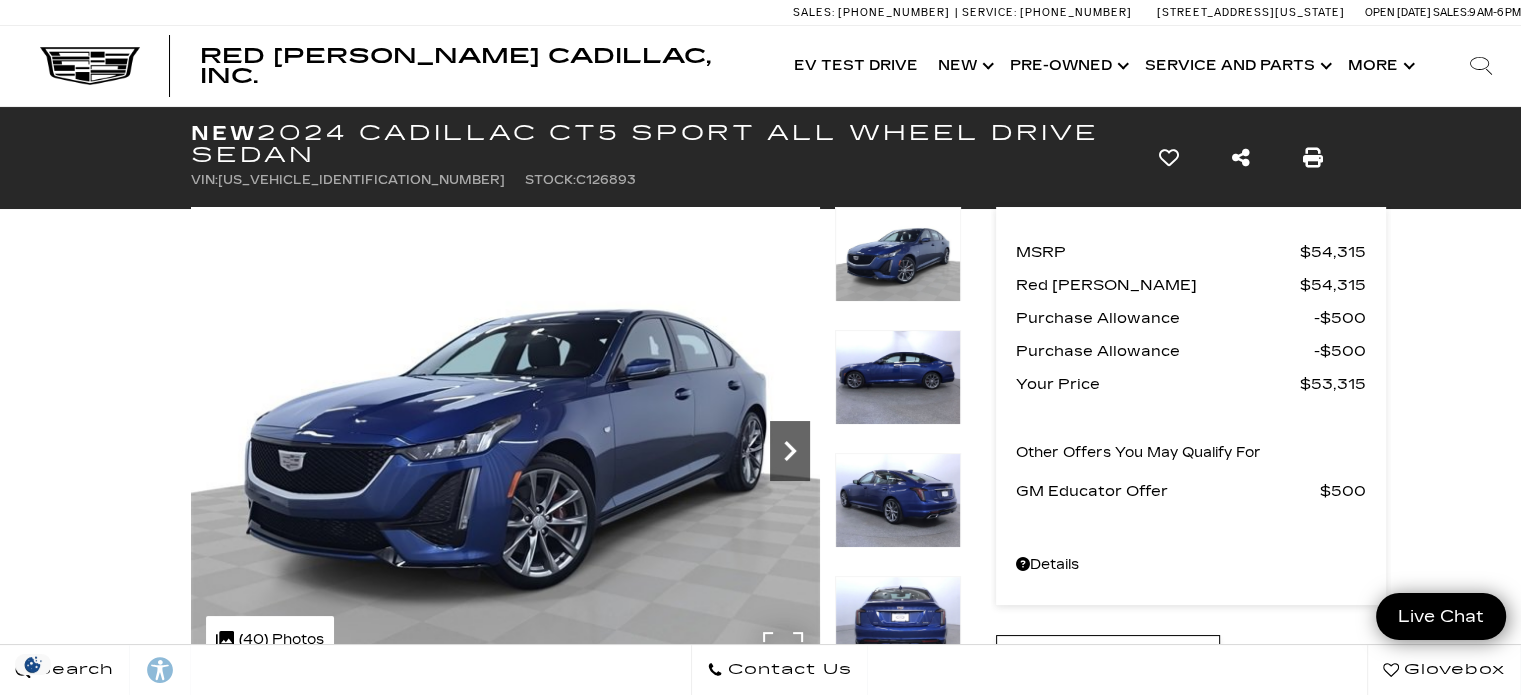 click 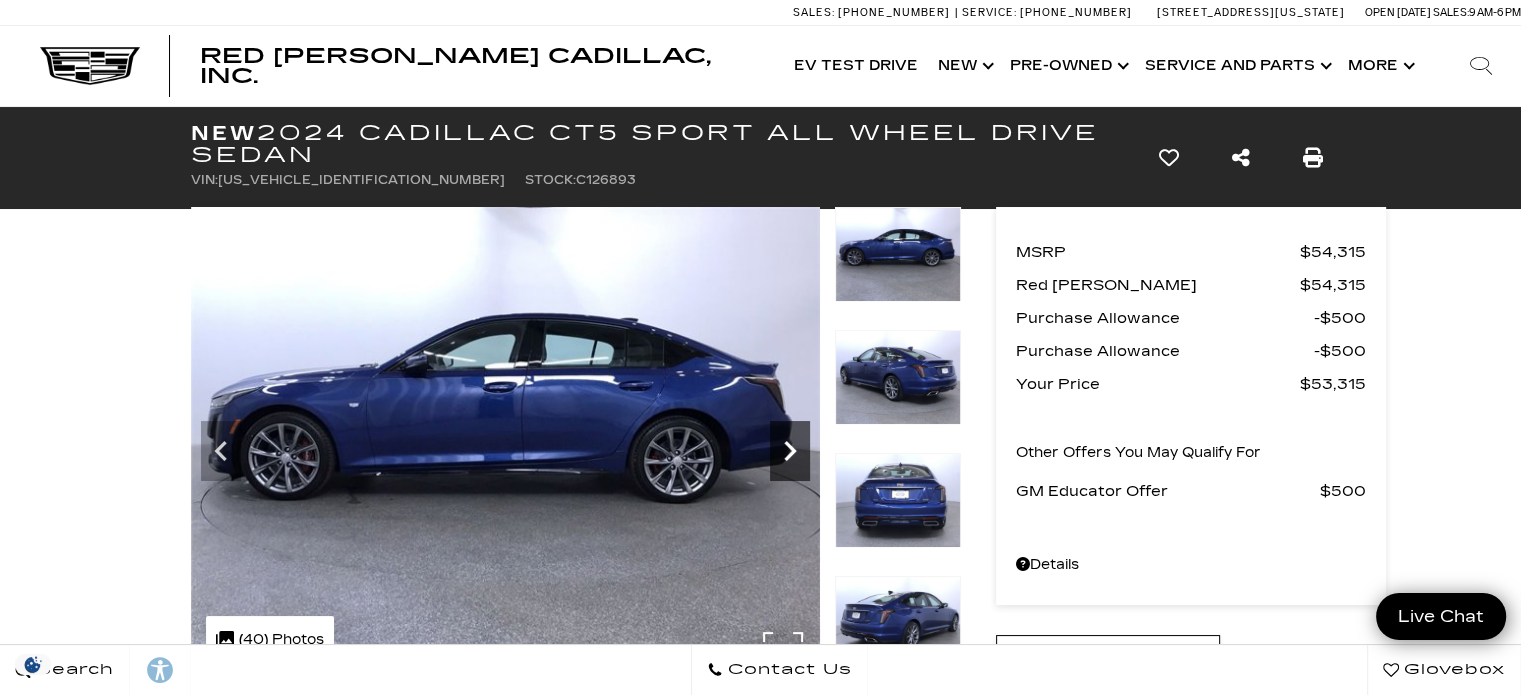 scroll, scrollTop: 0, scrollLeft: 0, axis: both 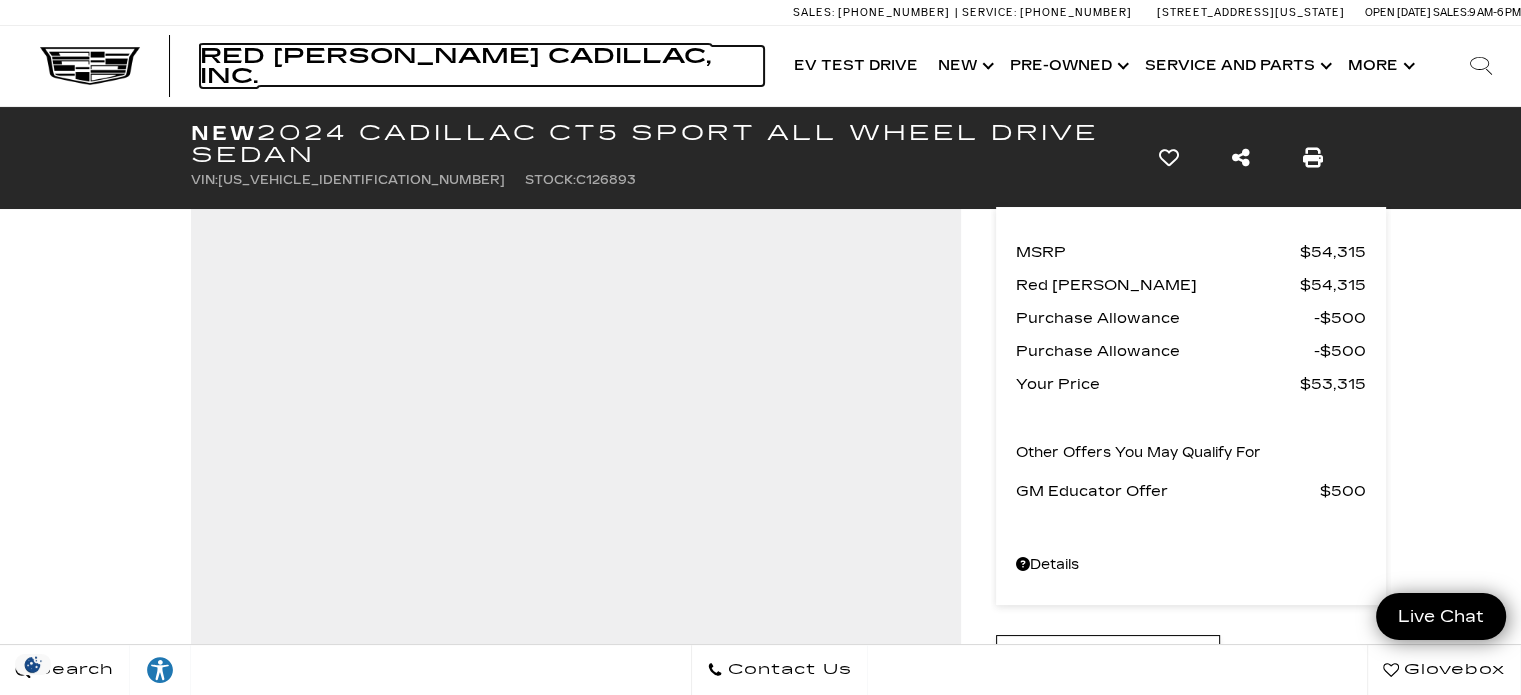 click on "Red [PERSON_NAME] Cadillac, Inc." at bounding box center (455, 66) 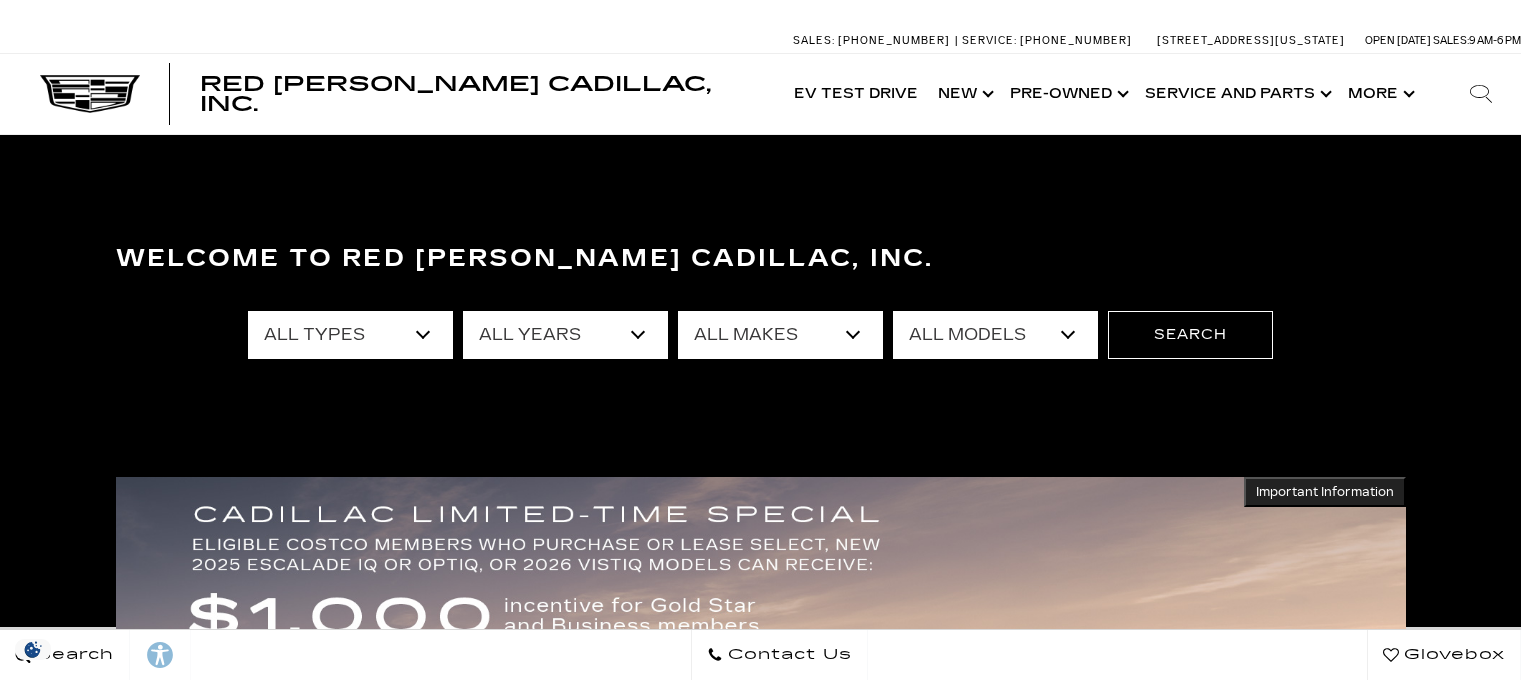 scroll, scrollTop: 0, scrollLeft: 0, axis: both 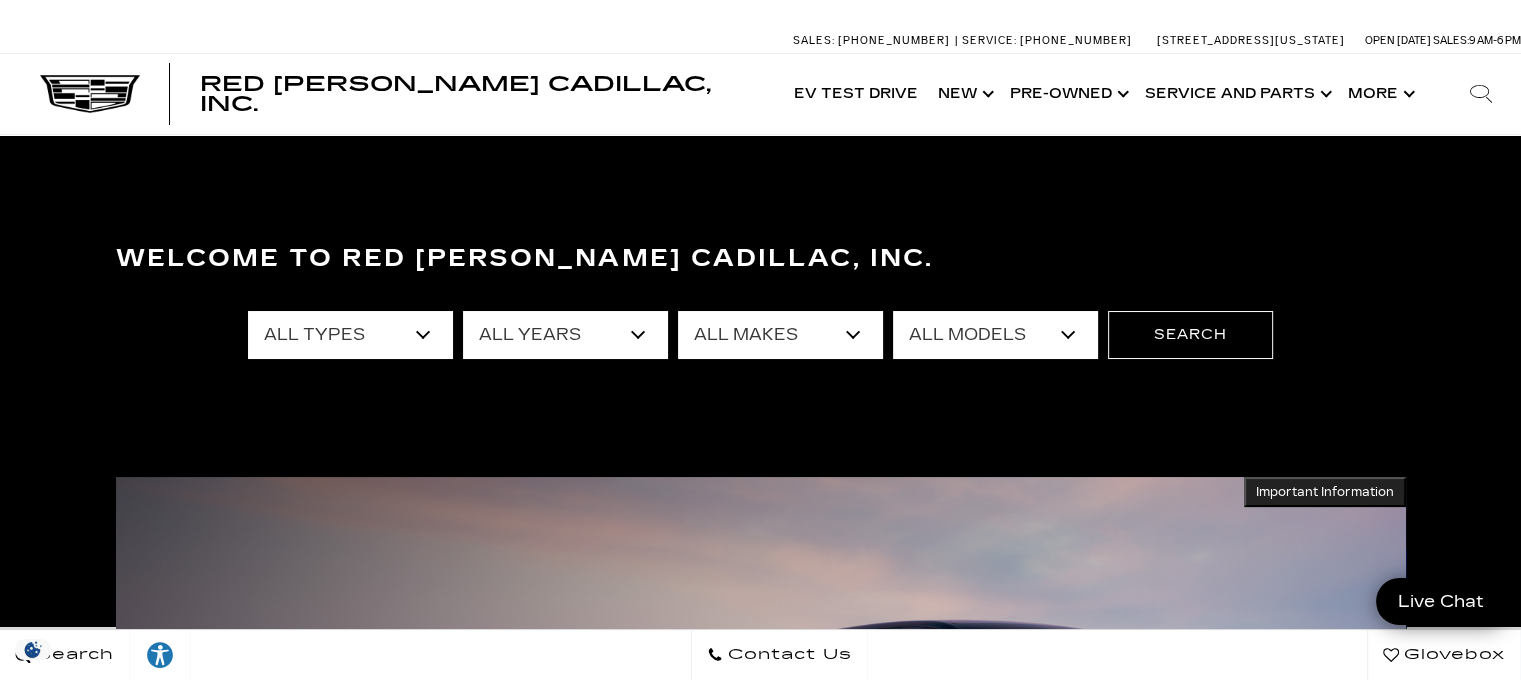 click on "All Models 1500 300 A6 Accord Sdn CT4 CT5 Escalade Escalade ESV ESCALADE IQ Escape F-150 Grand Cherokee LYRIQ MKX OPTIQ Q5 R1S RAV4 Sierra 1500 Tahoe Tiguan VISTIQ Wrangler Unlimited XC90 XT4 XT5 XT6 Yukon" at bounding box center (995, 335) 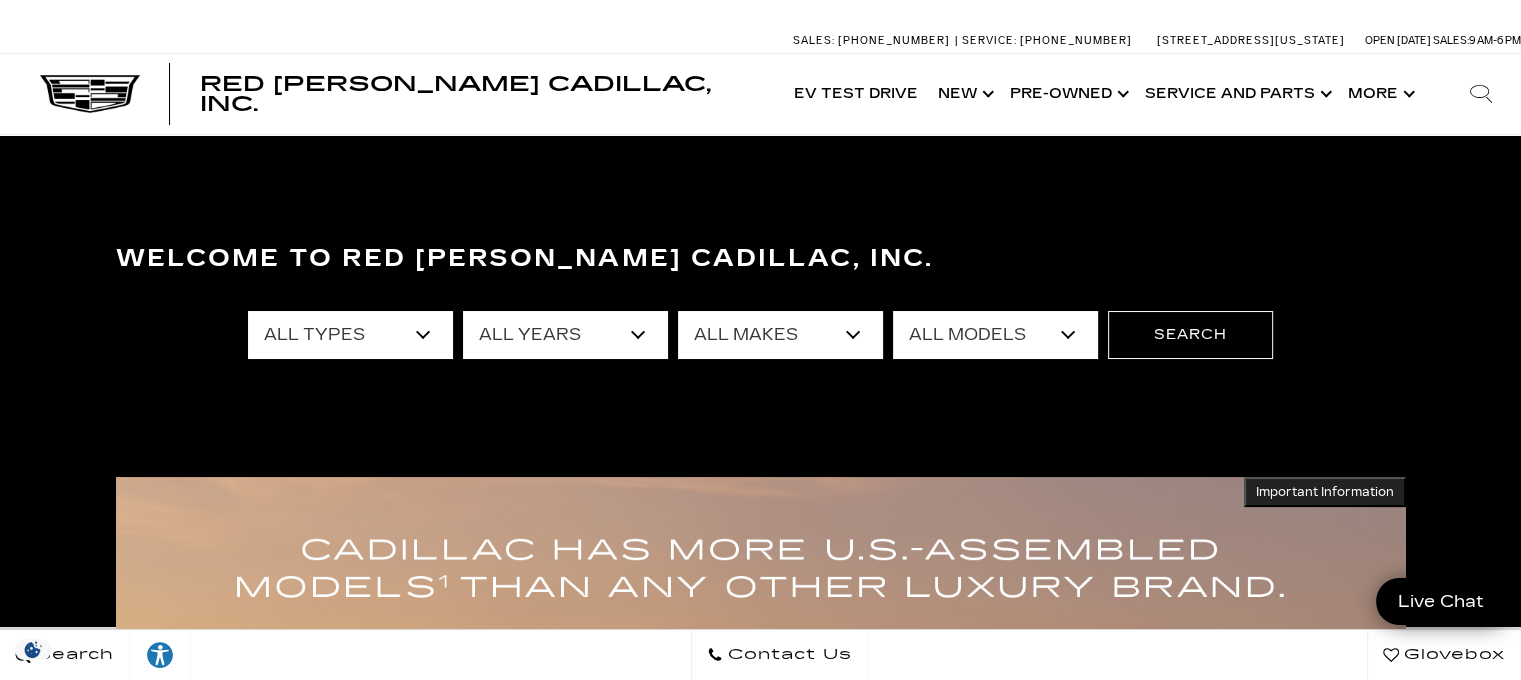 select on "Escalade ESV" 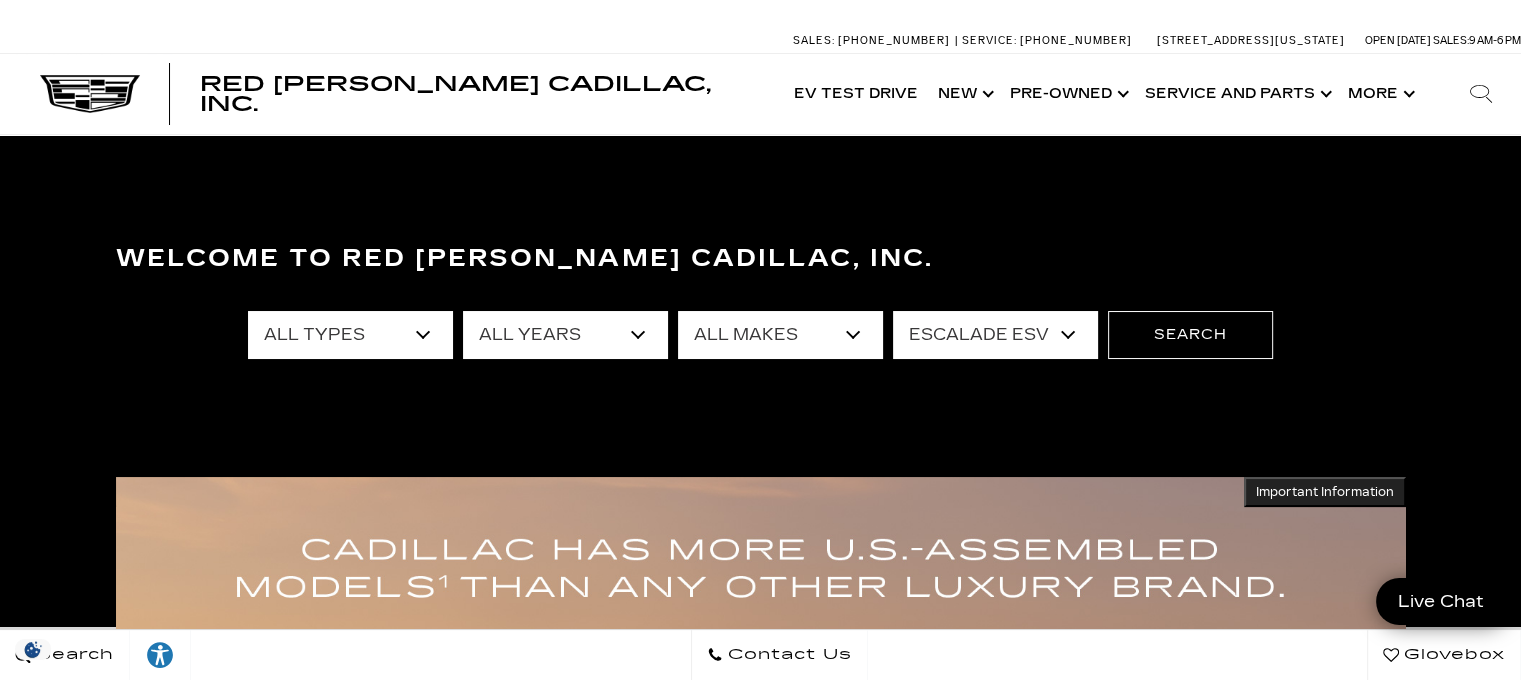 click on "All Models 1500 300 A6 Accord Sdn CT4 CT5 Escalade Escalade ESV ESCALADE IQ Escape F-150 Grand Cherokee LYRIQ MKX OPTIQ Q5 R1S RAV4 Sierra 1500 Tahoe Tiguan VISTIQ Wrangler Unlimited XC90 XT4 XT5 XT6 Yukon" at bounding box center [995, 335] 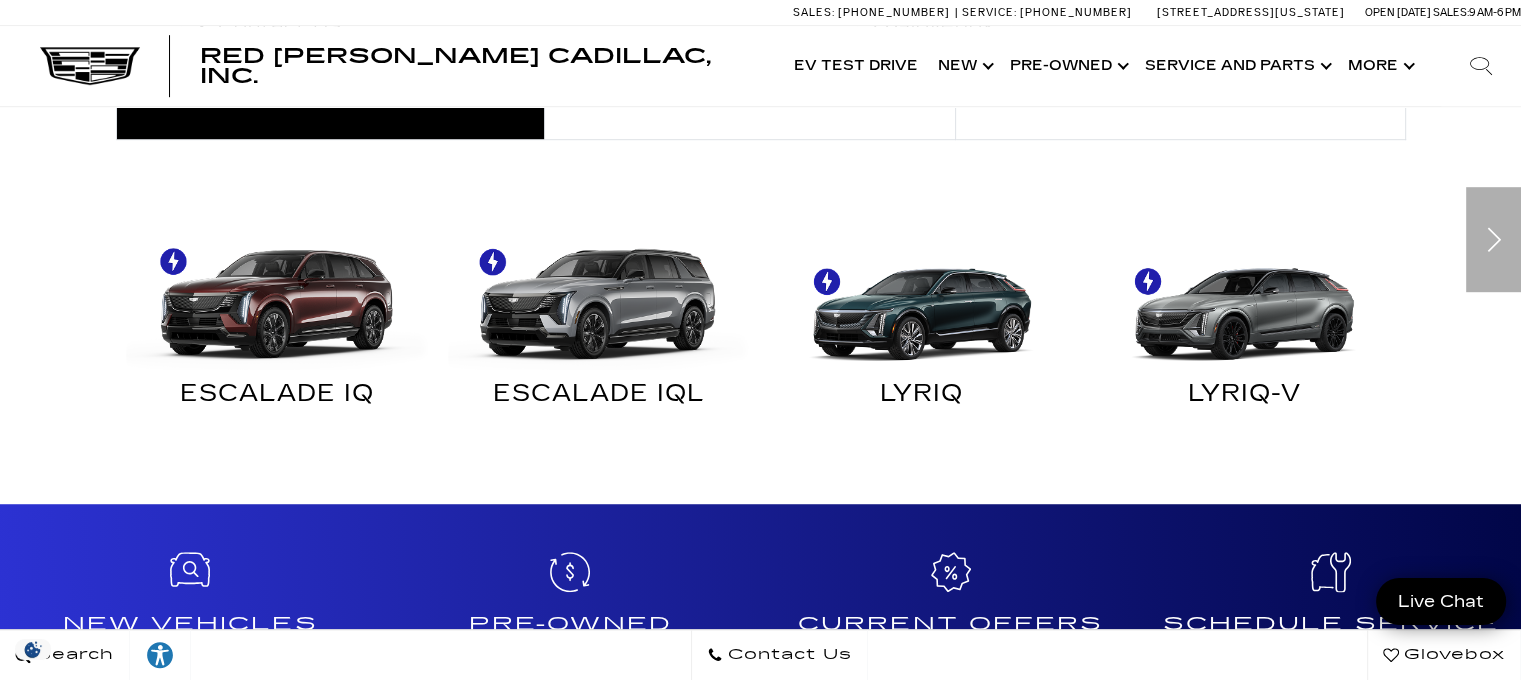 scroll, scrollTop: 1273, scrollLeft: 0, axis: vertical 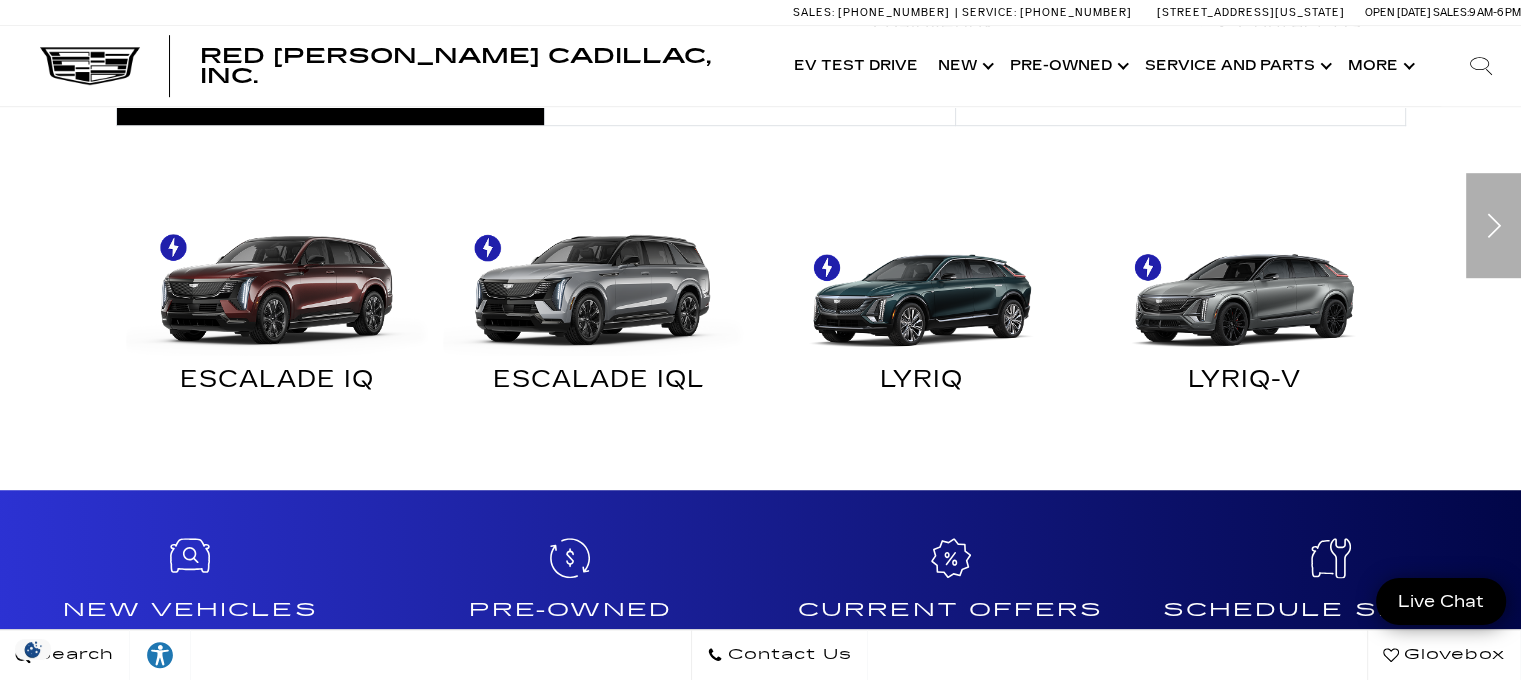 click at bounding box center (594, 279) 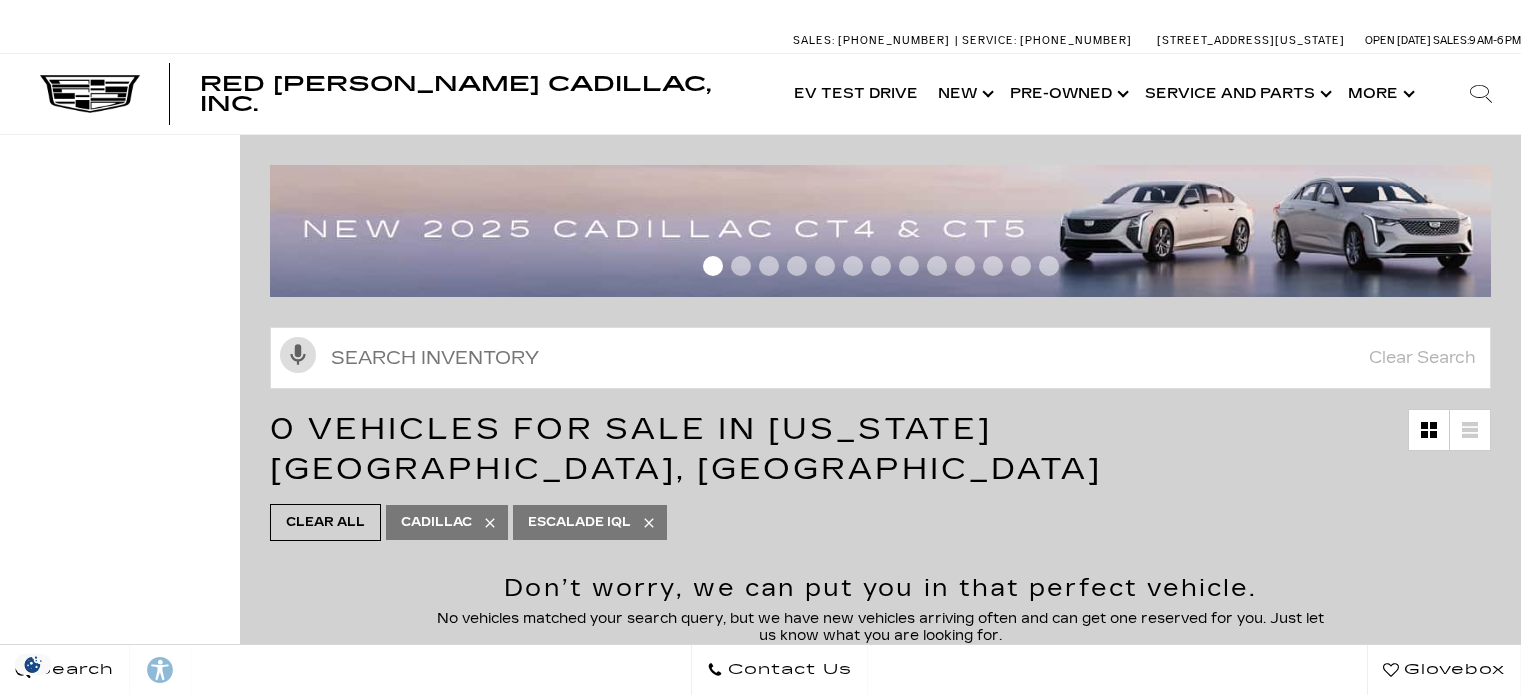 scroll, scrollTop: 0, scrollLeft: 0, axis: both 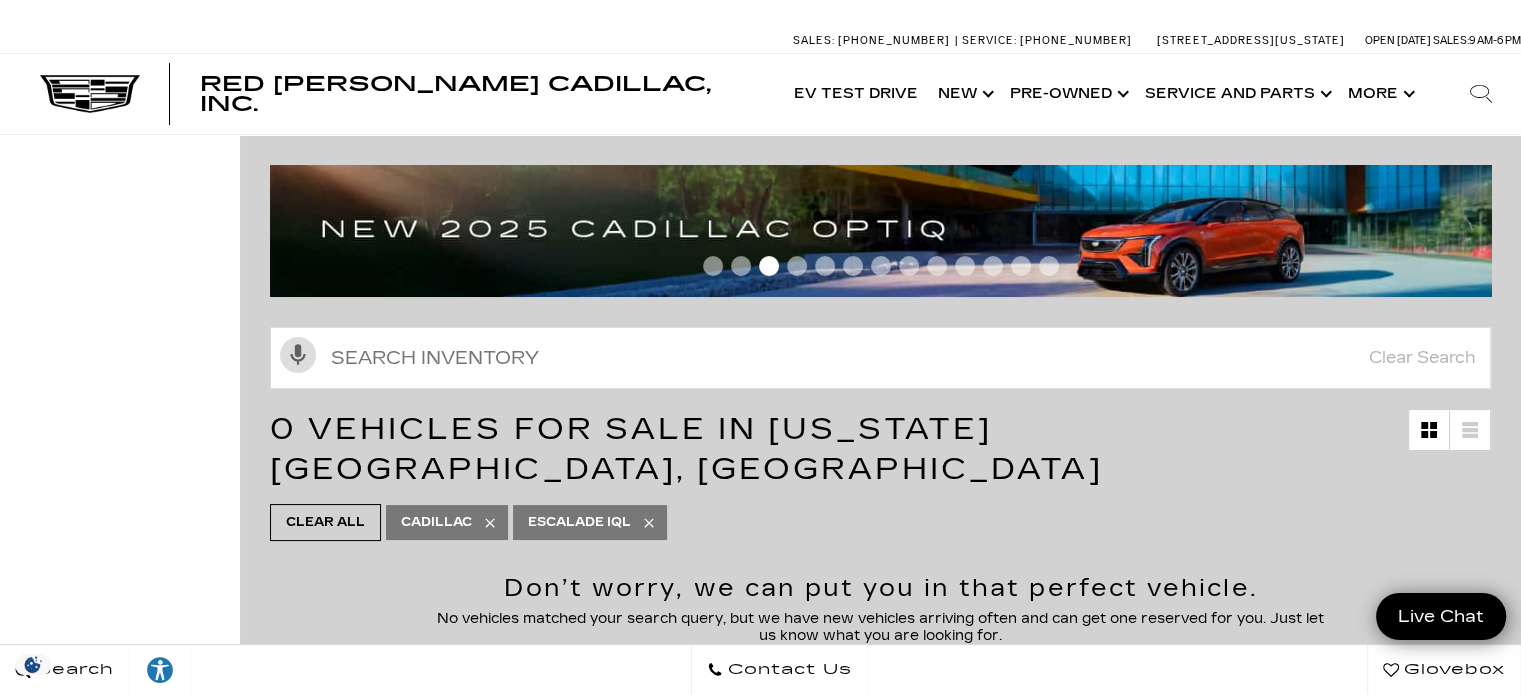 drag, startPoint x: 0, startPoint y: 0, endPoint x: 1535, endPoint y: 75, distance: 1536.8312 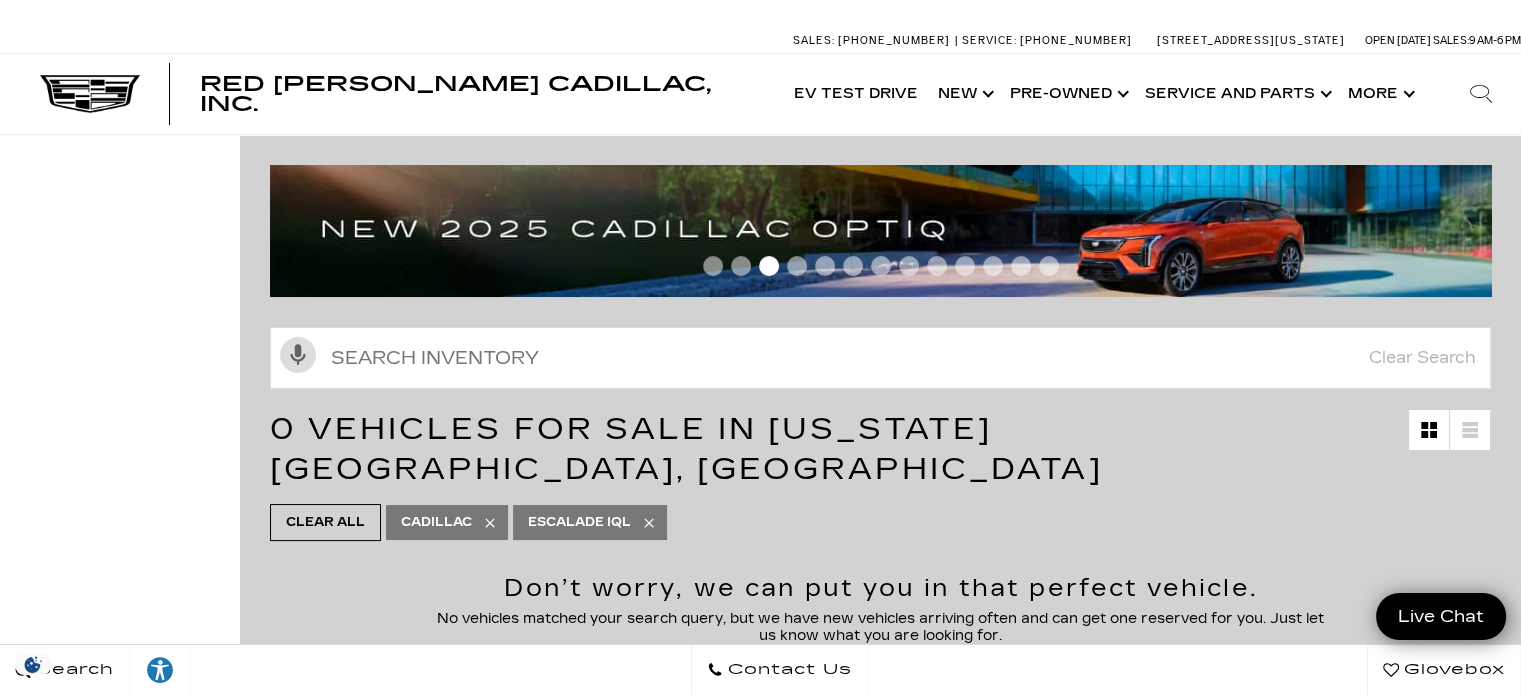 click 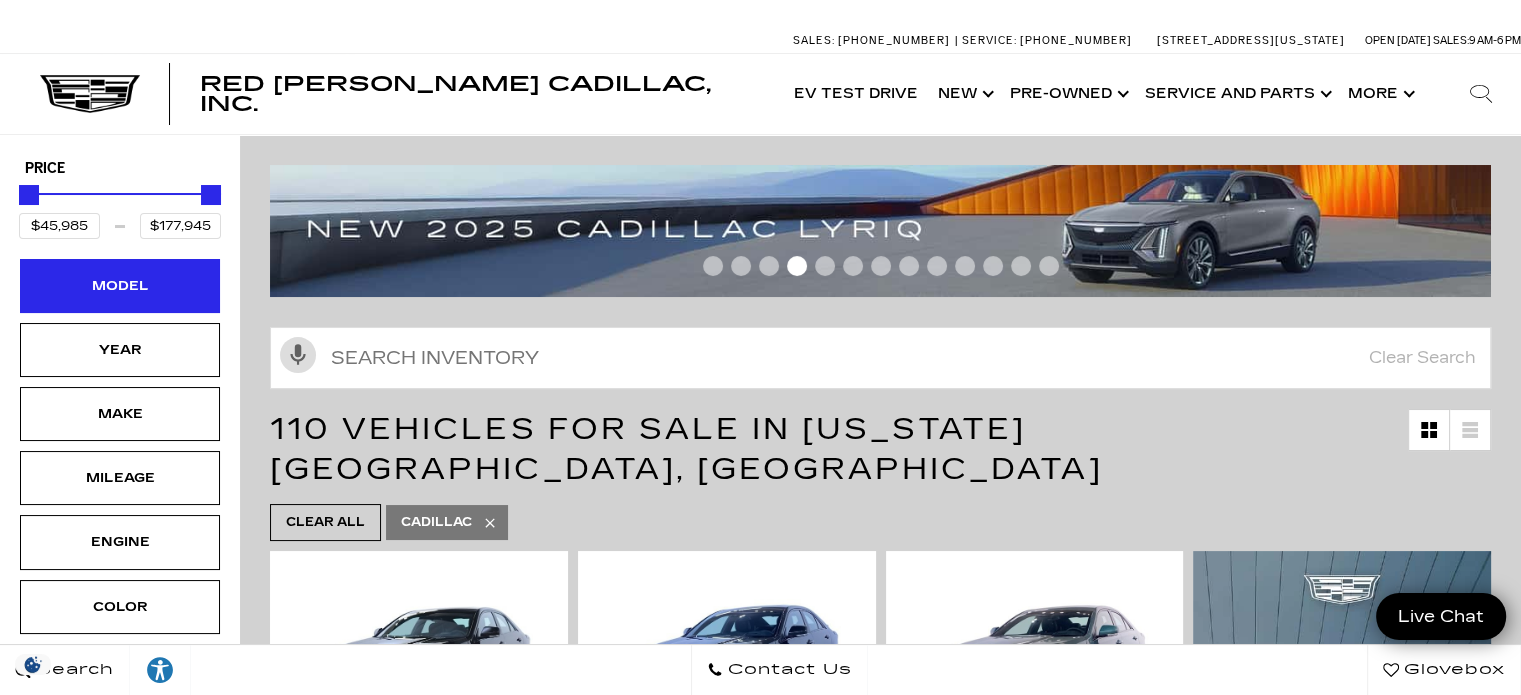 click on "Model" at bounding box center (120, 286) 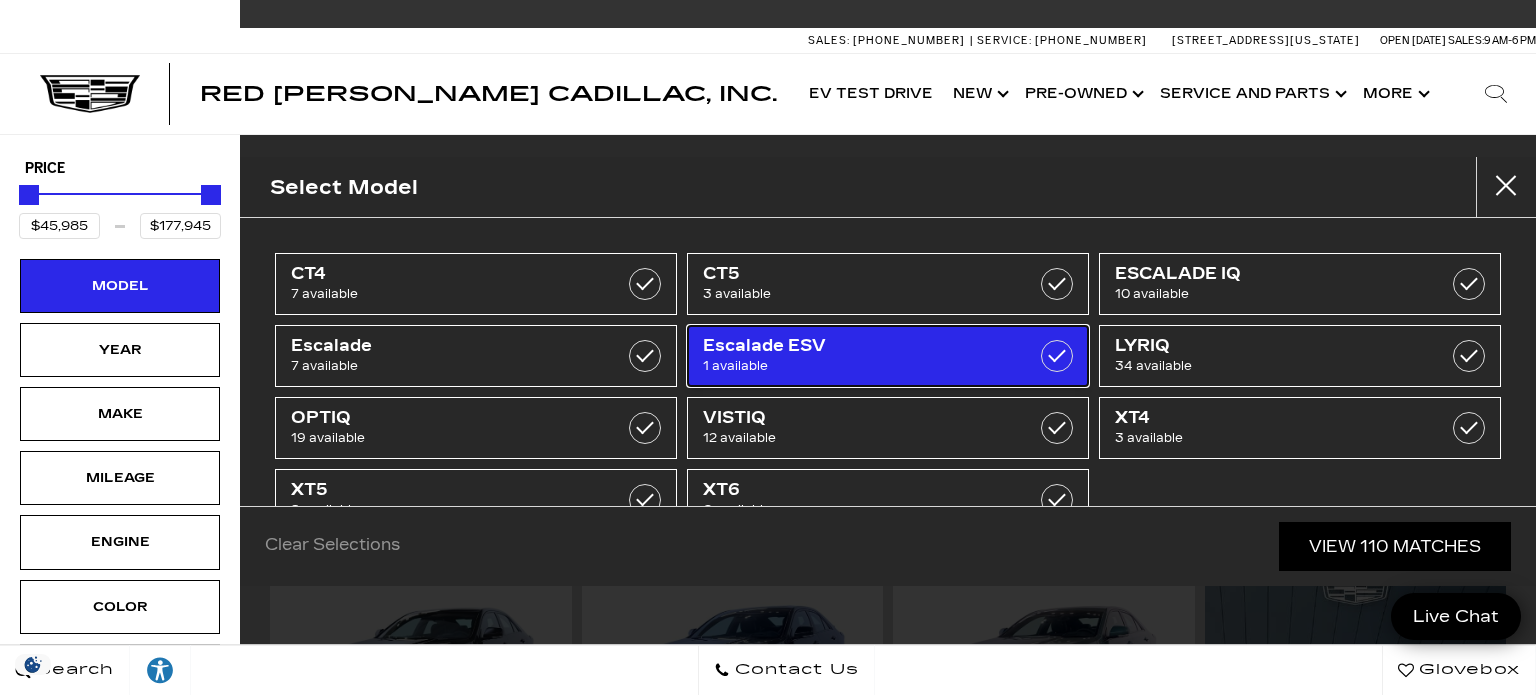 click on "1   available" at bounding box center (860, 366) 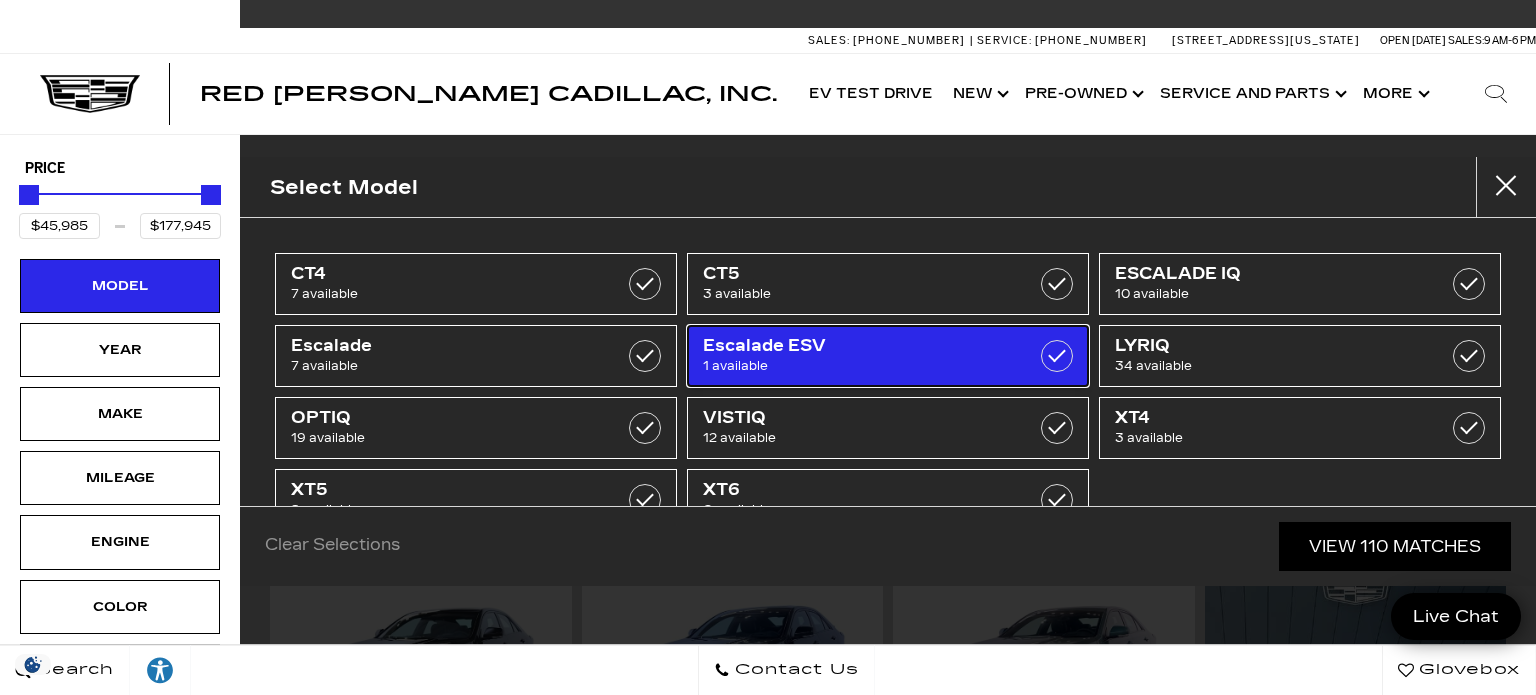 type on "$115,875" 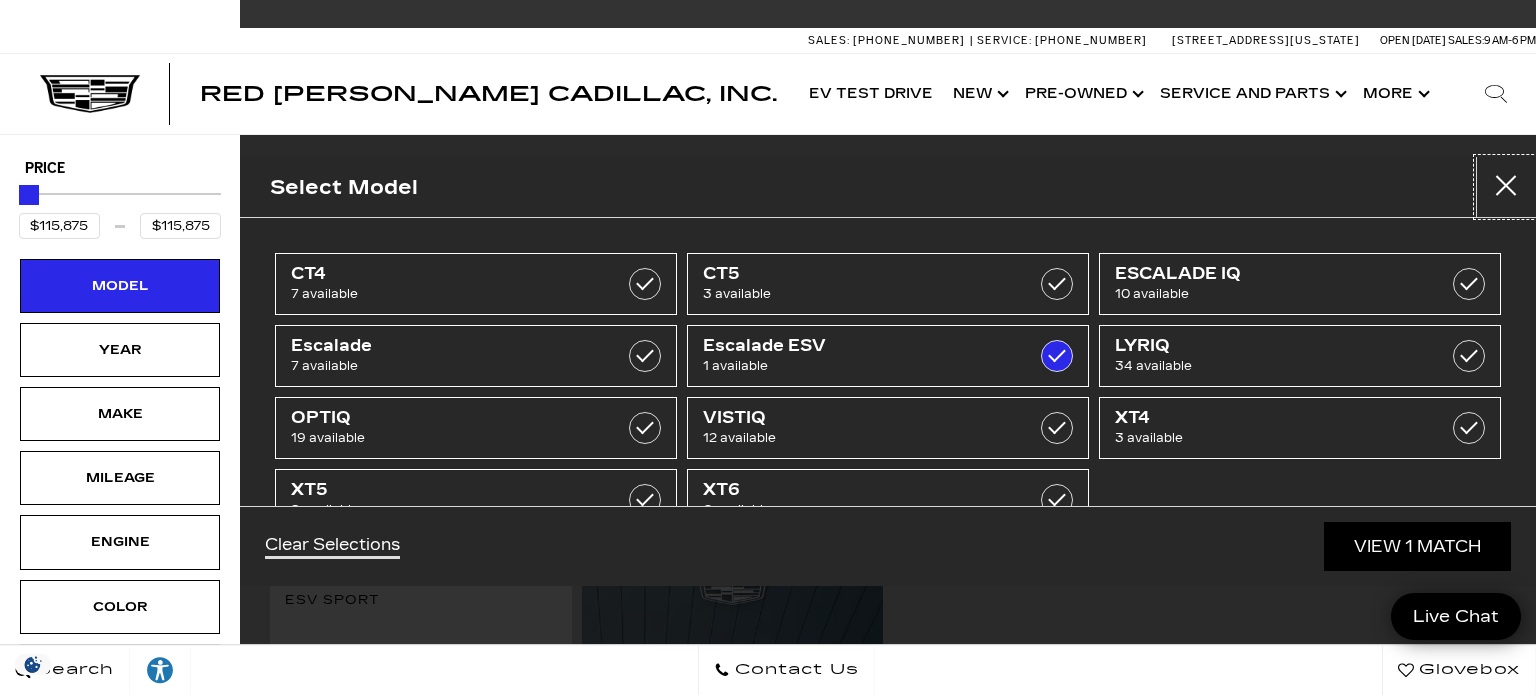 click at bounding box center [1506, 187] 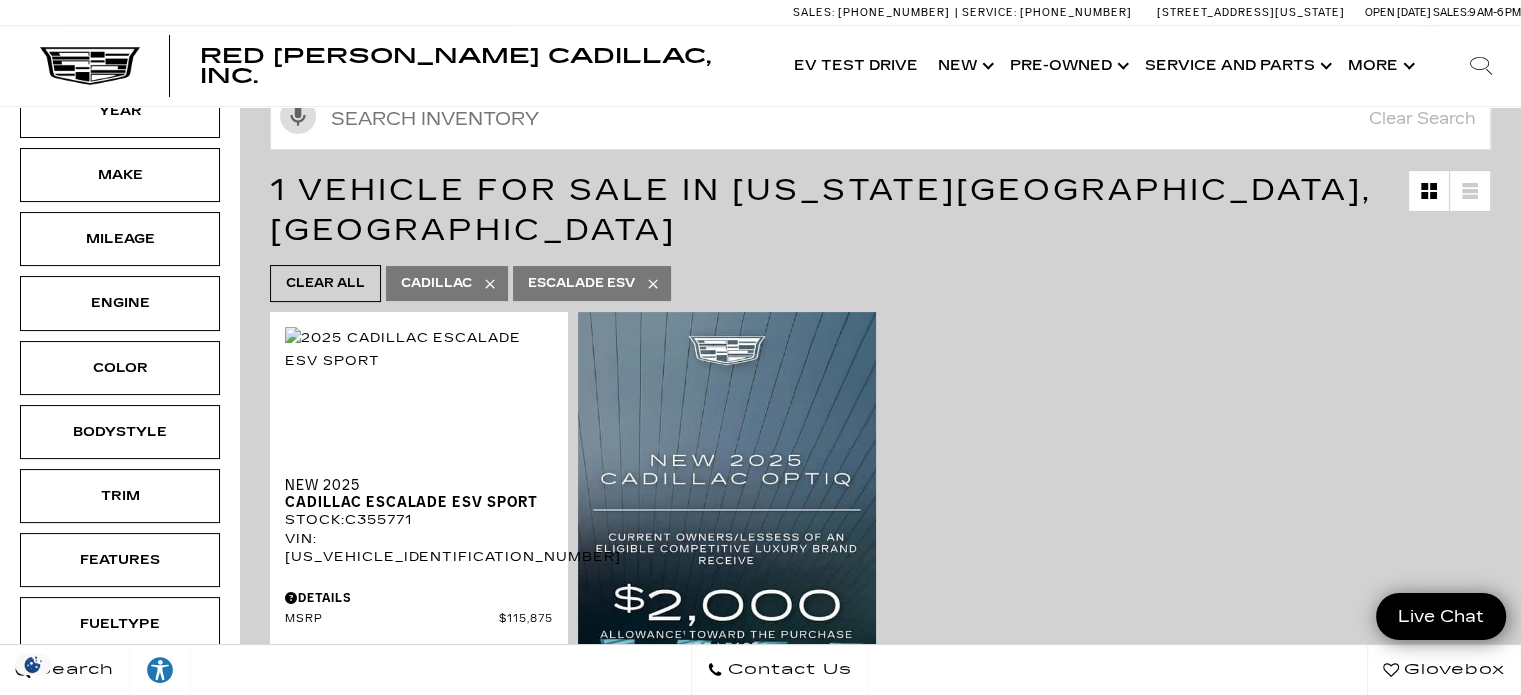 scroll, scrollTop: 253, scrollLeft: 0, axis: vertical 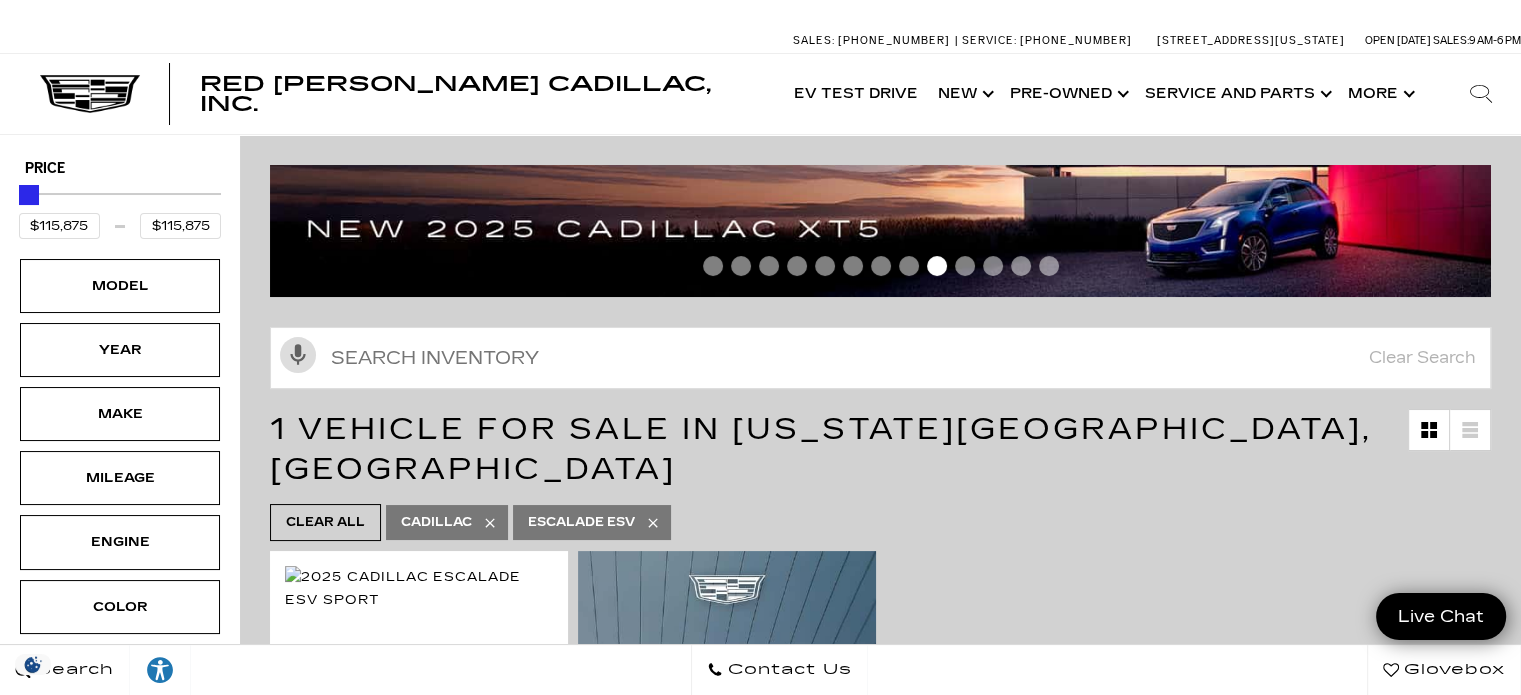 click 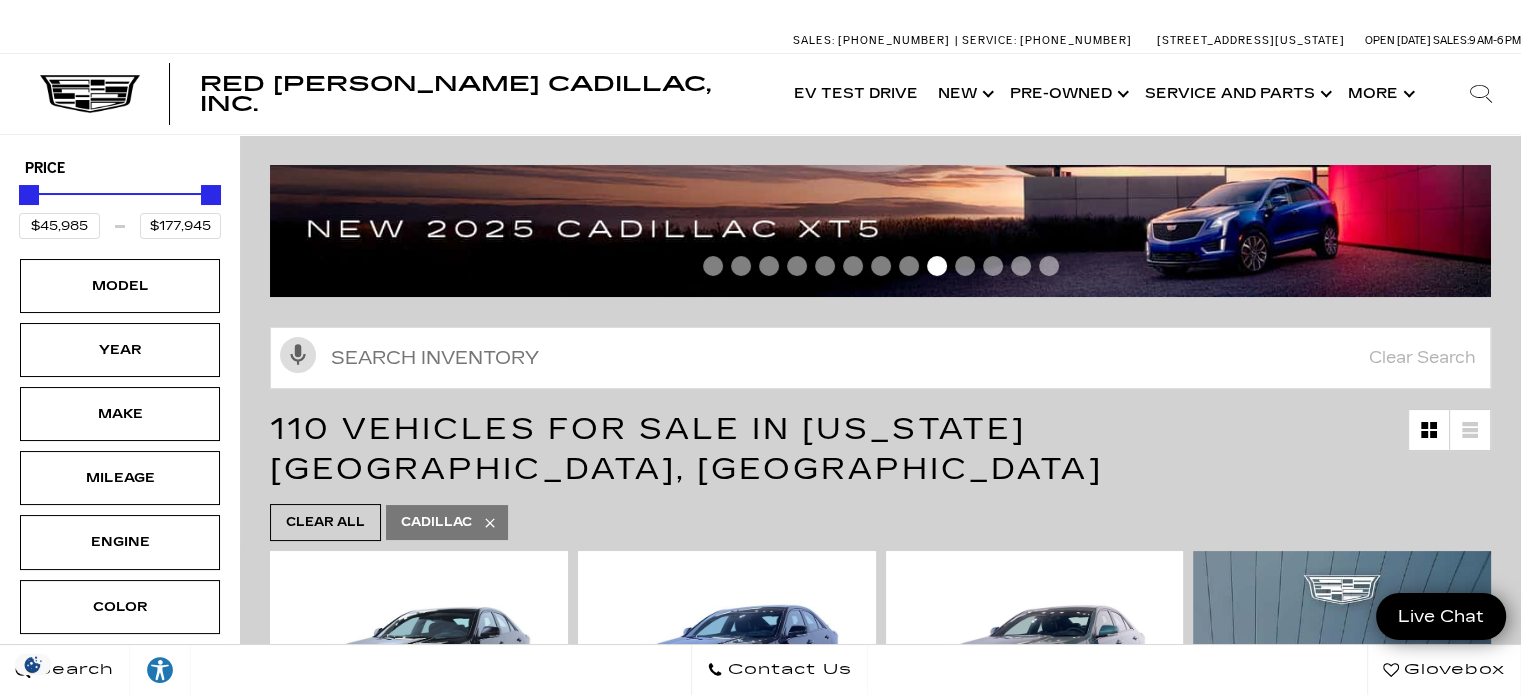 scroll, scrollTop: 0, scrollLeft: 0, axis: both 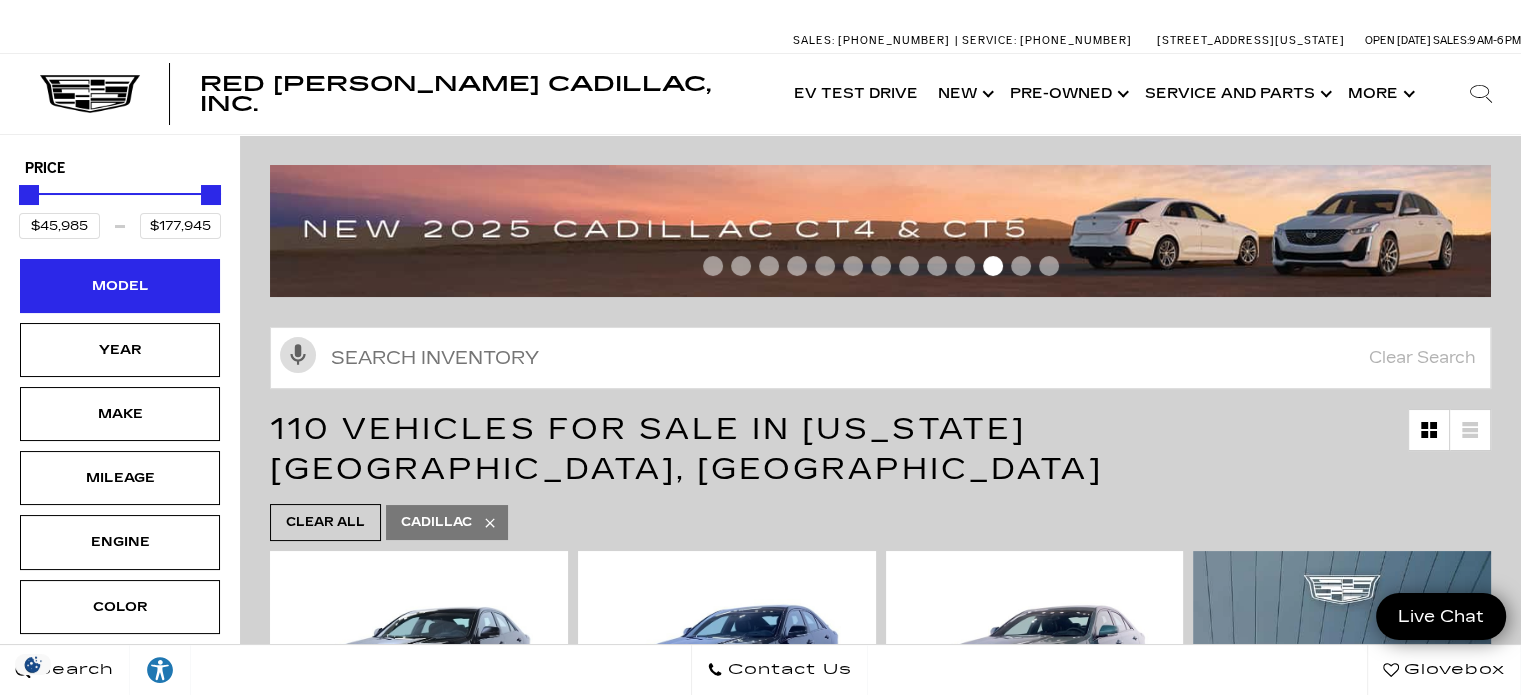 click on "Model" at bounding box center [120, 286] 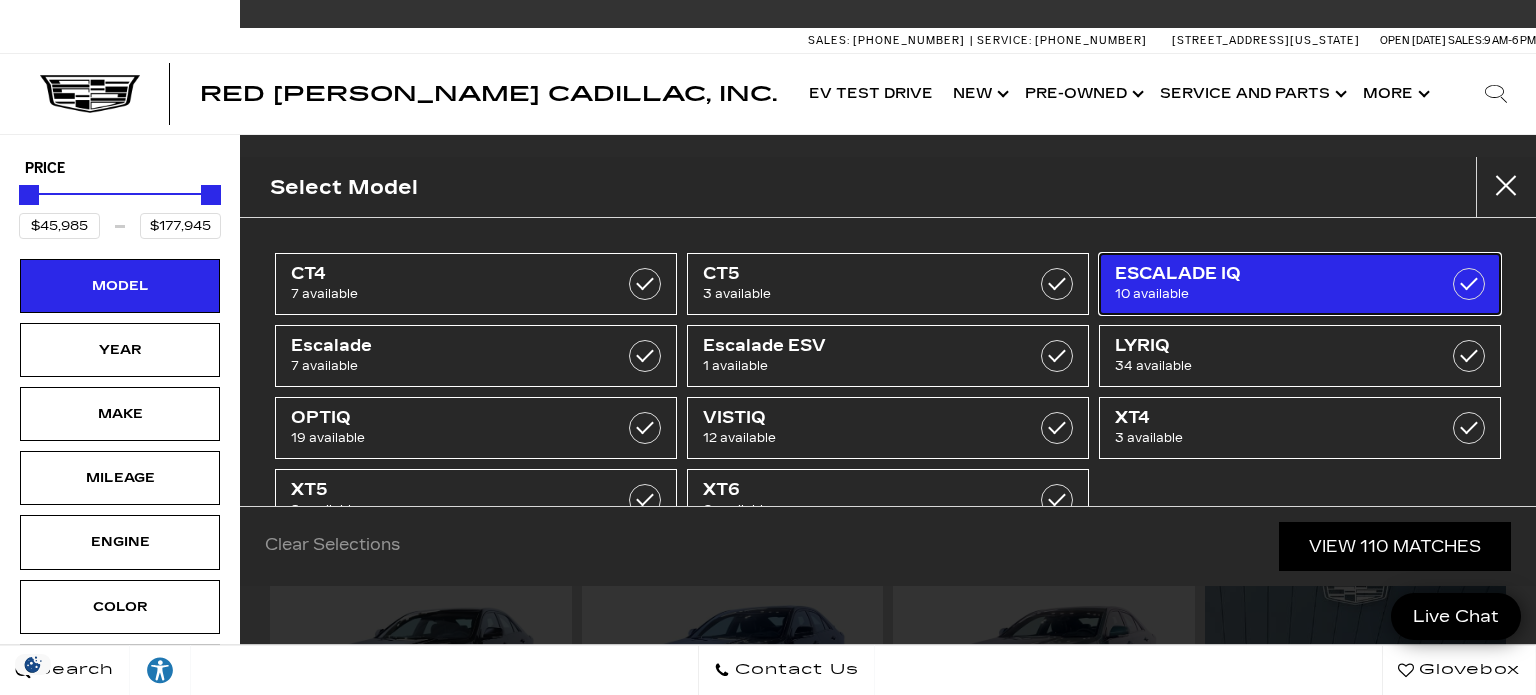 click on "ESCALADE IQ" at bounding box center [1272, 274] 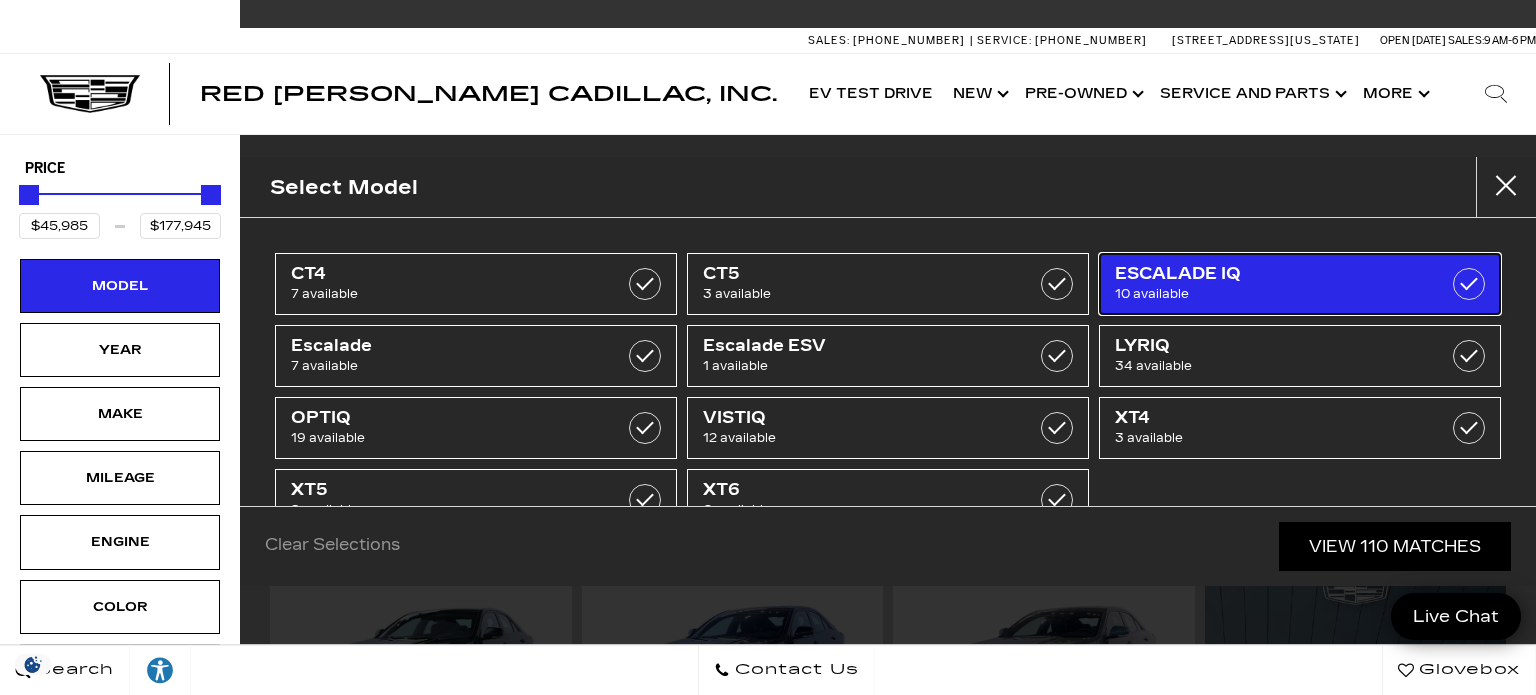 type on "$132,960" 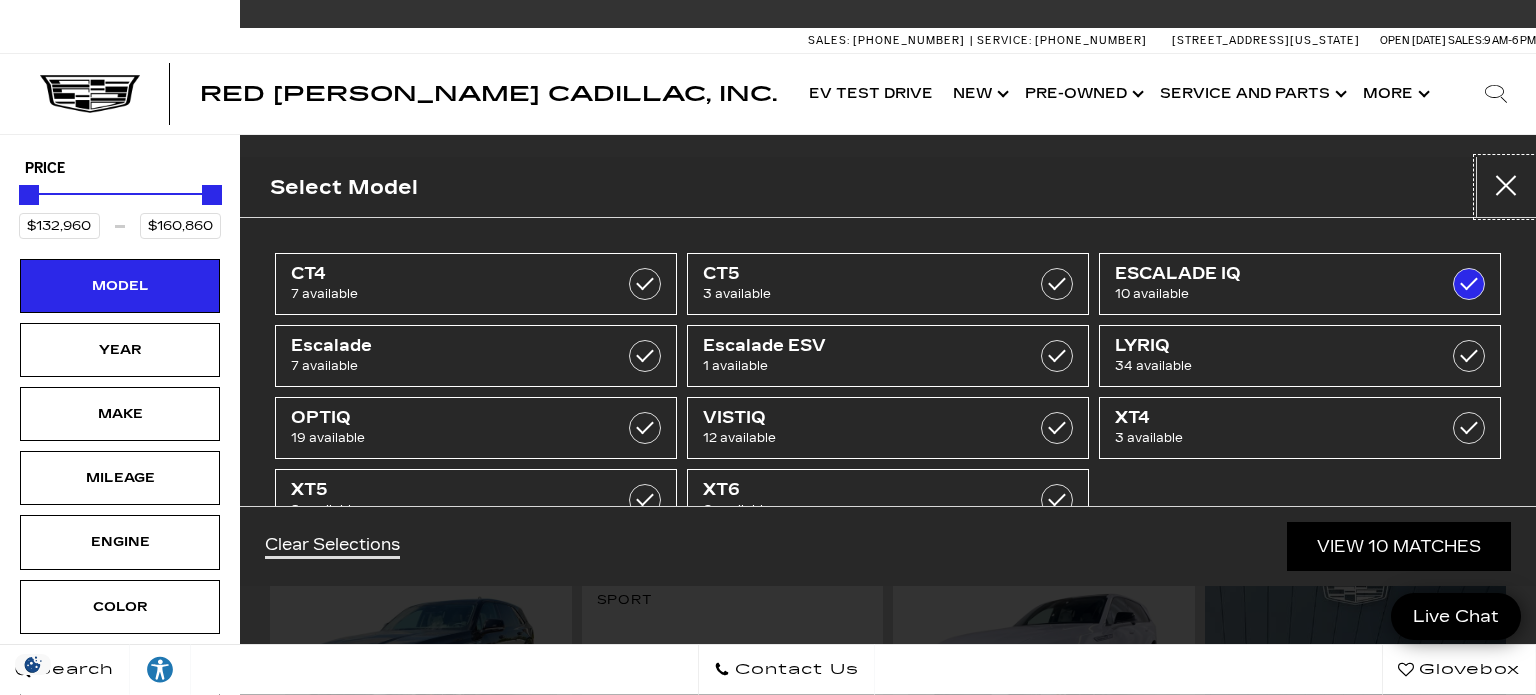 click at bounding box center (1506, 187) 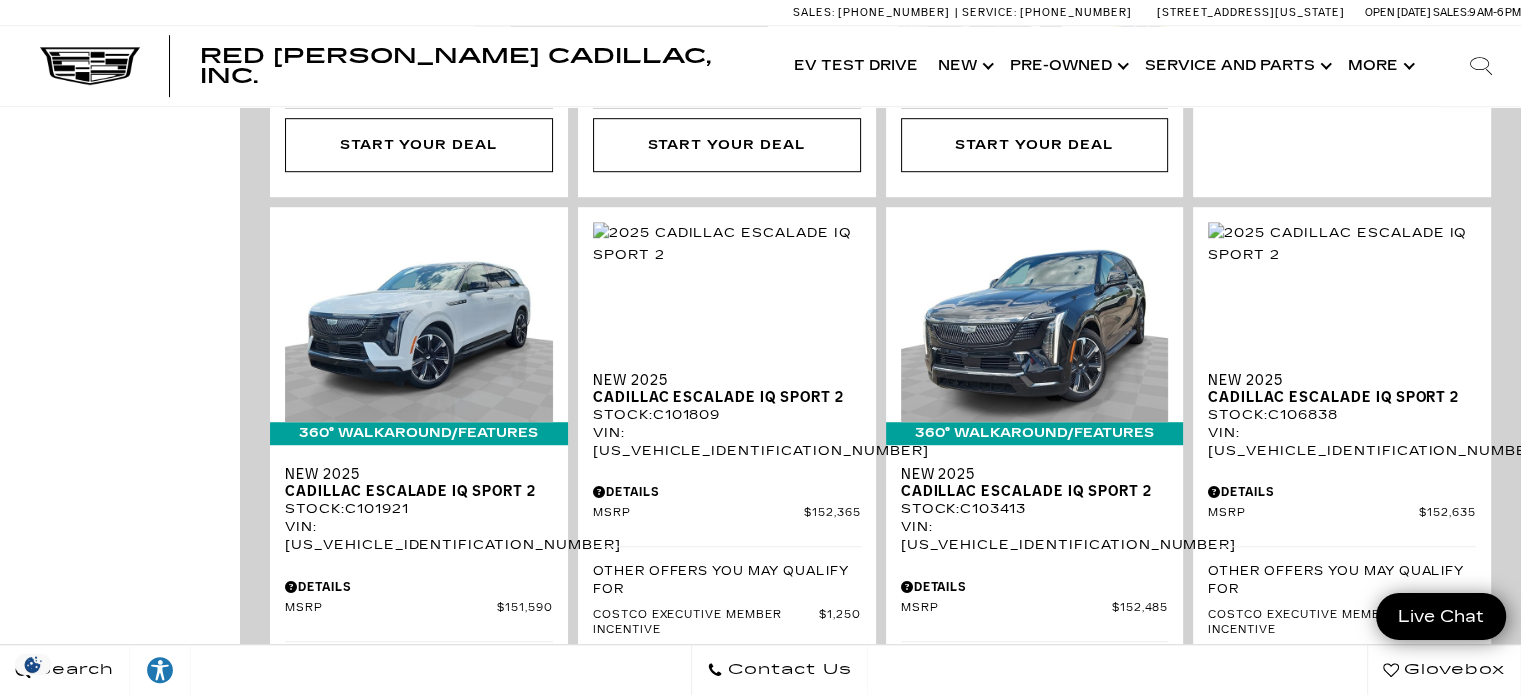 scroll, scrollTop: 1280, scrollLeft: 0, axis: vertical 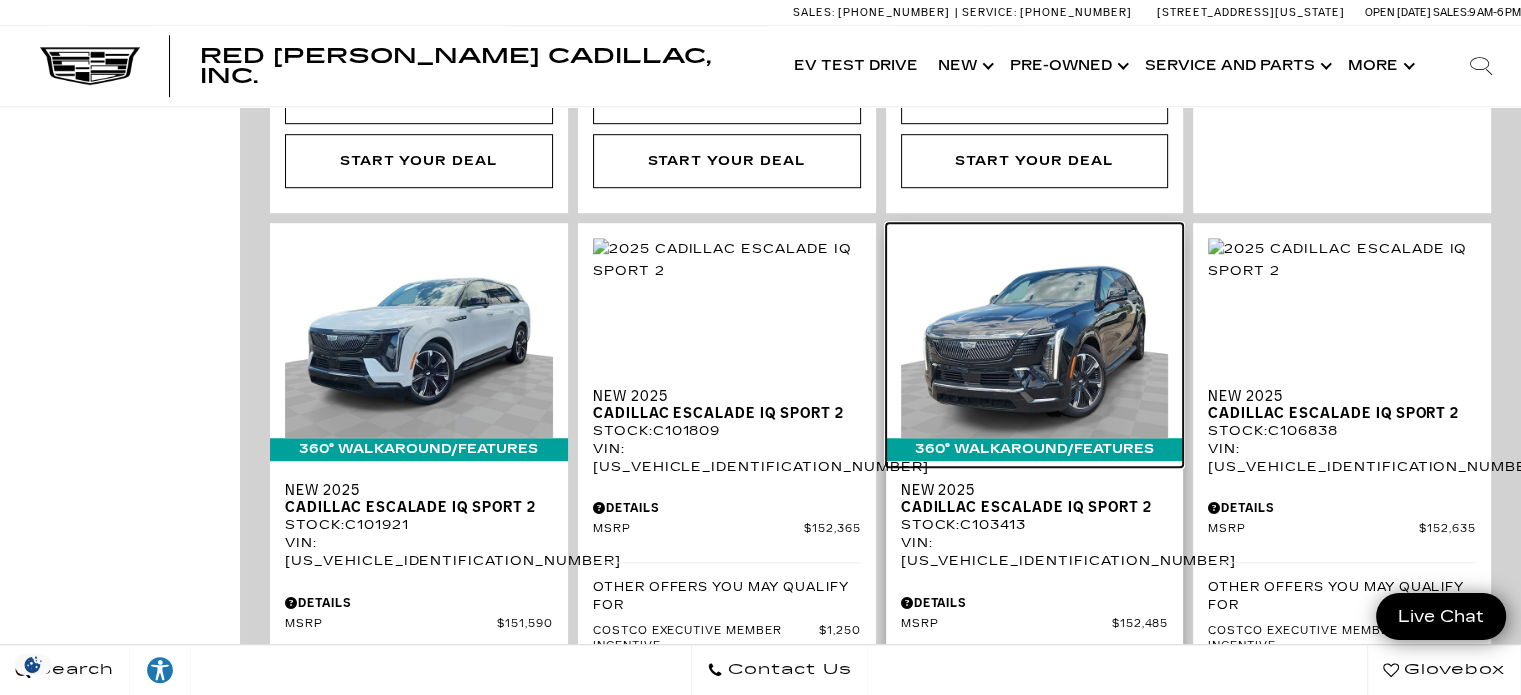 click at bounding box center [1035, 338] 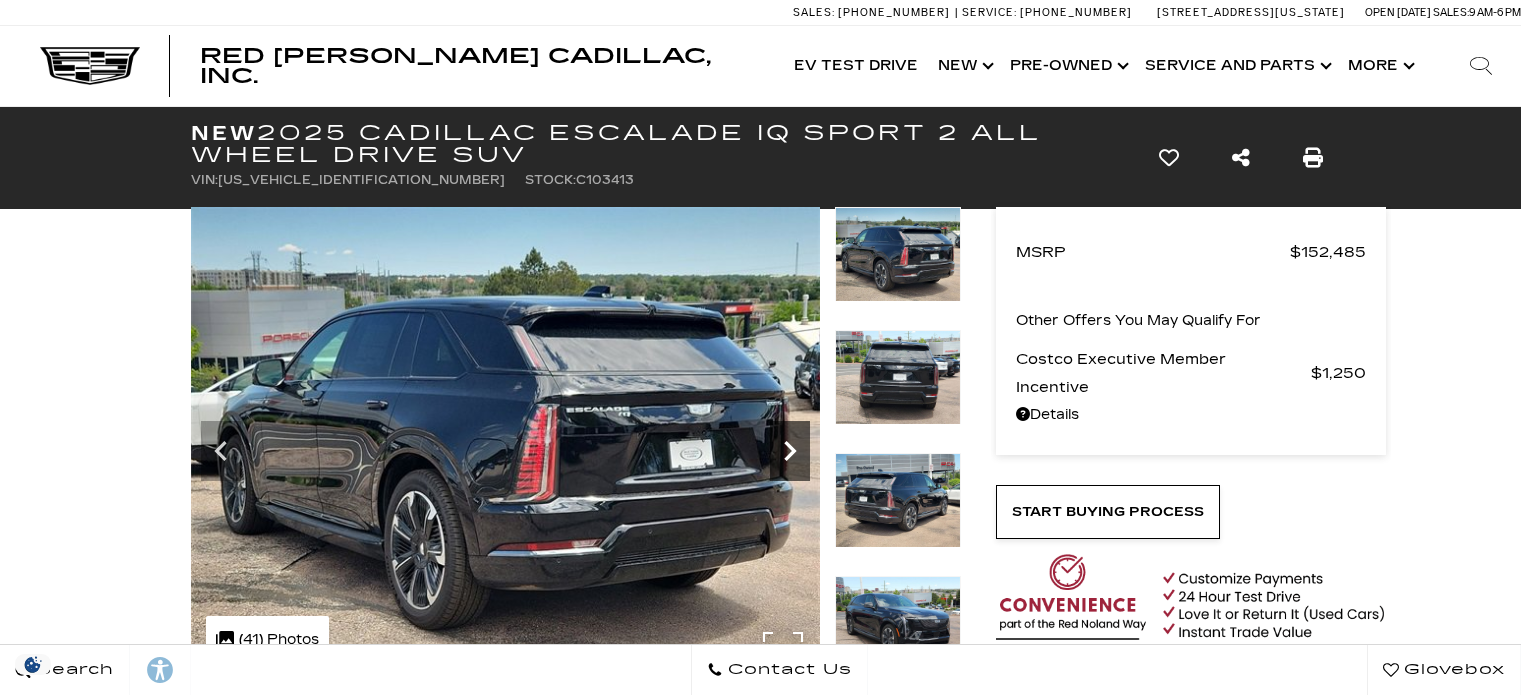 scroll, scrollTop: 0, scrollLeft: 0, axis: both 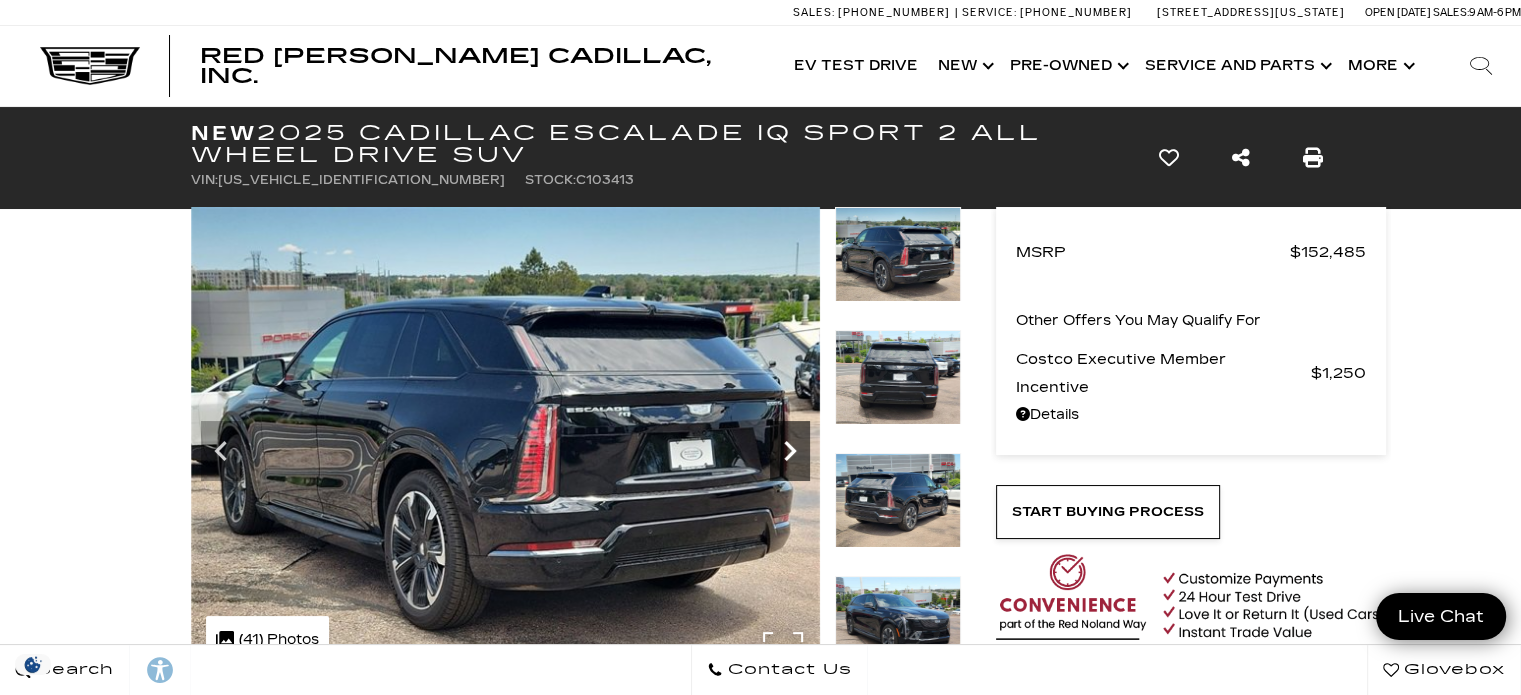 click 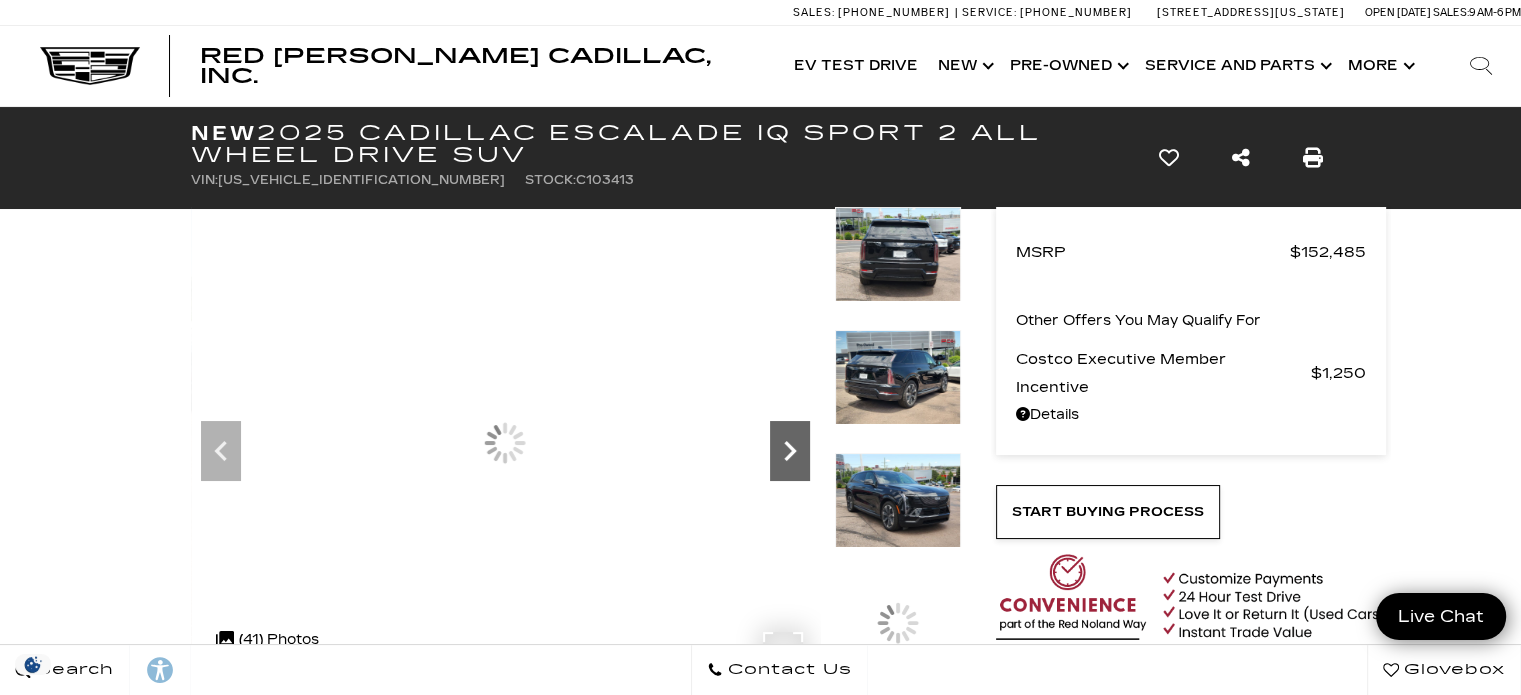scroll, scrollTop: 0, scrollLeft: 0, axis: both 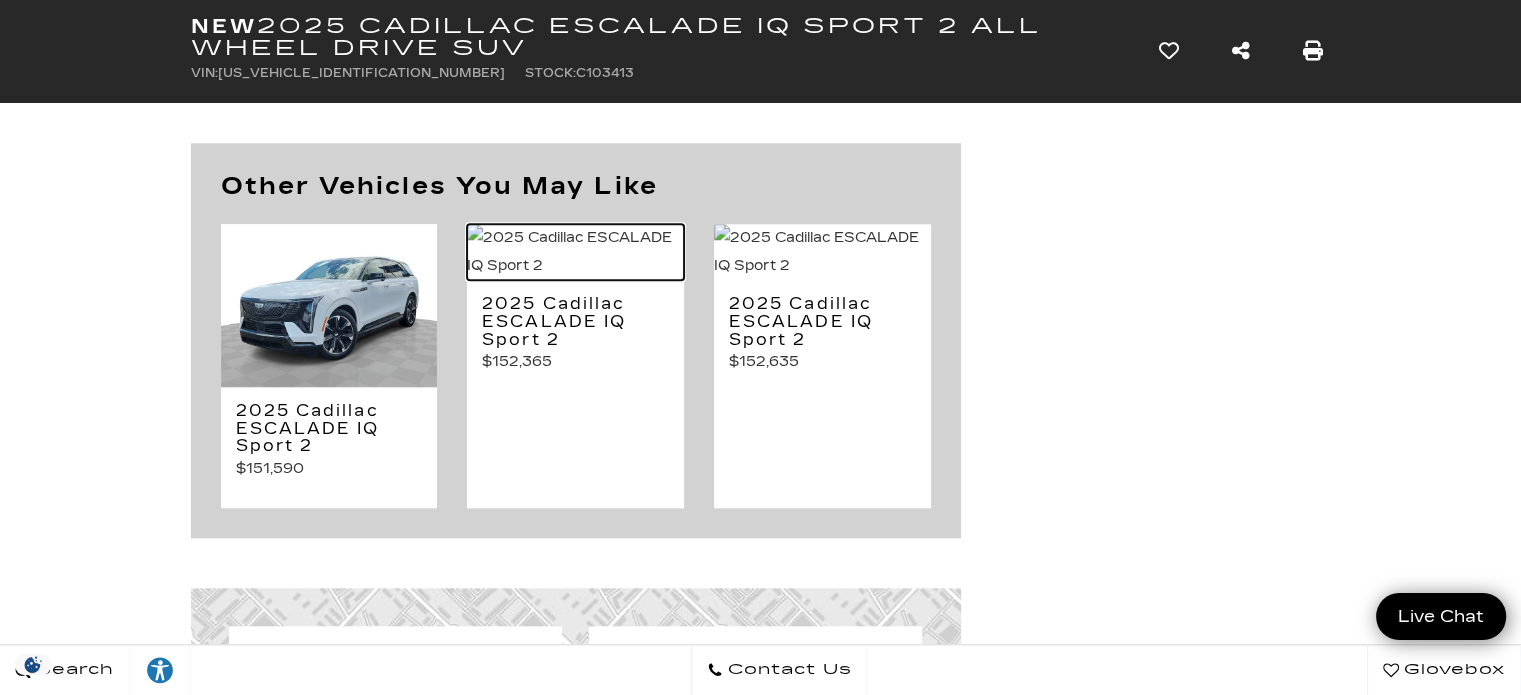 click at bounding box center (575, 252) 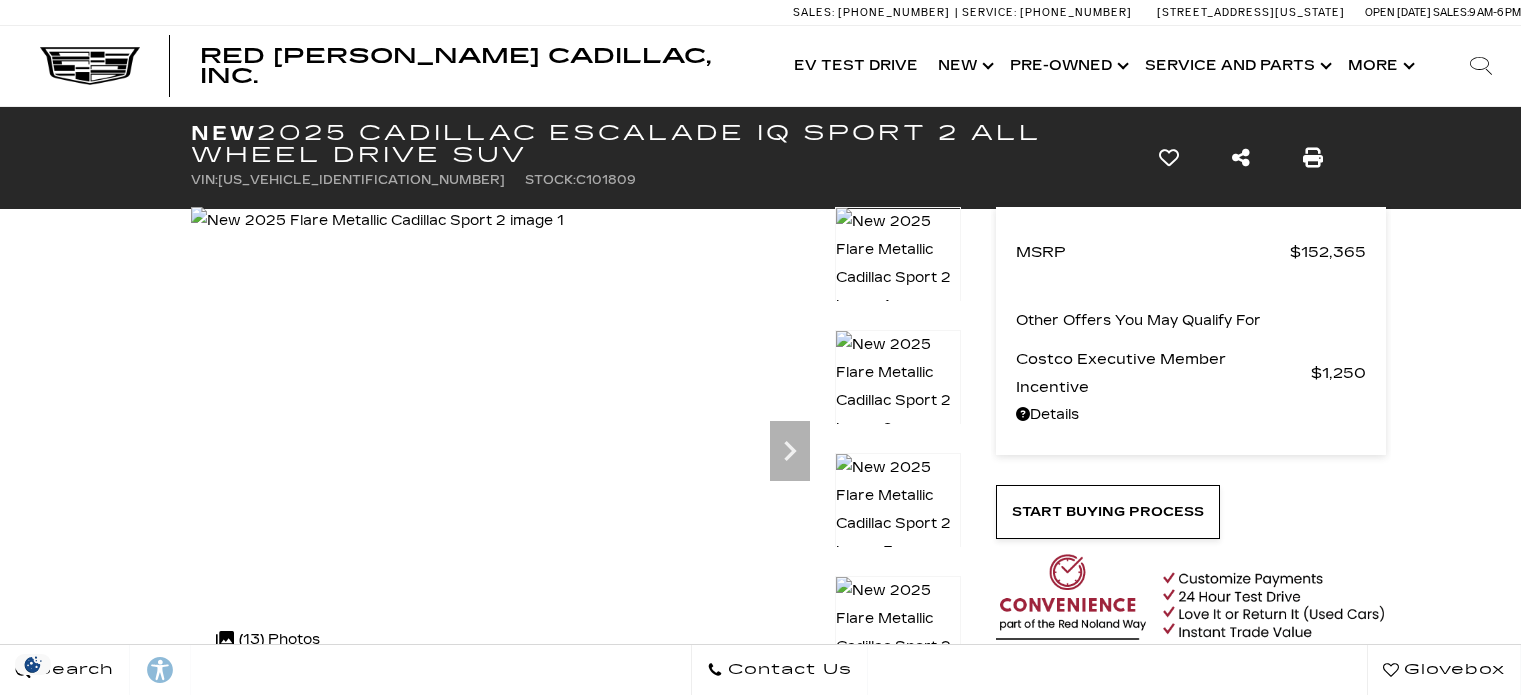 scroll, scrollTop: 0, scrollLeft: 0, axis: both 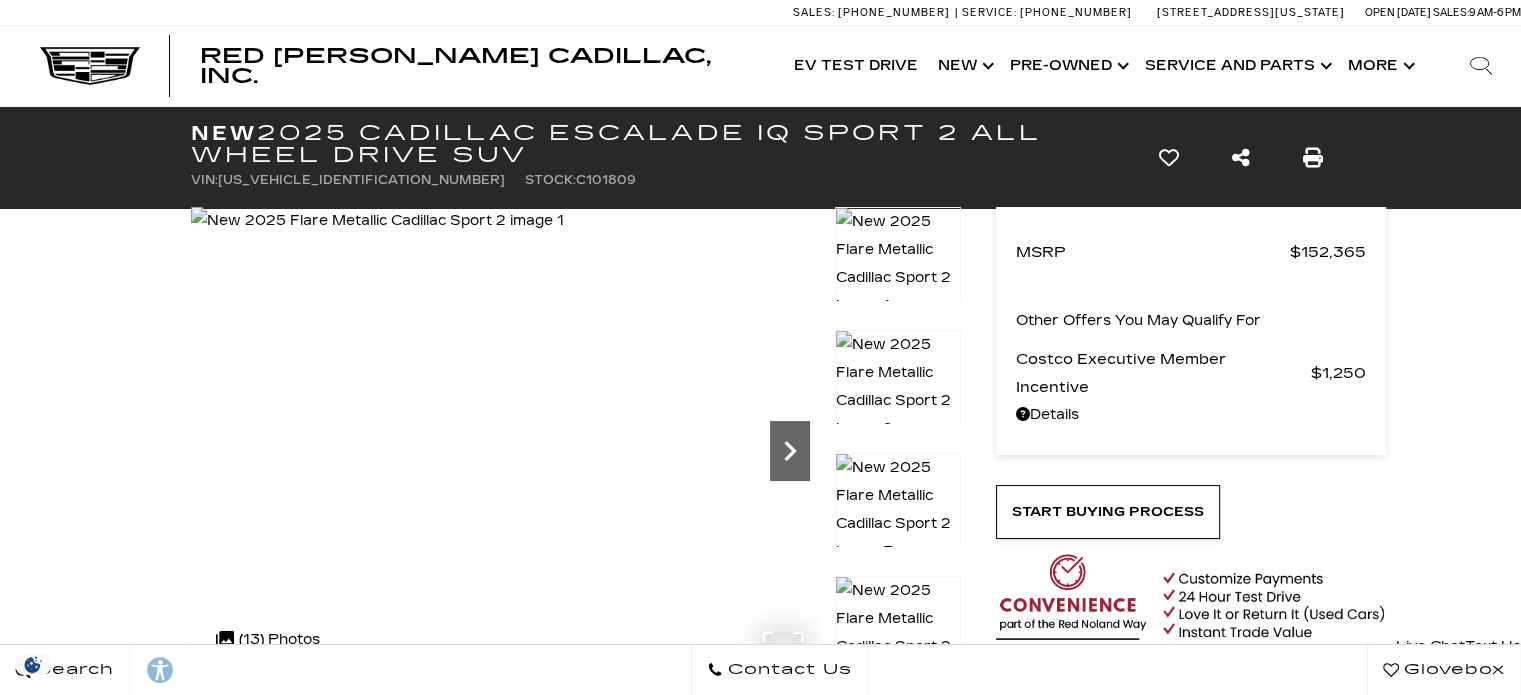 click 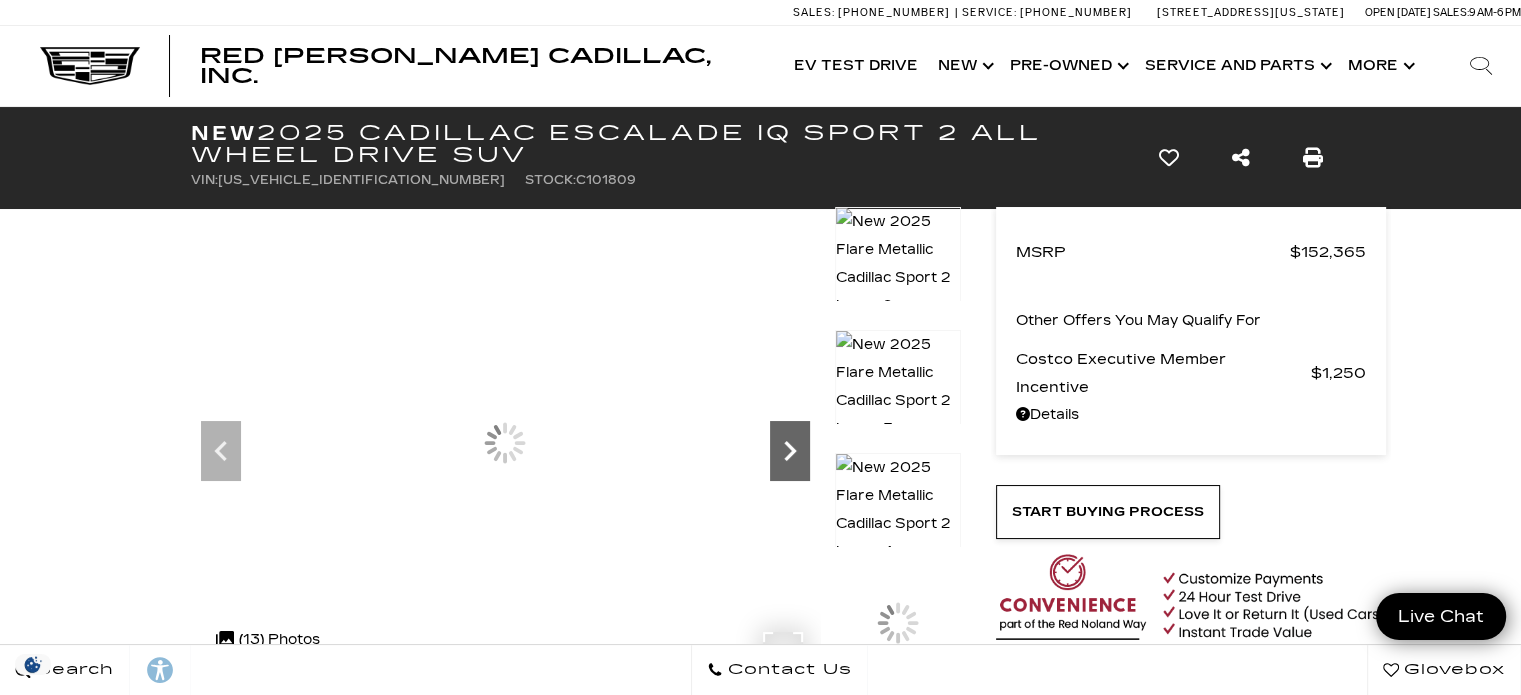 scroll, scrollTop: 0, scrollLeft: 0, axis: both 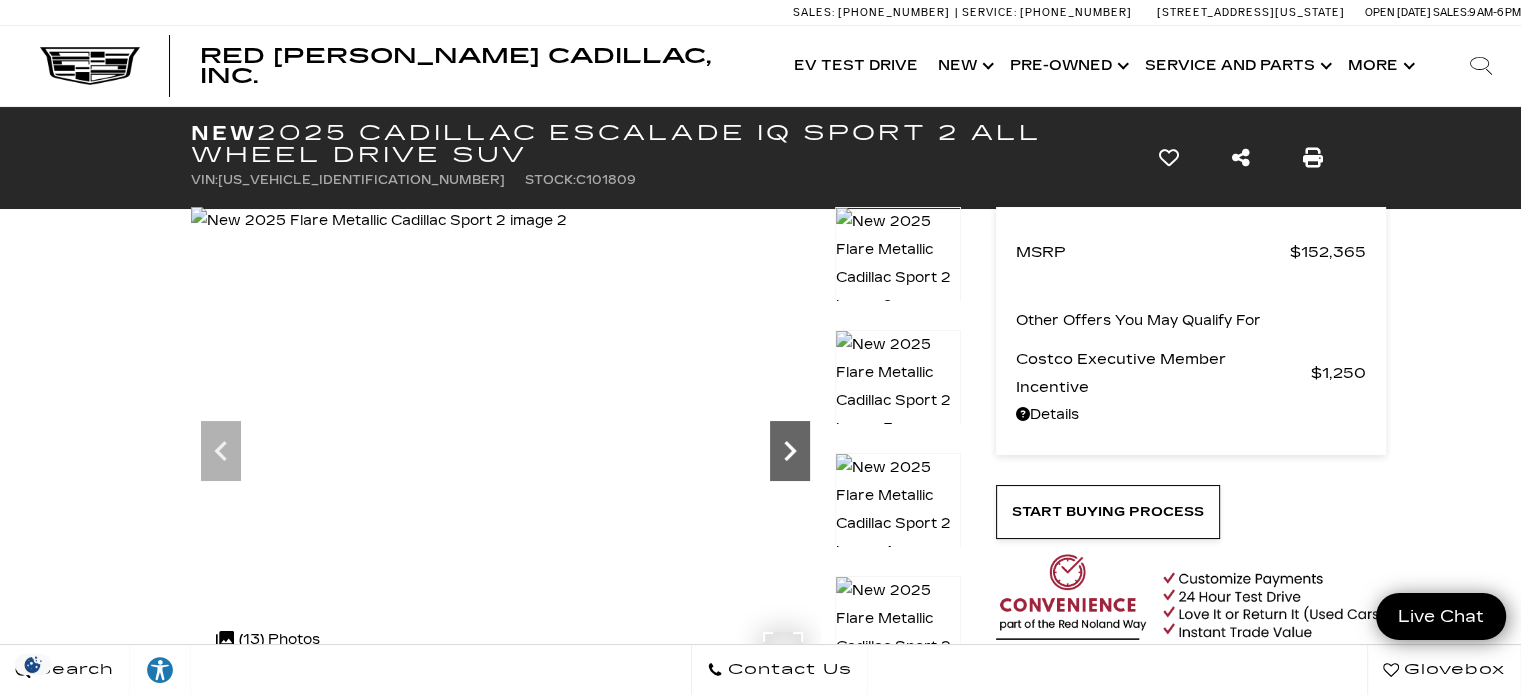 click 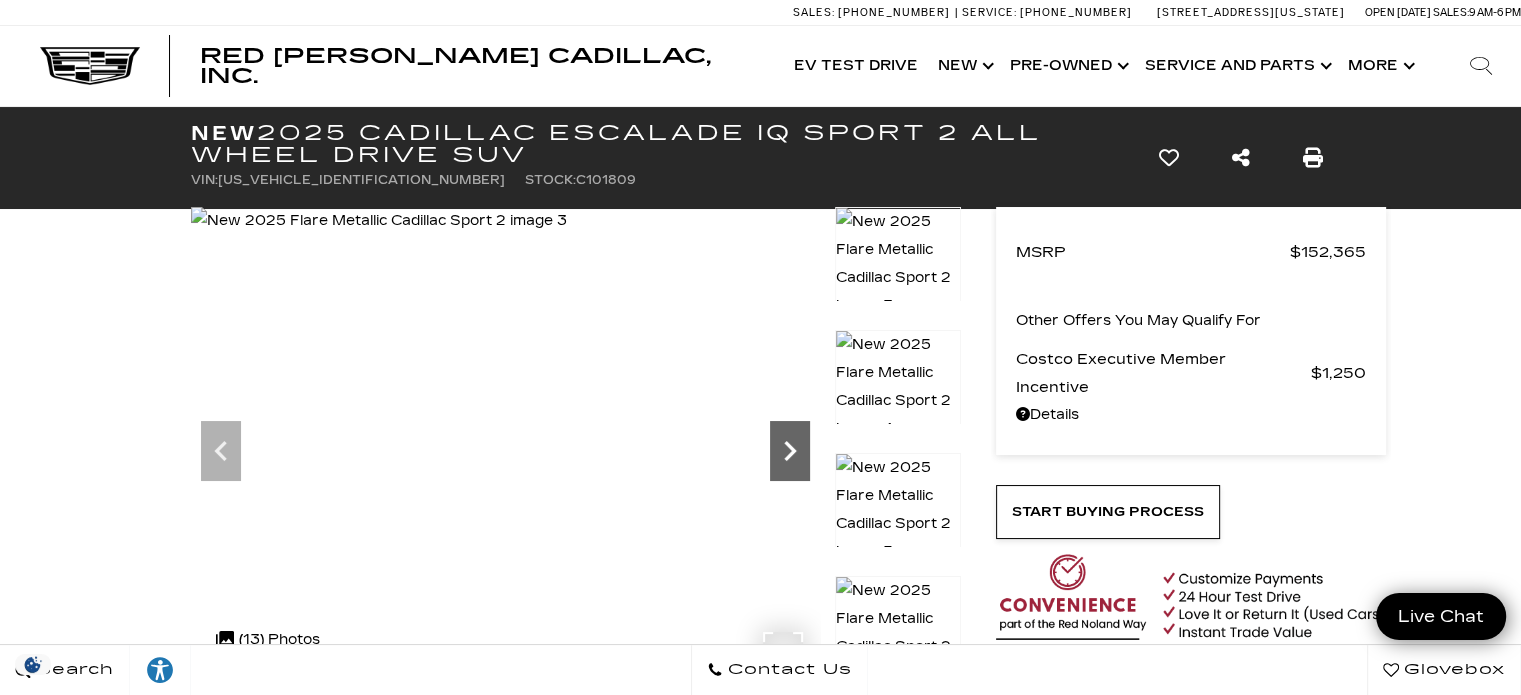 click 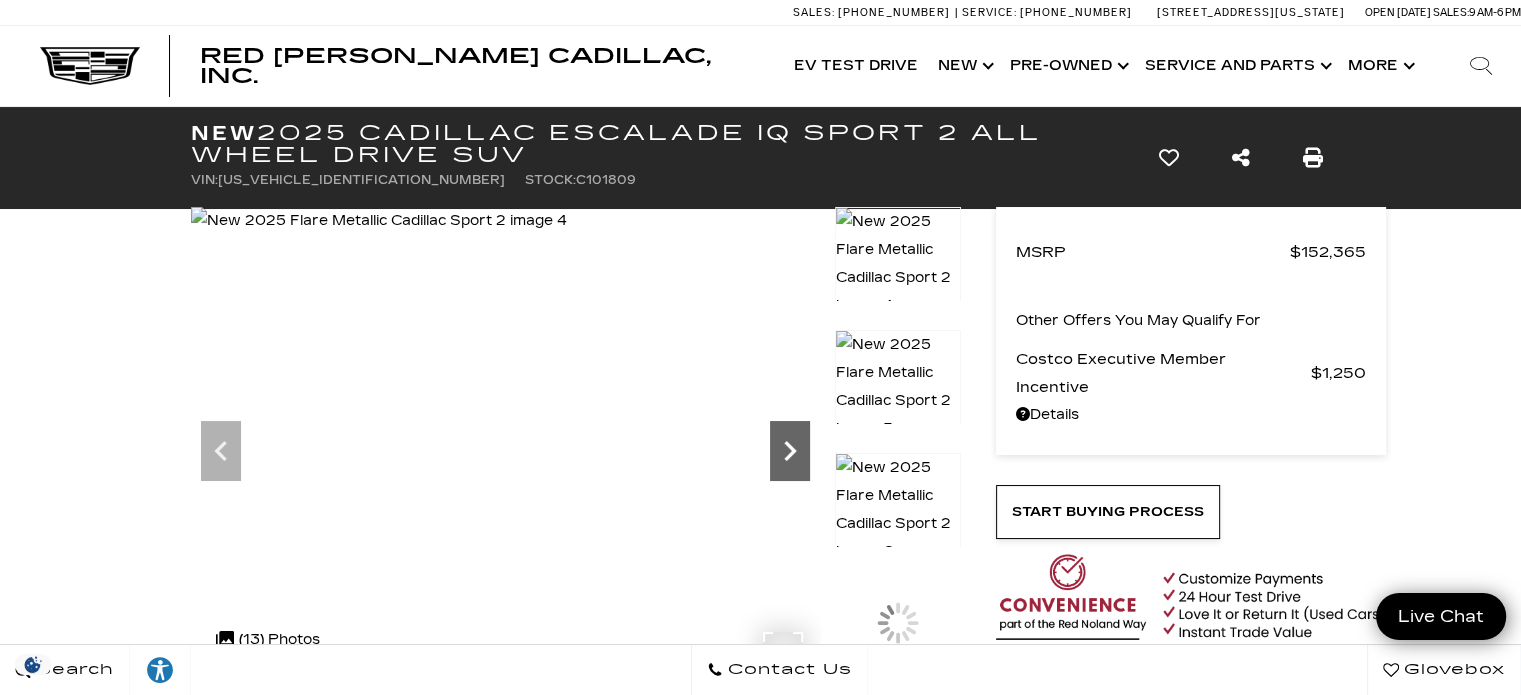 click 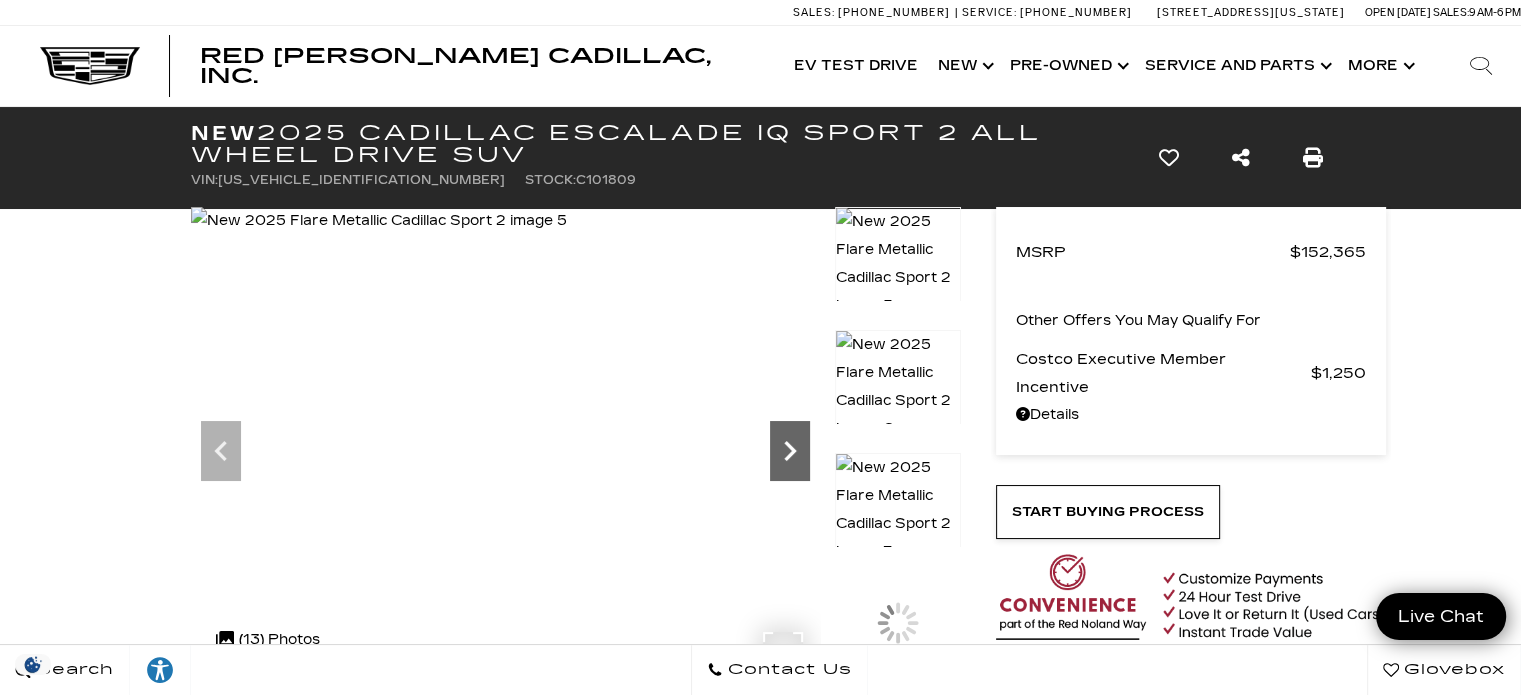 click 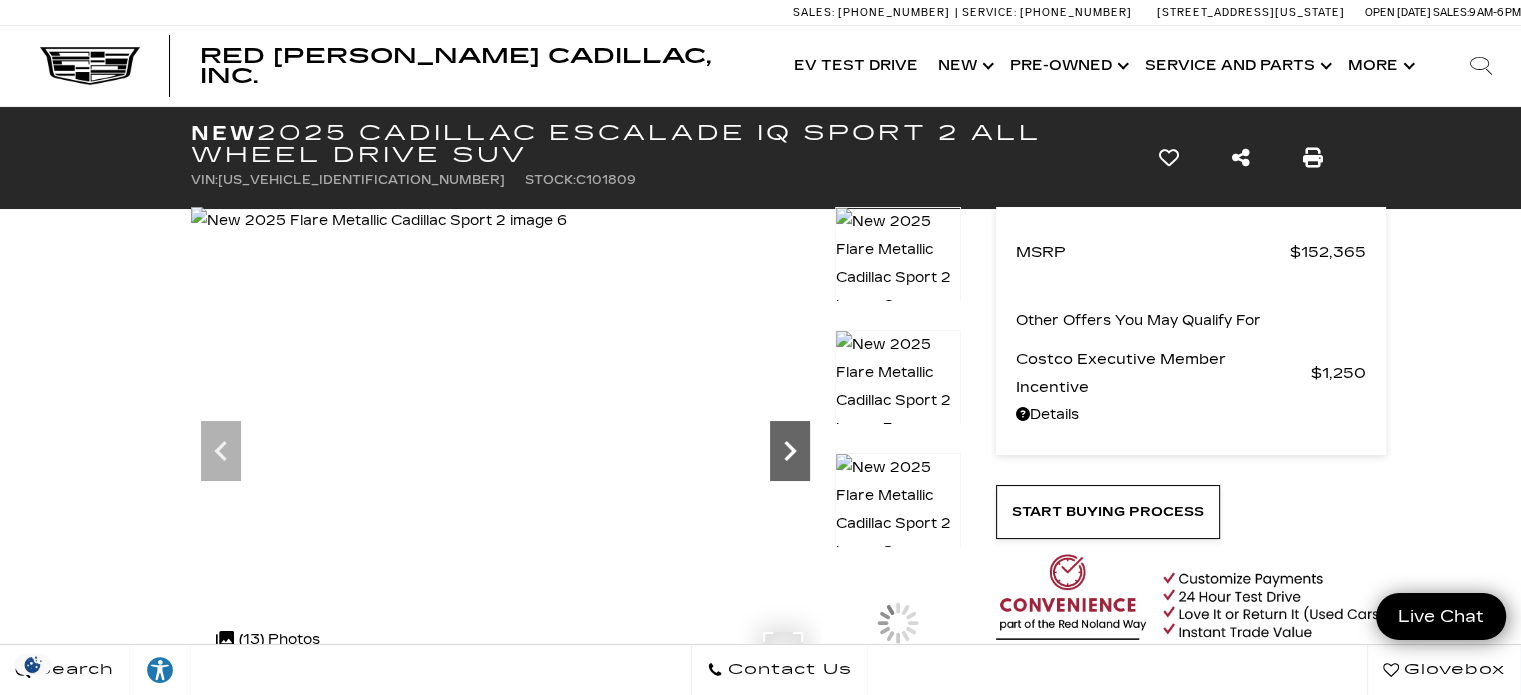 click 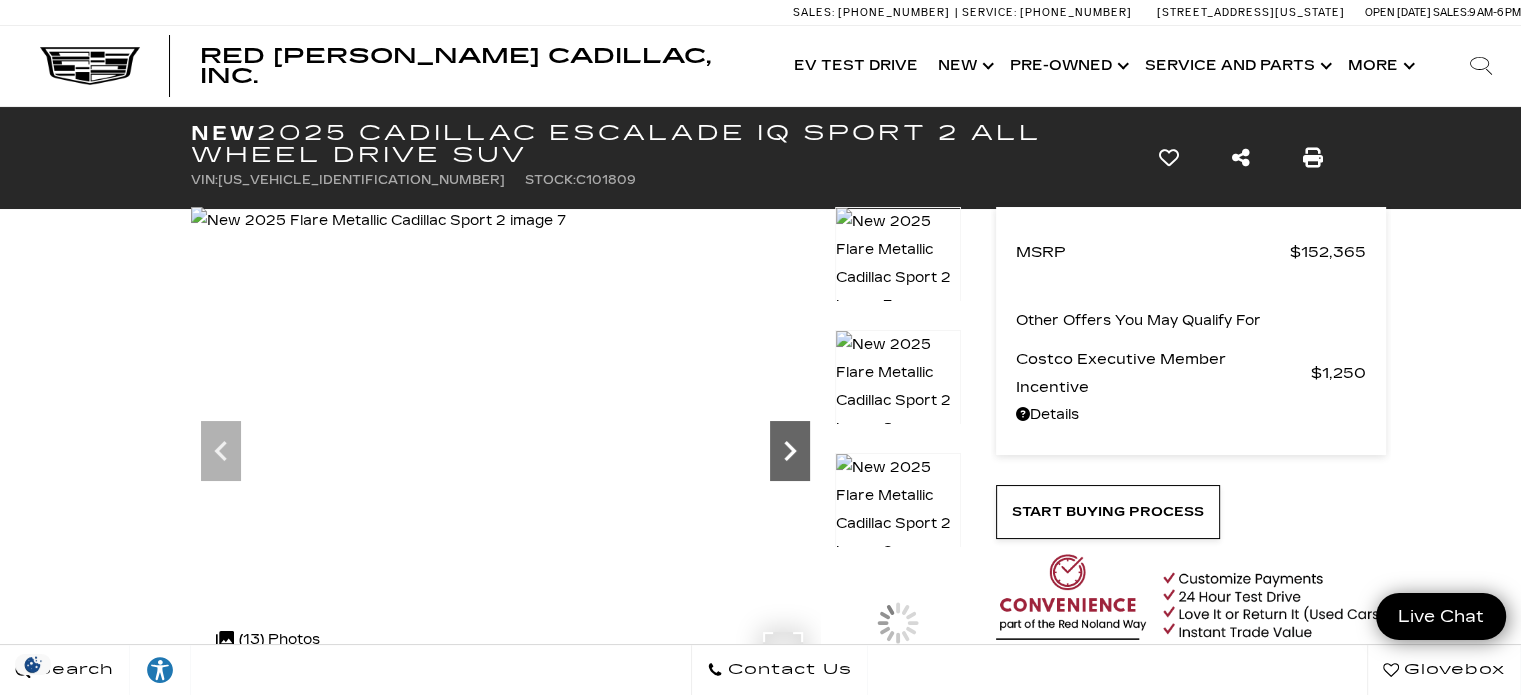 click 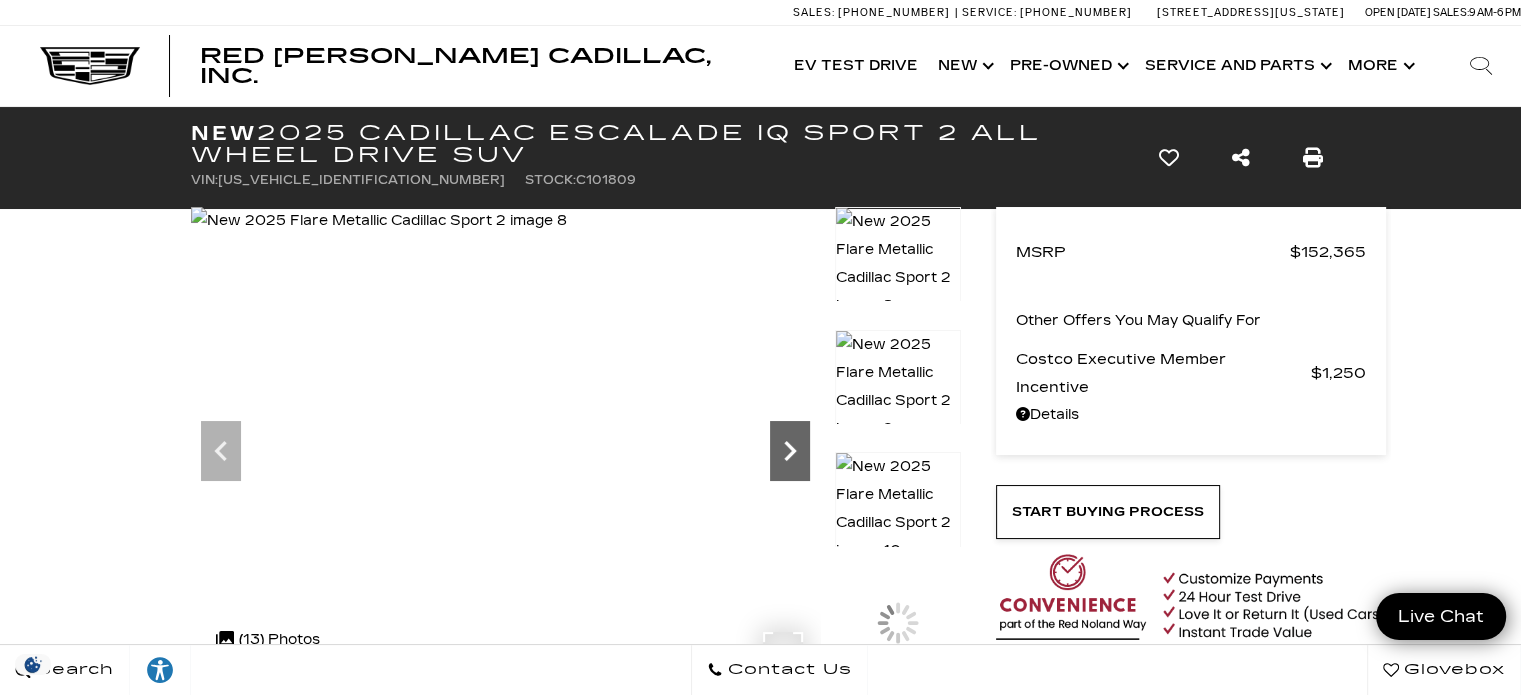 click 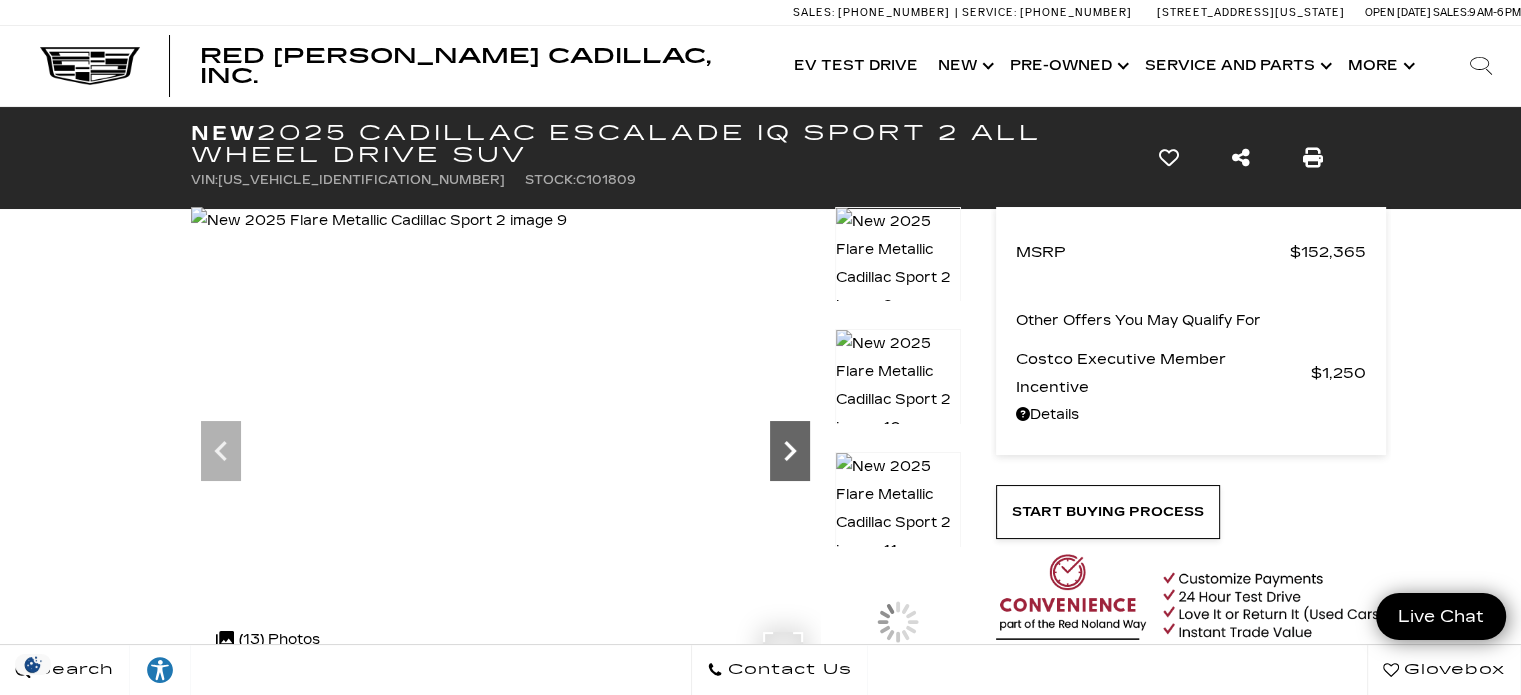 click 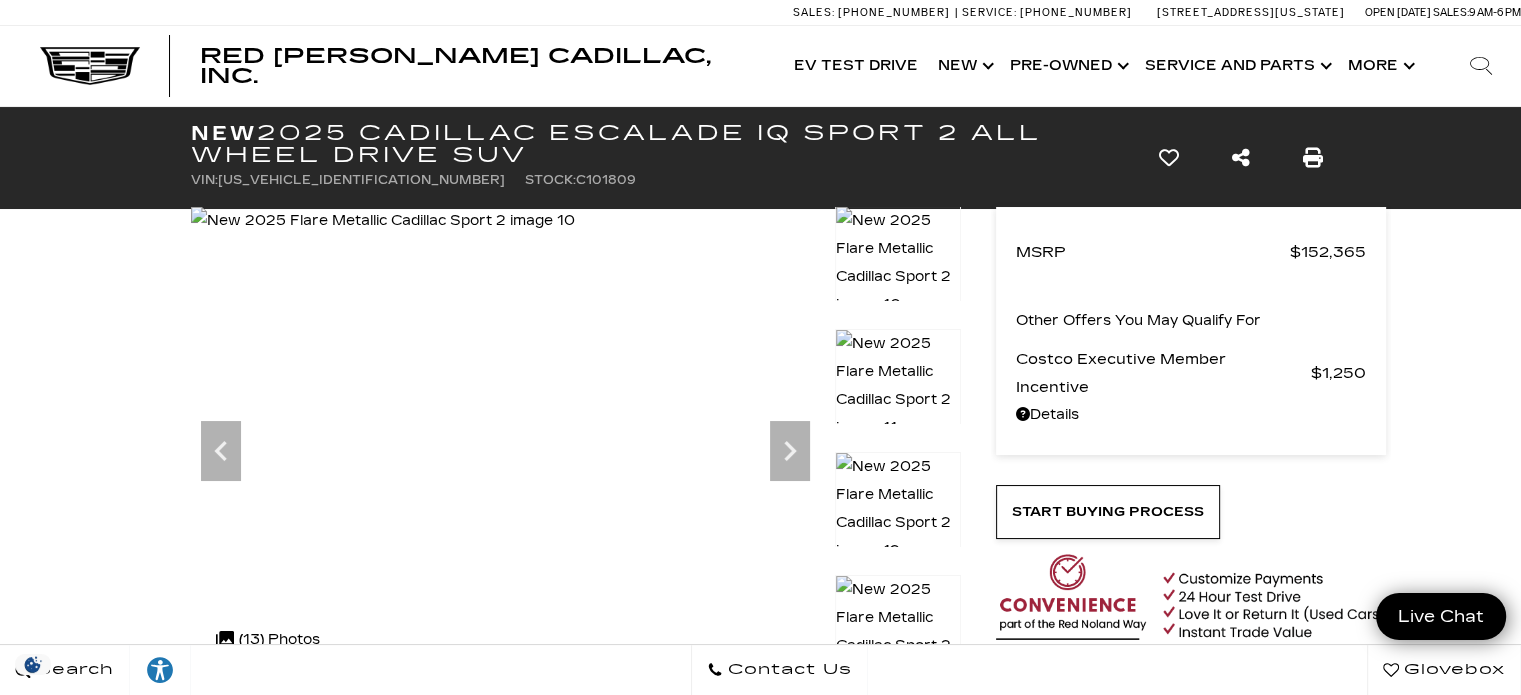 click on "New  2025 Cadillac ESCALADE IQ Sport 2 All Wheel Drive SUV
VIN:  [US_VEHICLE_IDENTIFICATION_NUMBER] Stock:  C101809
Save This Vehicle - New 2025 Cadillac ESCALADE IQ Sport 2 All Wheel Drive SUV
Share This Vehicle - New 2025 Cadillac ESCALADE IQ Sport 2 All Wheel Drive SUV
Print This Vehicle - New 2025 Cadillac ESCALADE IQ Sport 2 All Wheel Drive SUV
Share Vehicle
New 2025 Cadillac ESCALADE IQ Sport 2 All Wheel Drive SUV
VIN: [US_VEHICLE_IDENTIFICATION_NUMBER]
Copied" at bounding box center (760, 5084) 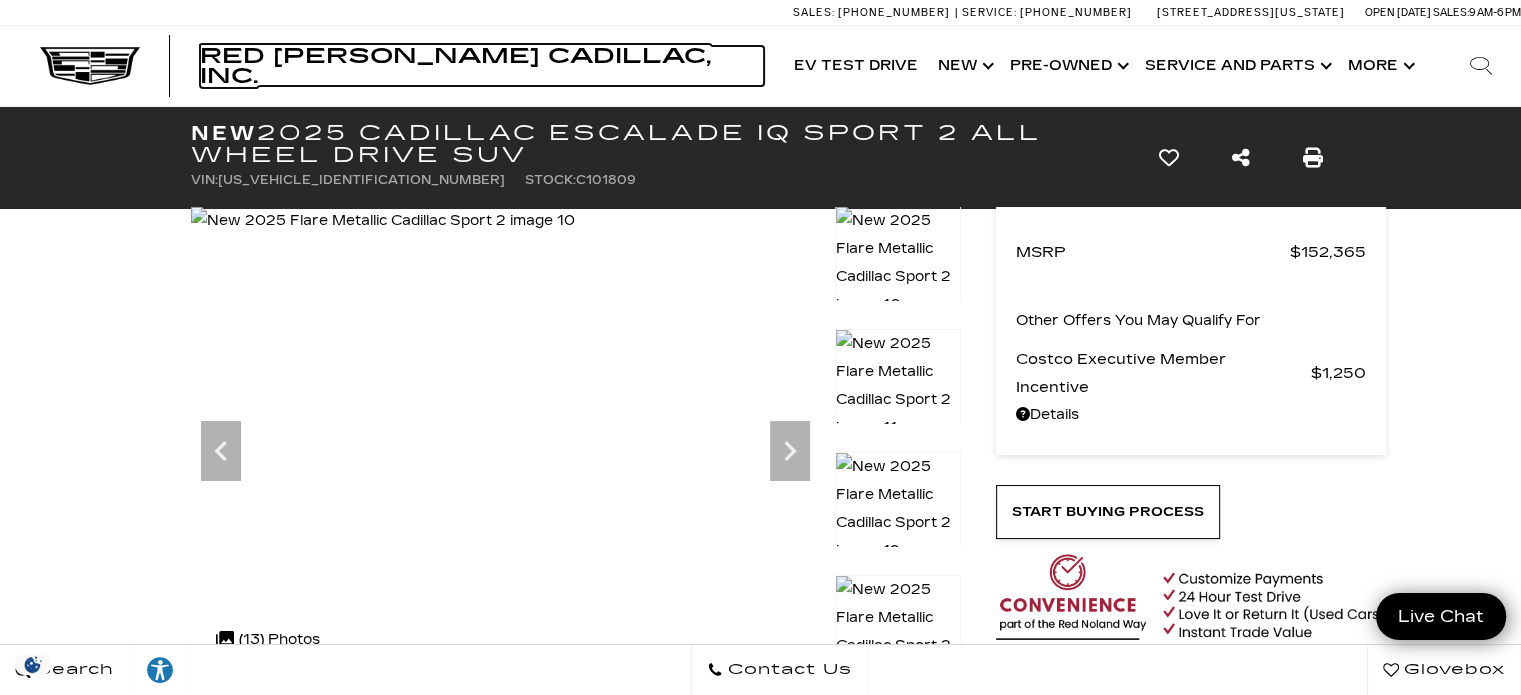 click on "Red [PERSON_NAME] Cadillac, Inc." at bounding box center (455, 66) 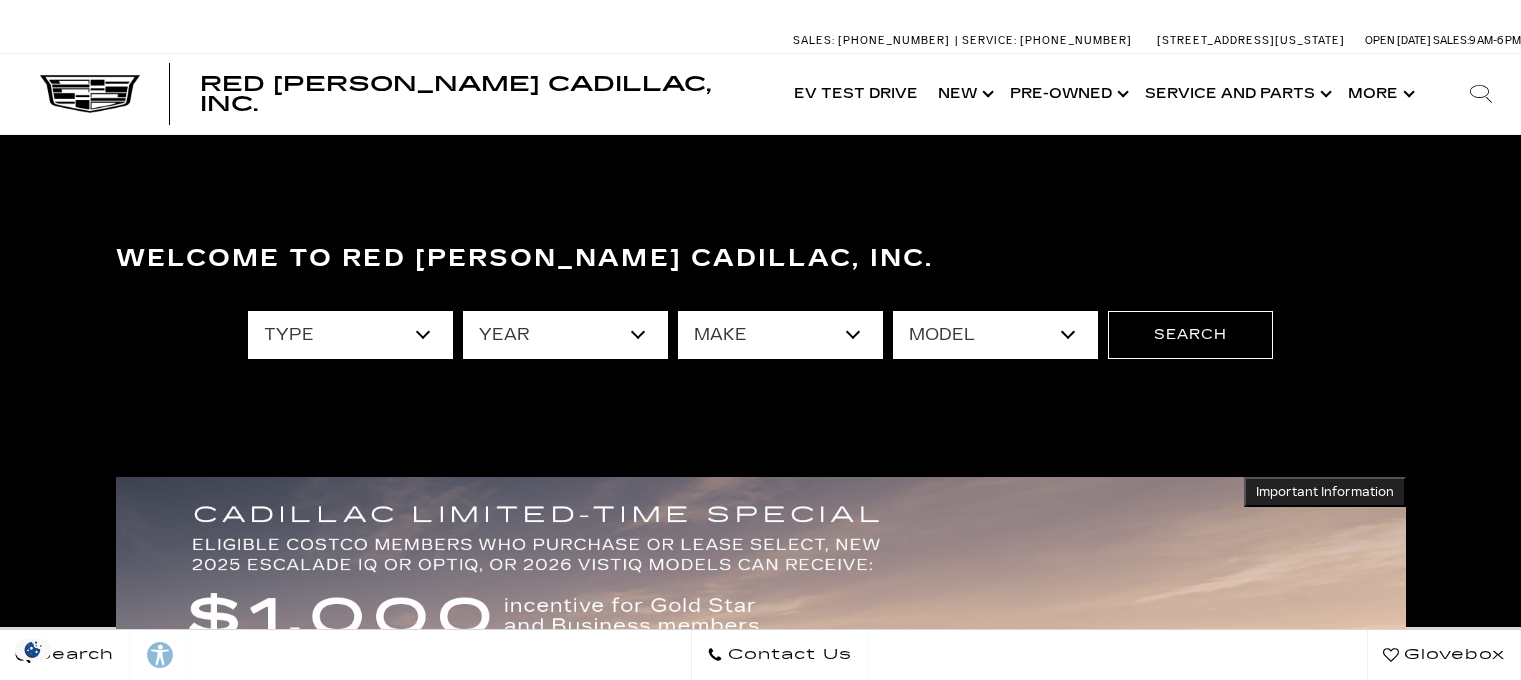 scroll, scrollTop: 0, scrollLeft: 0, axis: both 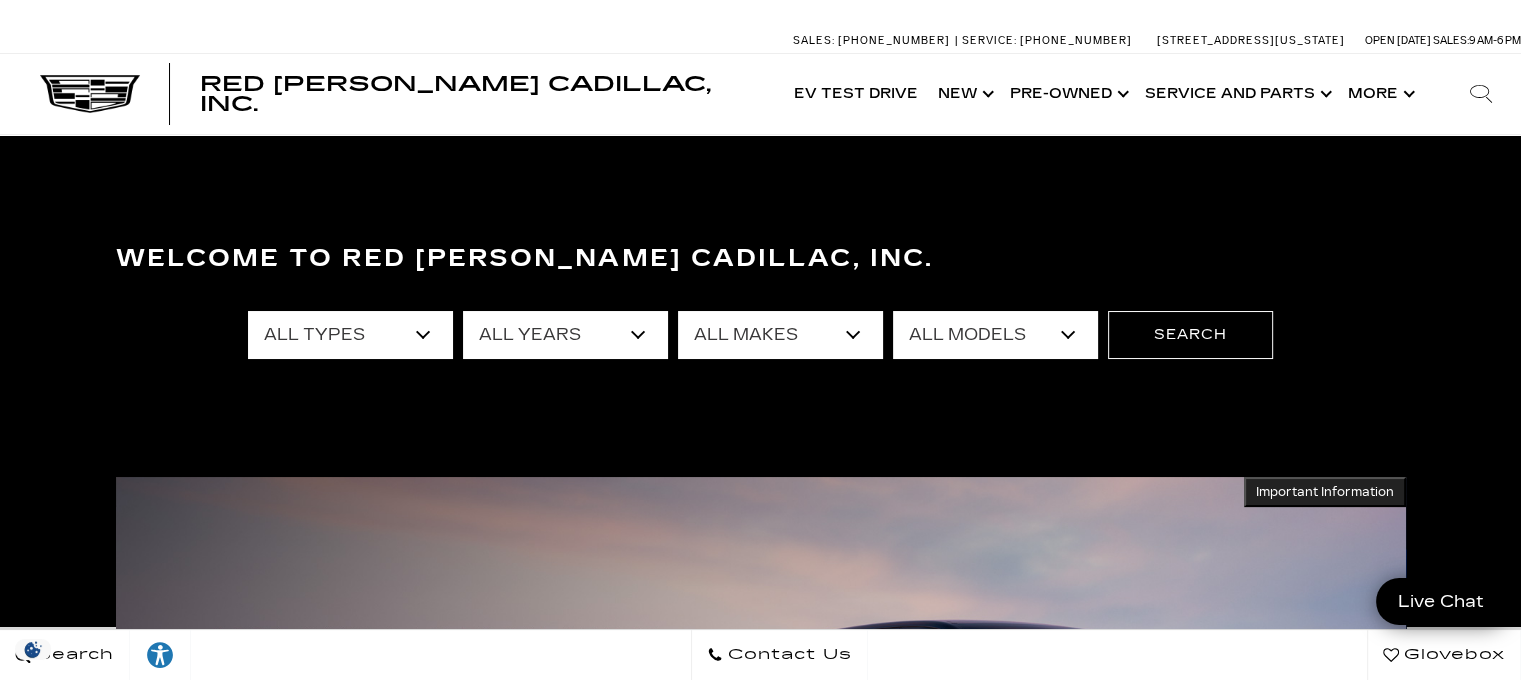 click on "All Models 1500 300 A6 Accord Sdn CT4 CT5 Escalade Escalade ESV ESCALADE IQ Escape F-150 Grand Cherokee LYRIQ MKX OPTIQ Q5 R1S RAV4 Sierra 1500 Tahoe Tiguan VISTIQ Wrangler Unlimited XC90 XT4 XT5 XT6 Yukon" at bounding box center (995, 335) 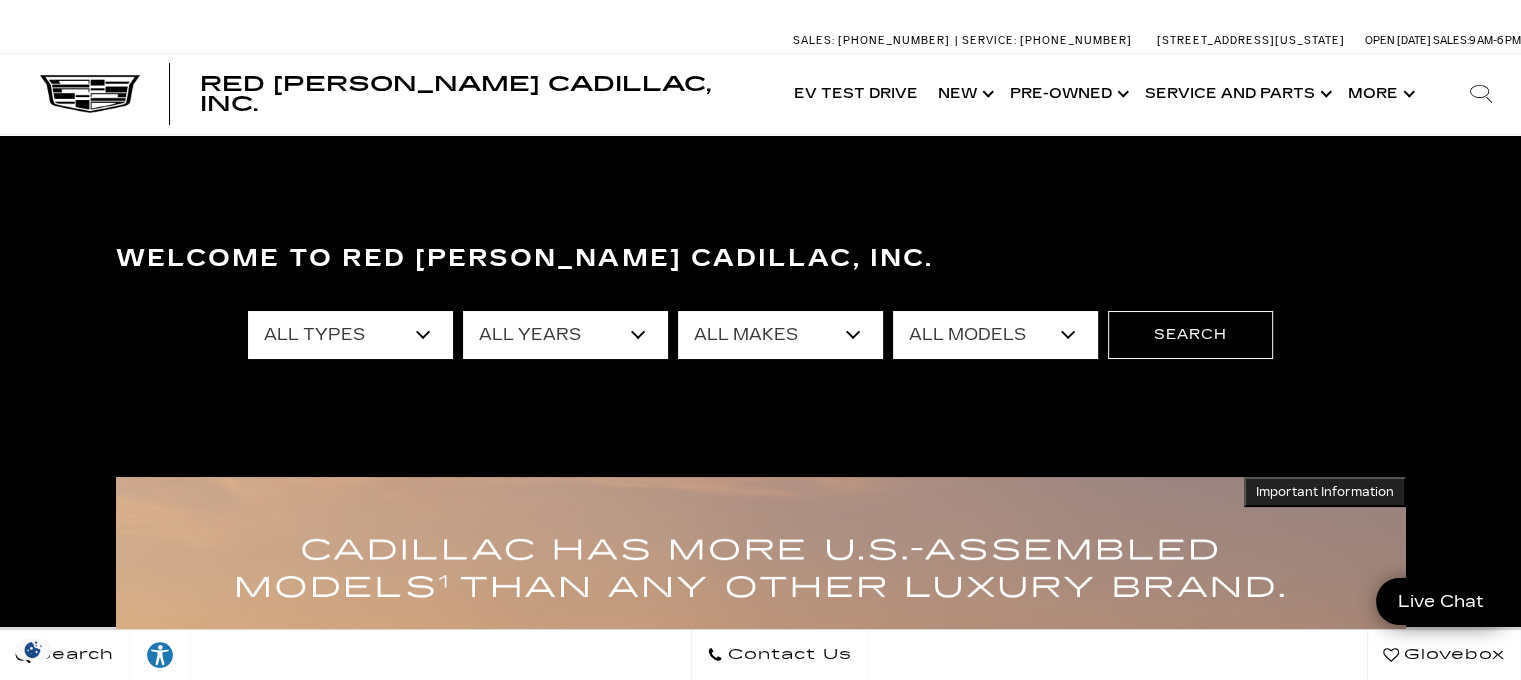 select on "XT5" 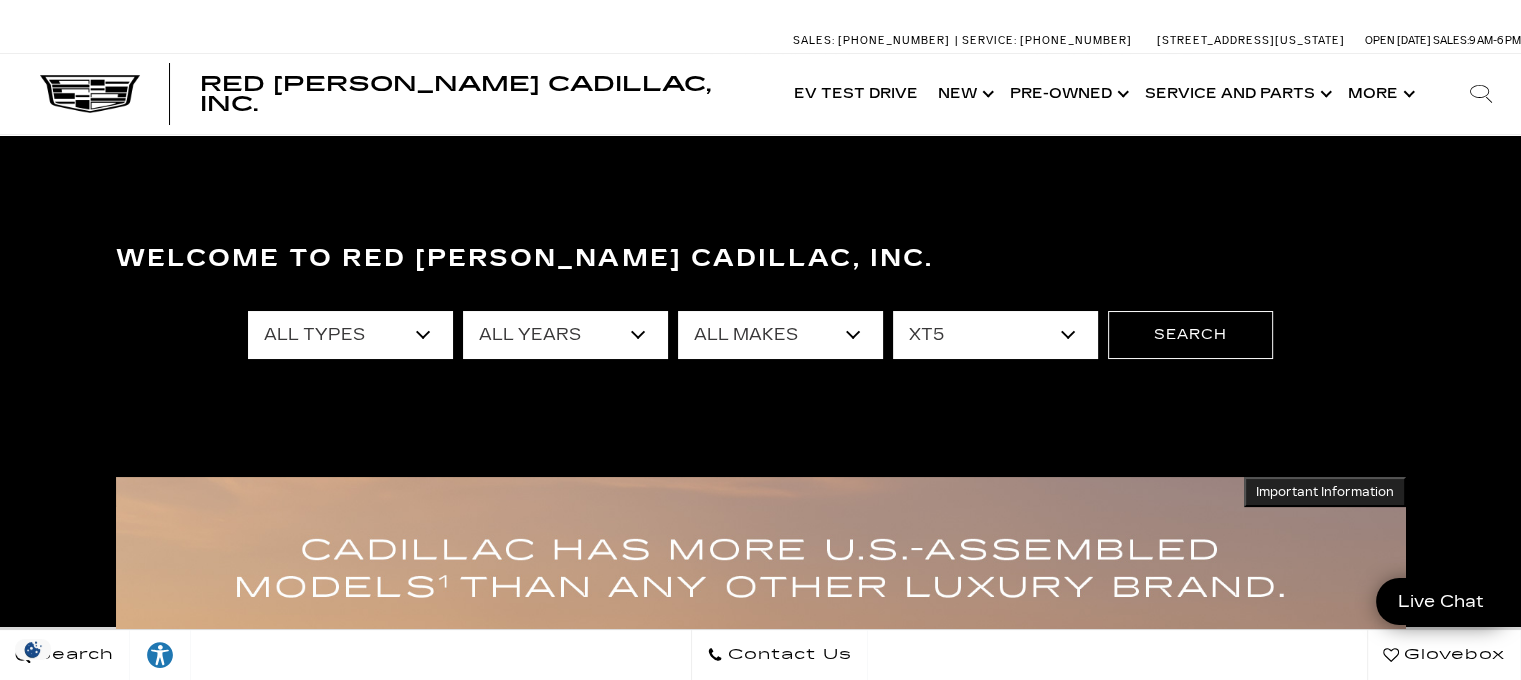 click on "All Models 1500 300 A6 Accord Sdn CT4 CT5 Escalade Escalade ESV ESCALADE IQ Escape F-150 Grand Cherokee LYRIQ MKX OPTIQ Q5 R1S RAV4 Sierra 1500 Tahoe Tiguan VISTIQ Wrangler Unlimited XC90 XT4 XT5 XT6 Yukon" at bounding box center (995, 335) 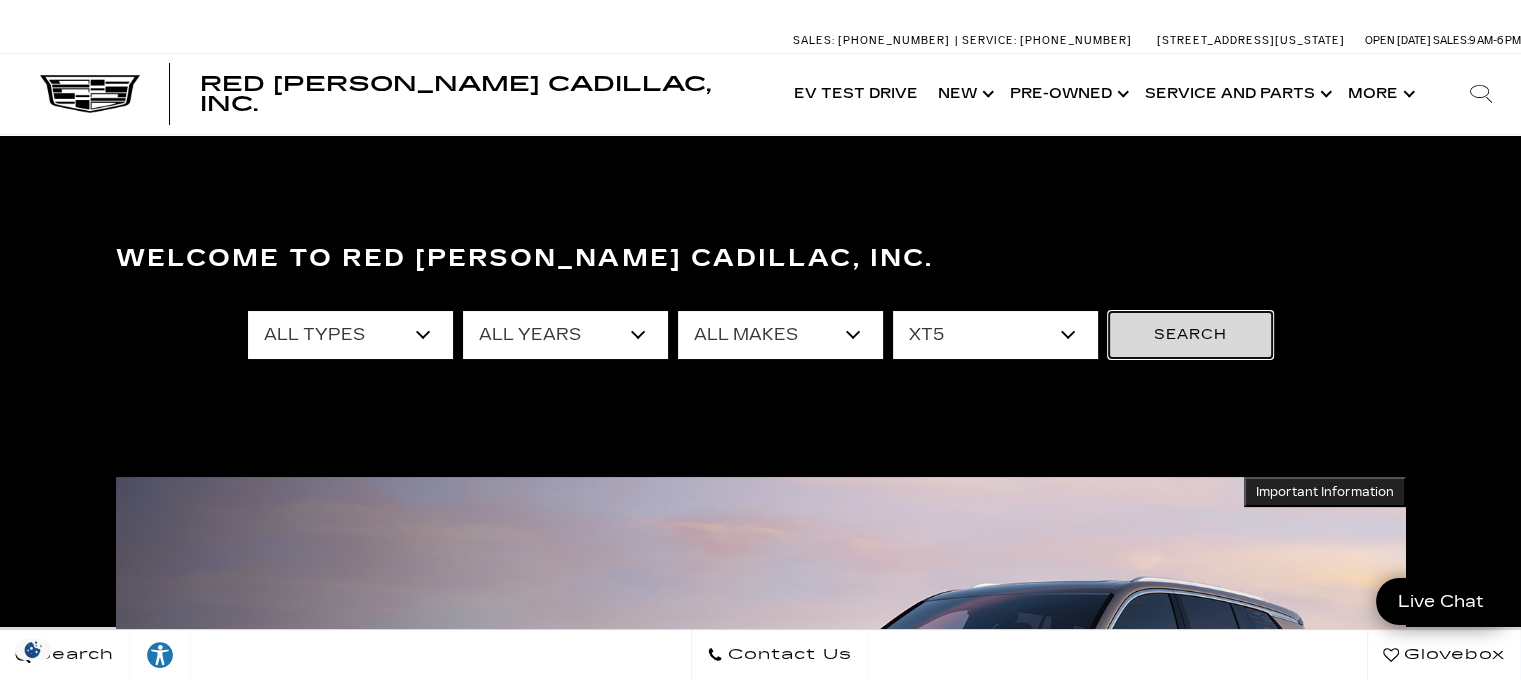 click on "Search" at bounding box center [1190, 335] 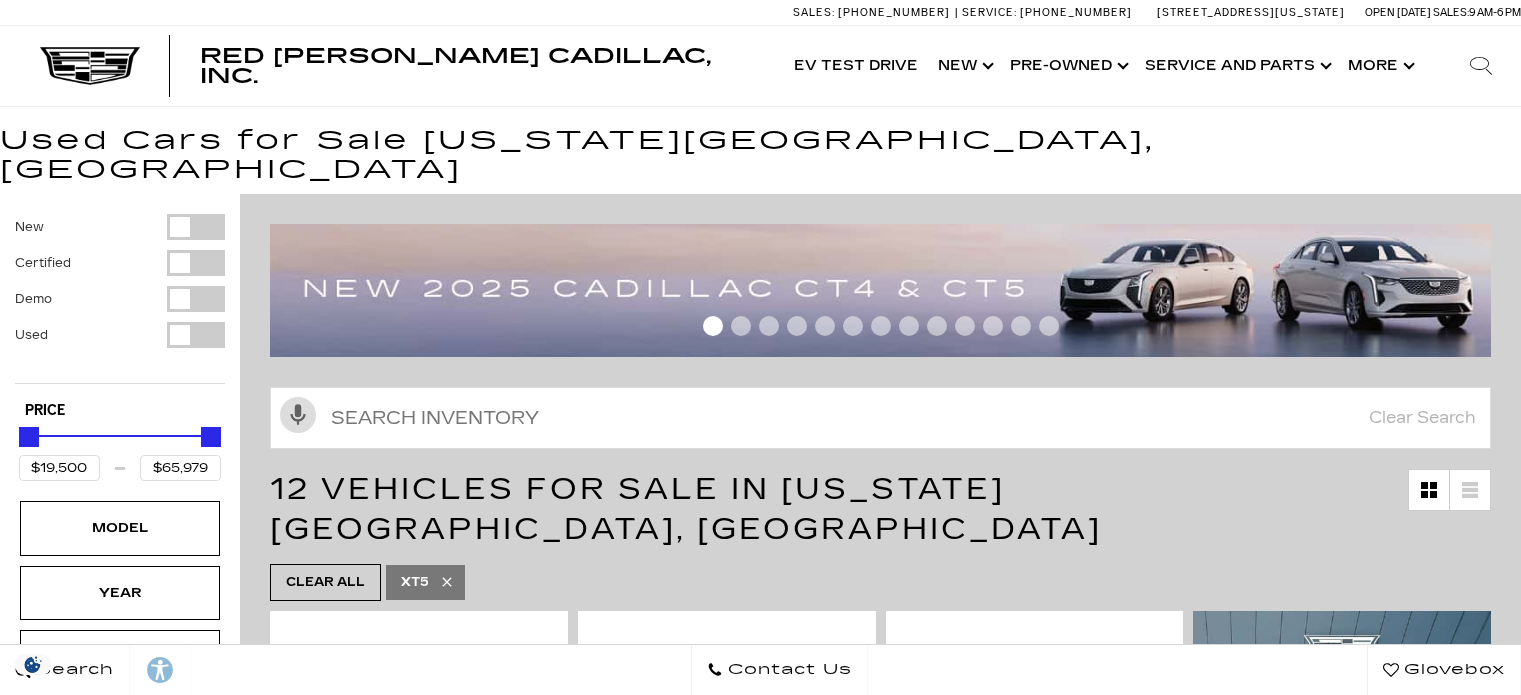 scroll, scrollTop: 0, scrollLeft: 0, axis: both 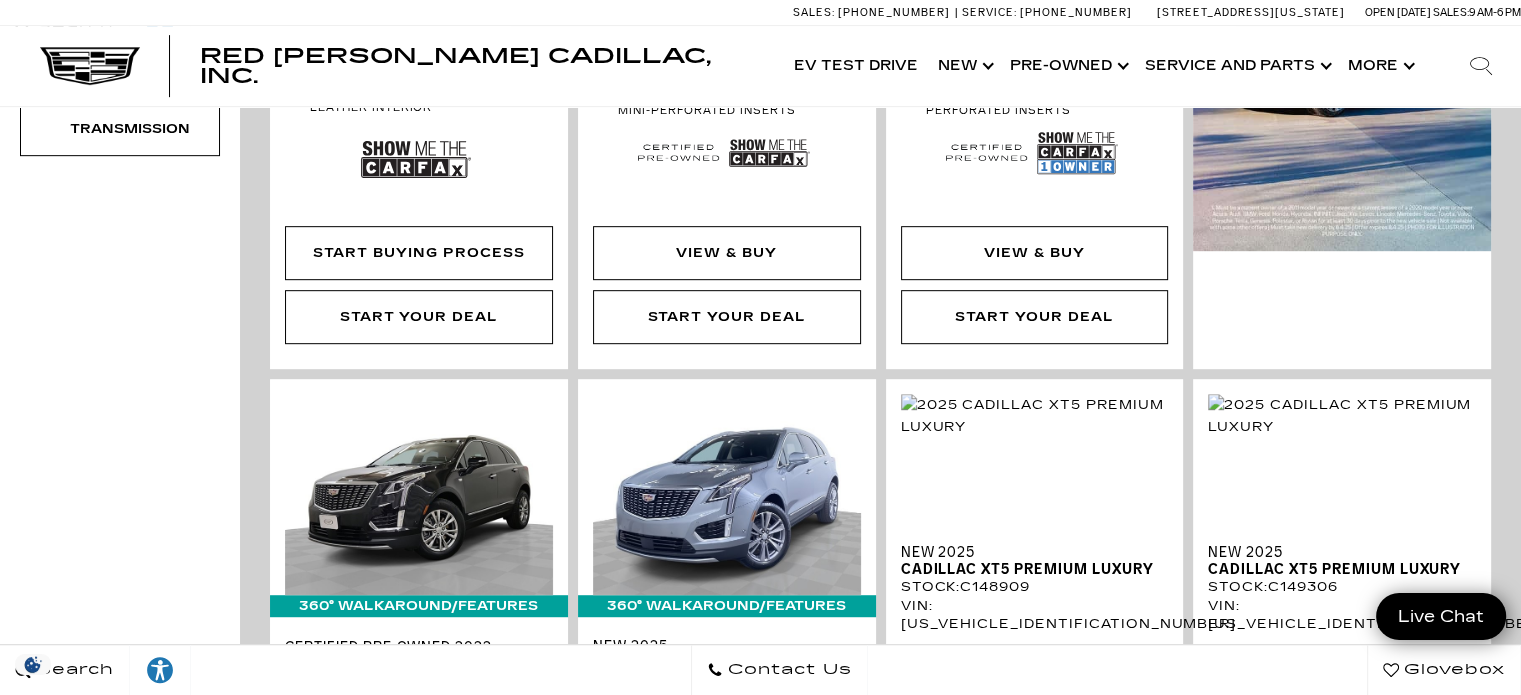 drag, startPoint x: 0, startPoint y: 0, endPoint x: 1535, endPoint y: 146, distance: 1541.9277 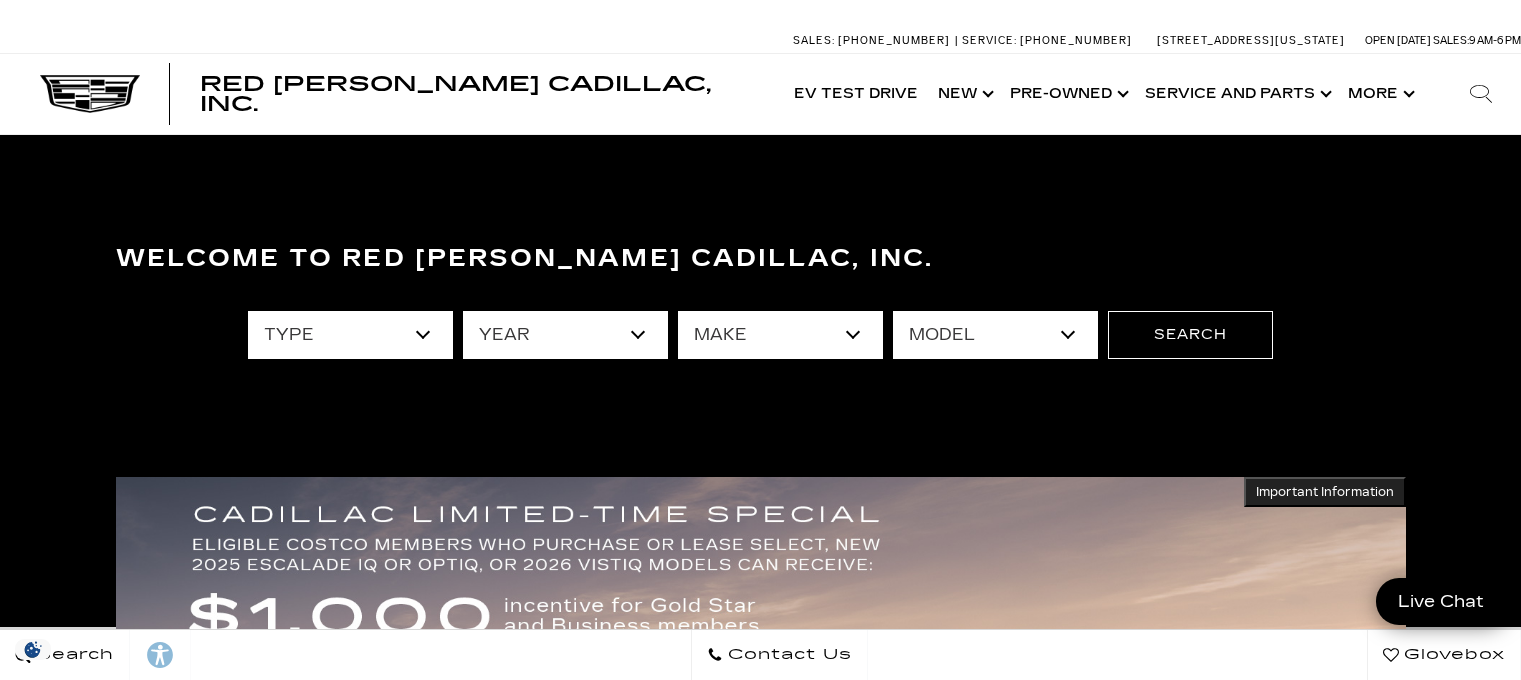 scroll, scrollTop: 0, scrollLeft: 0, axis: both 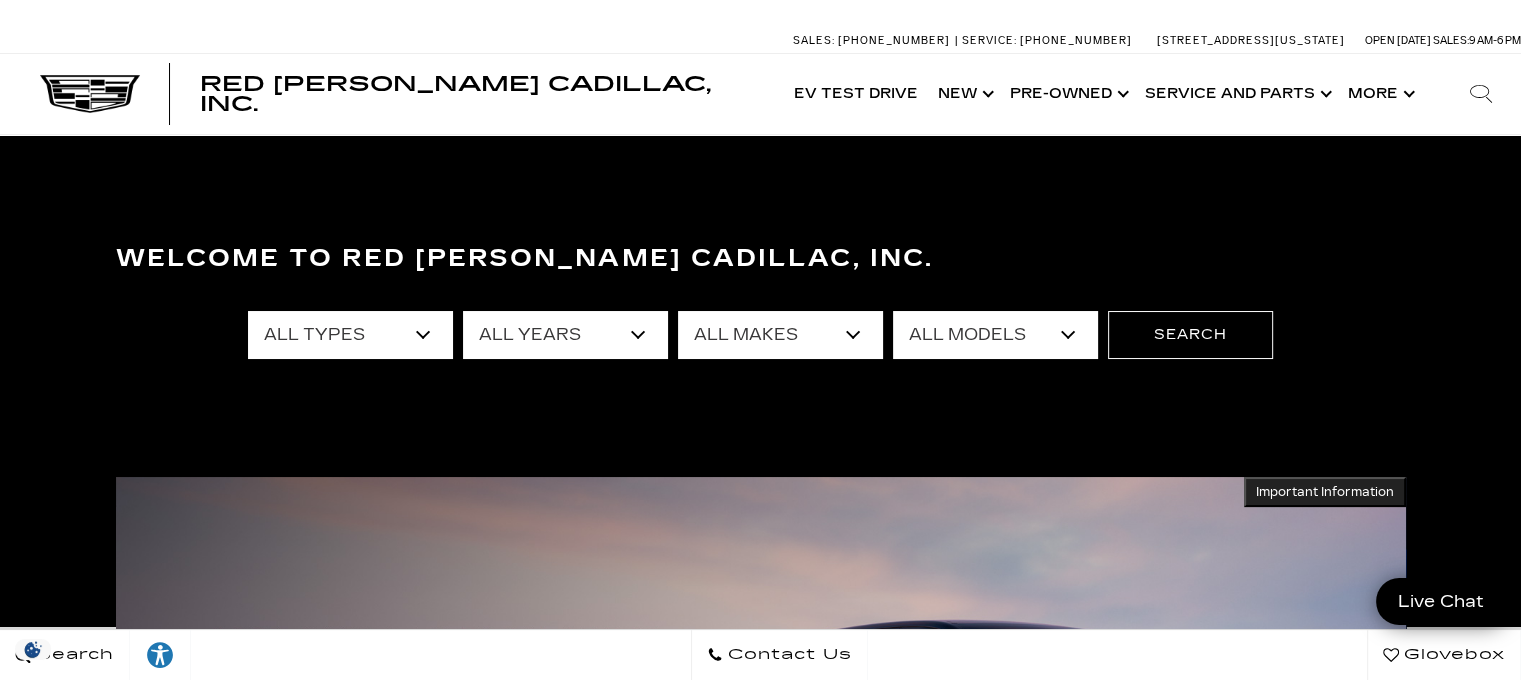 click on "All Models 1500 300 A6 Accord Sdn CT4 CT5 Escalade Escalade ESV ESCALADE IQ Escape F-150 Grand Cherokee LYRIQ MKX OPTIQ Q5 R1S RAV4 Sierra 1500 Tahoe Tiguan VISTIQ Wrangler Unlimited XC90 XT4 XT5 XT6 Yukon" at bounding box center [995, 335] 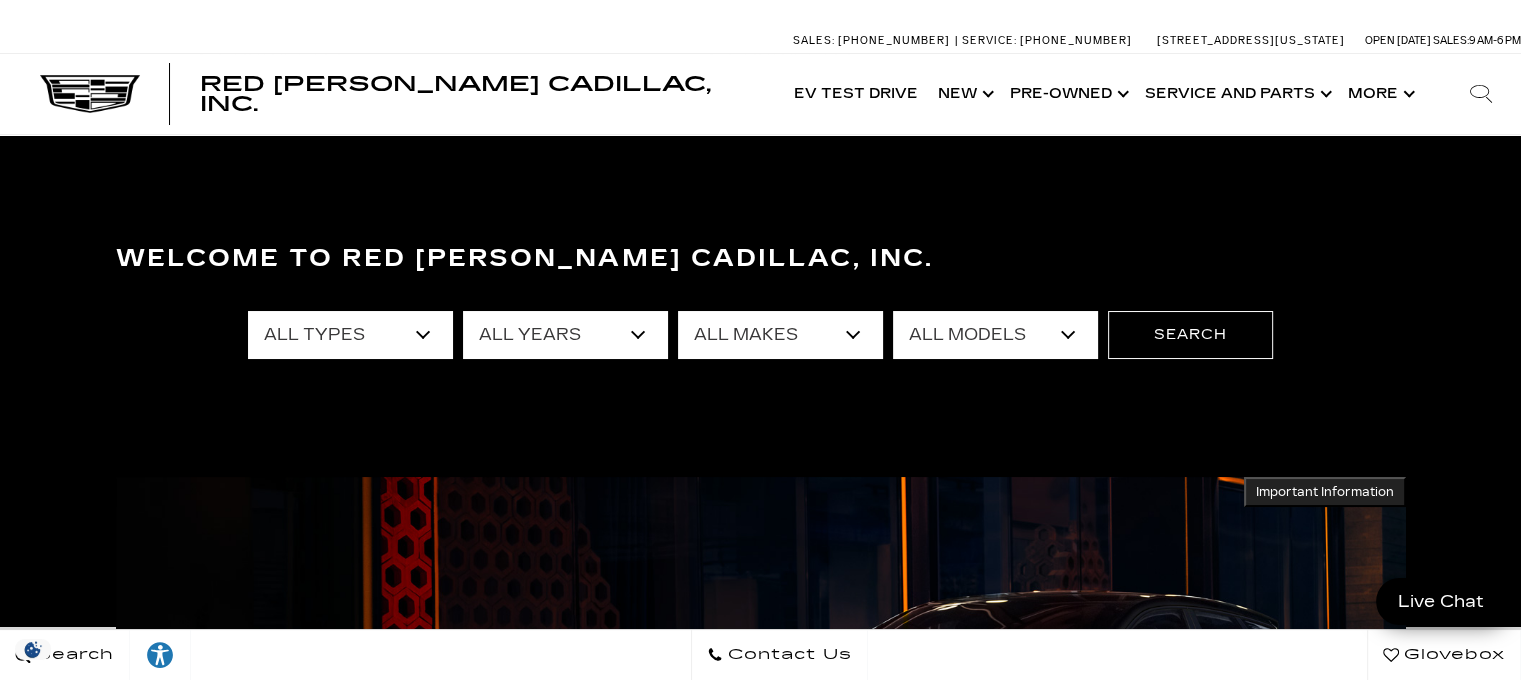 select on "XT6" 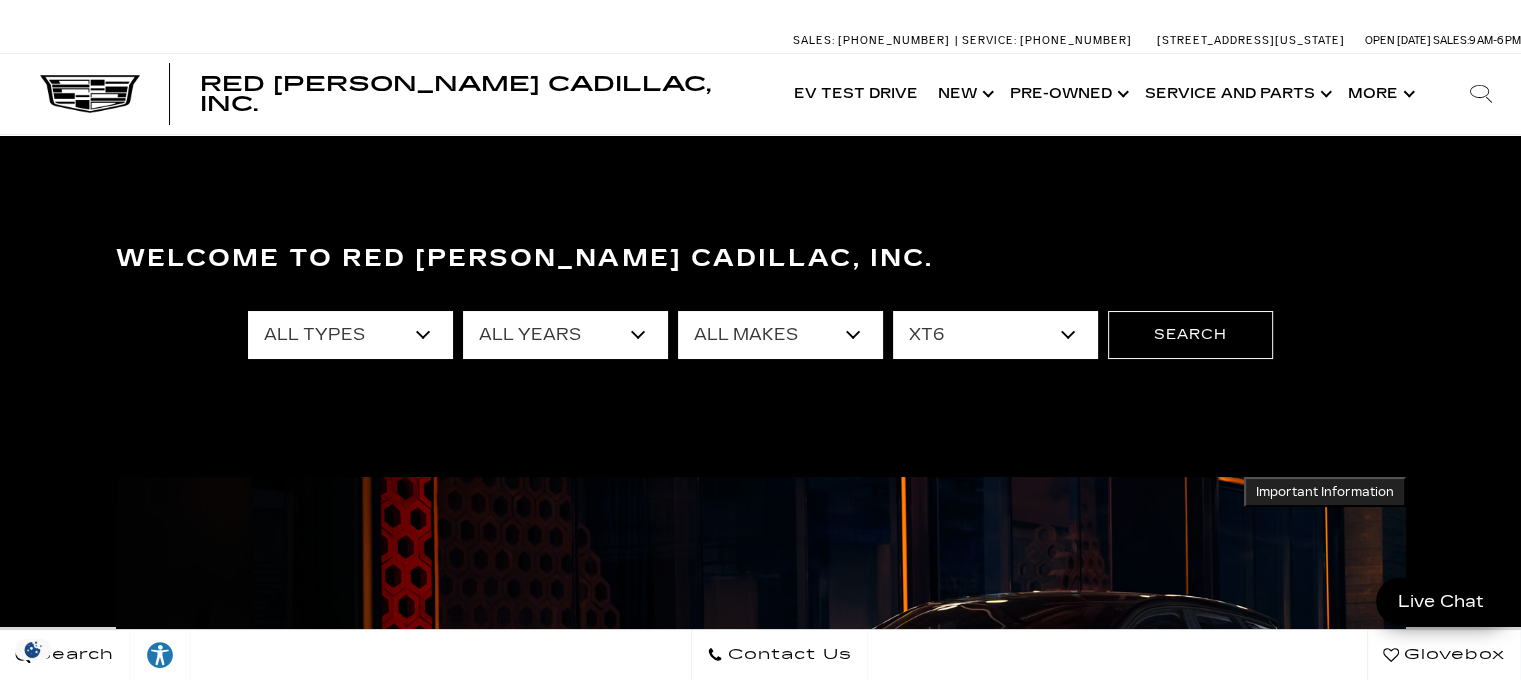 click on "All Models 1500 300 A6 Accord Sdn CT4 CT5 Escalade Escalade ESV ESCALADE IQ Escape F-150 Grand Cherokee LYRIQ MKX OPTIQ Q5 R1S RAV4 Sierra 1500 Tahoe Tiguan VISTIQ Wrangler Unlimited XC90 XT4 XT5 XT6 Yukon" at bounding box center [995, 335] 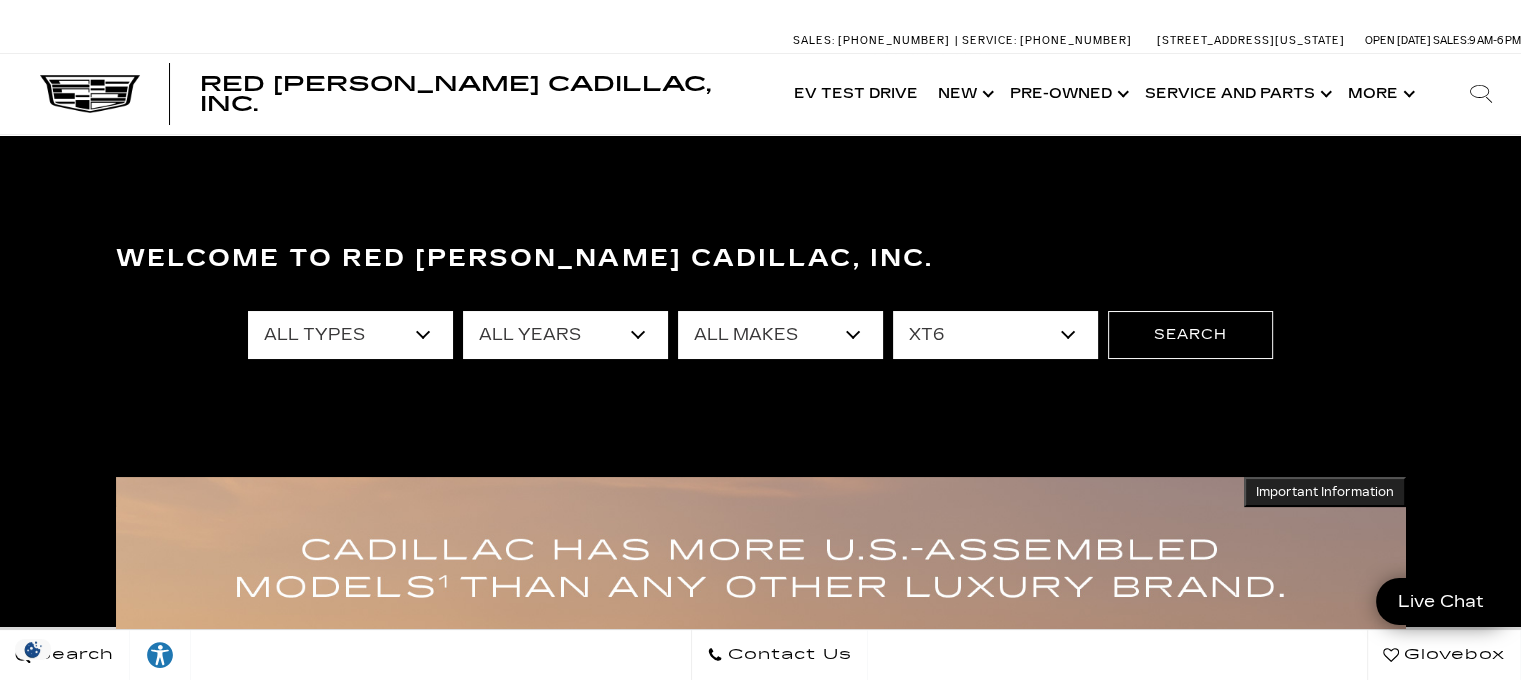 click on "Welcome to Red [PERSON_NAME] Cadillac, Inc." at bounding box center (761, 259) 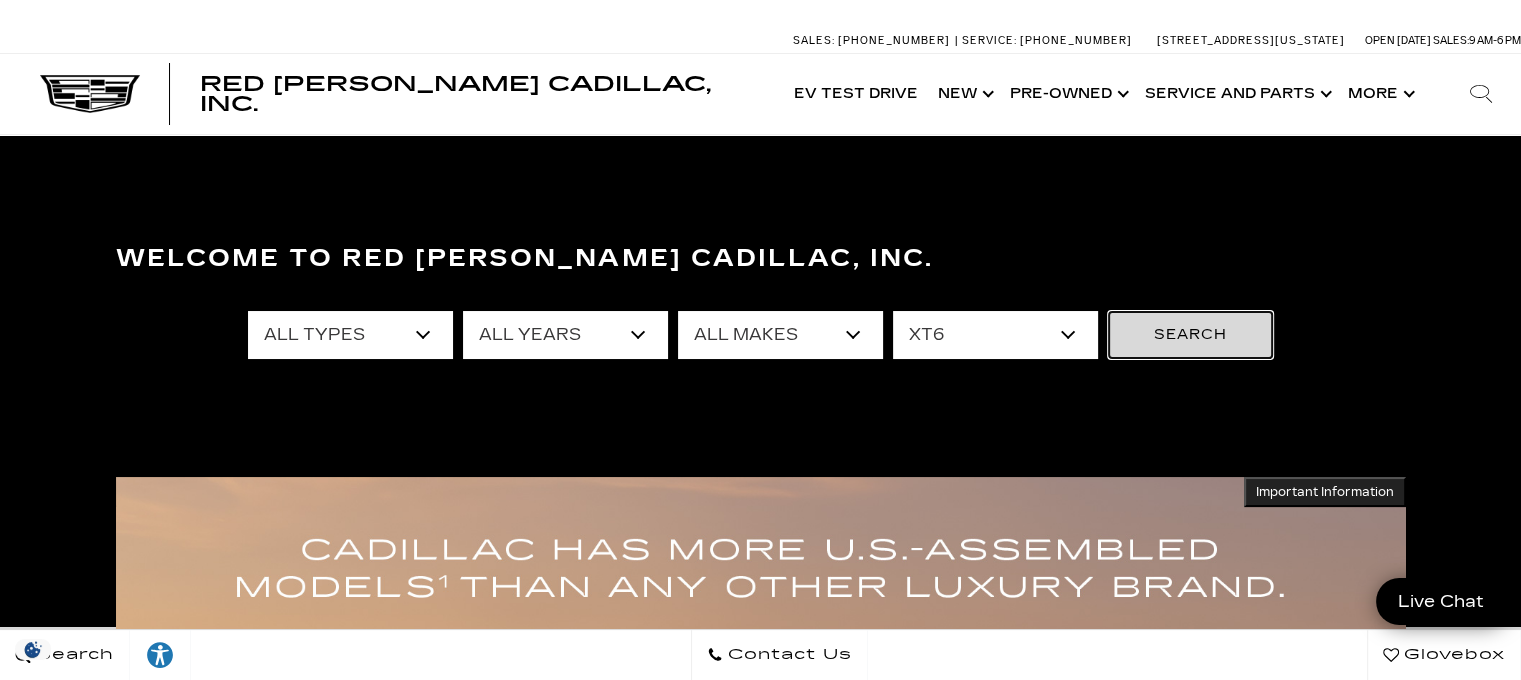 click on "Search" at bounding box center (1190, 335) 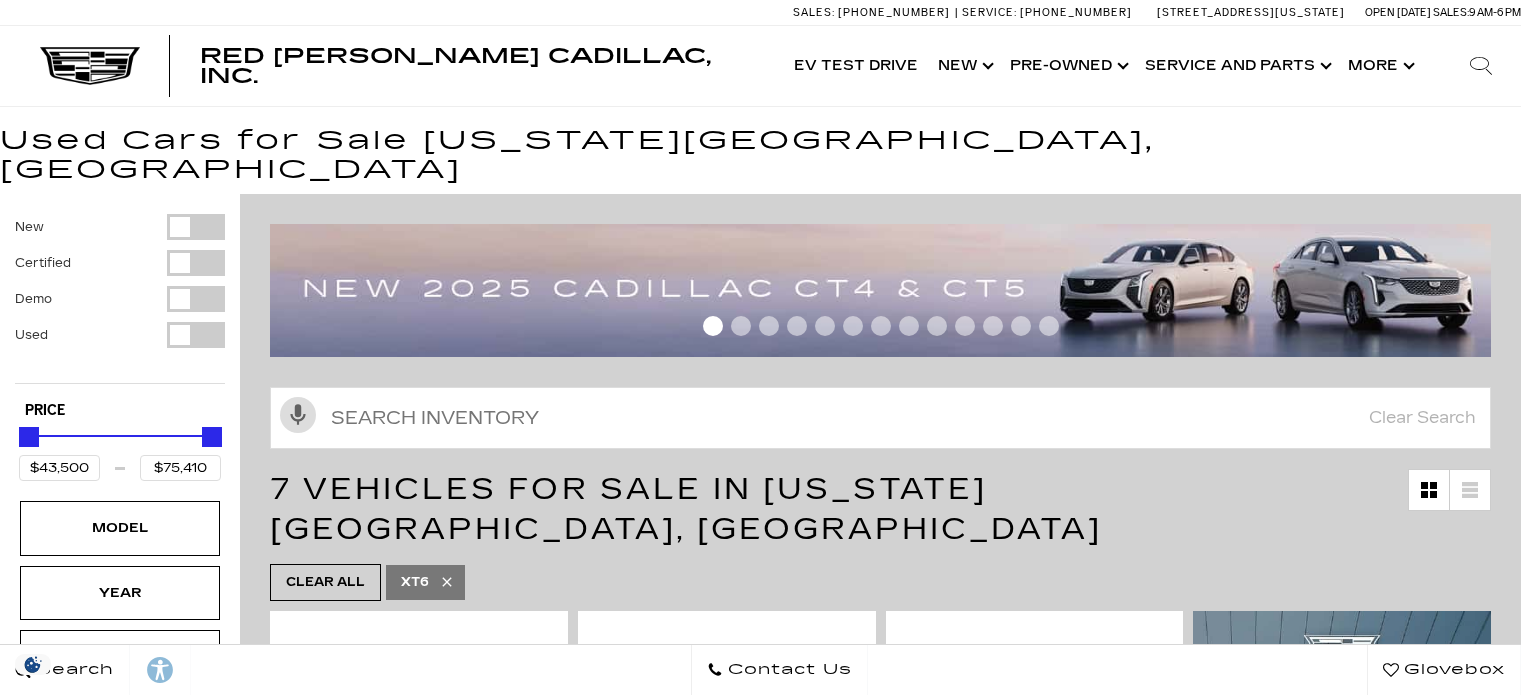 scroll, scrollTop: 0, scrollLeft: 0, axis: both 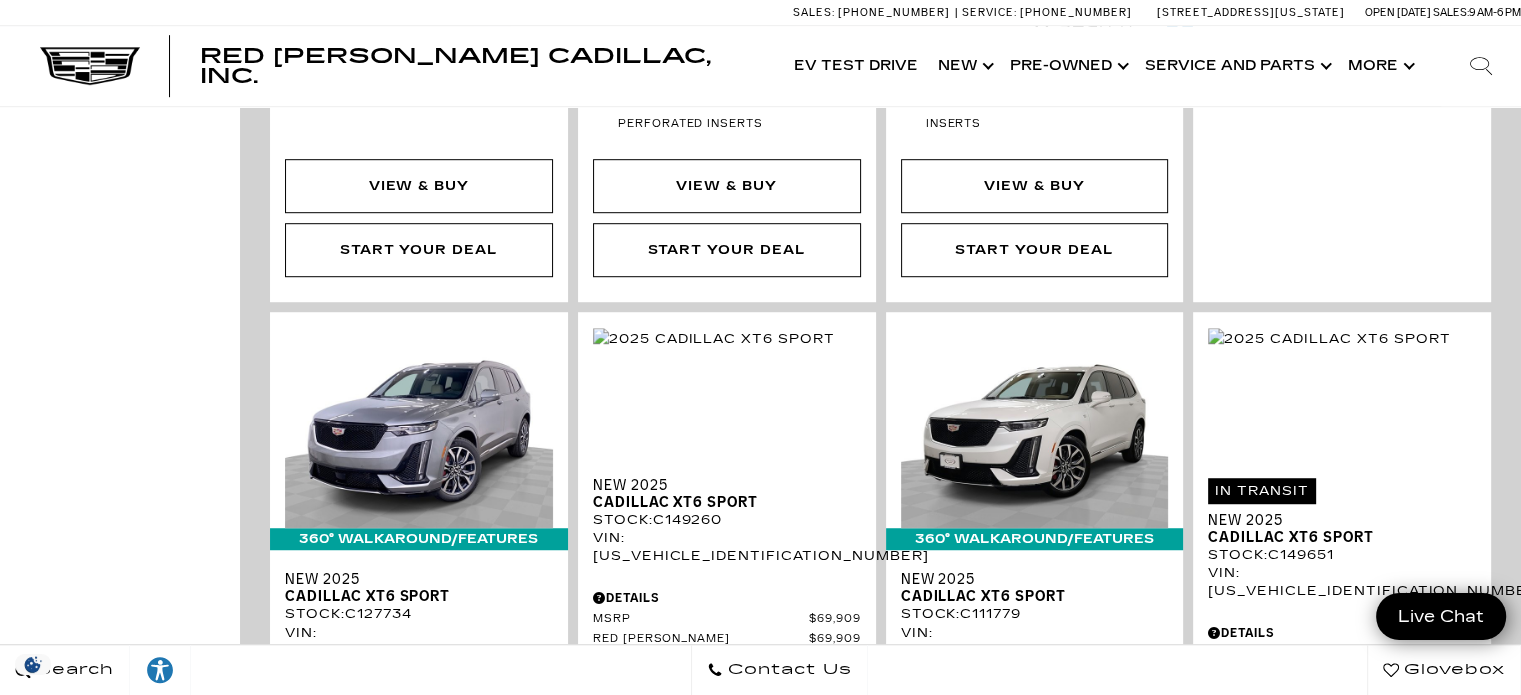 drag, startPoint x: 1527, startPoint y: 46, endPoint x: 1532, endPoint y: 187, distance: 141.08862 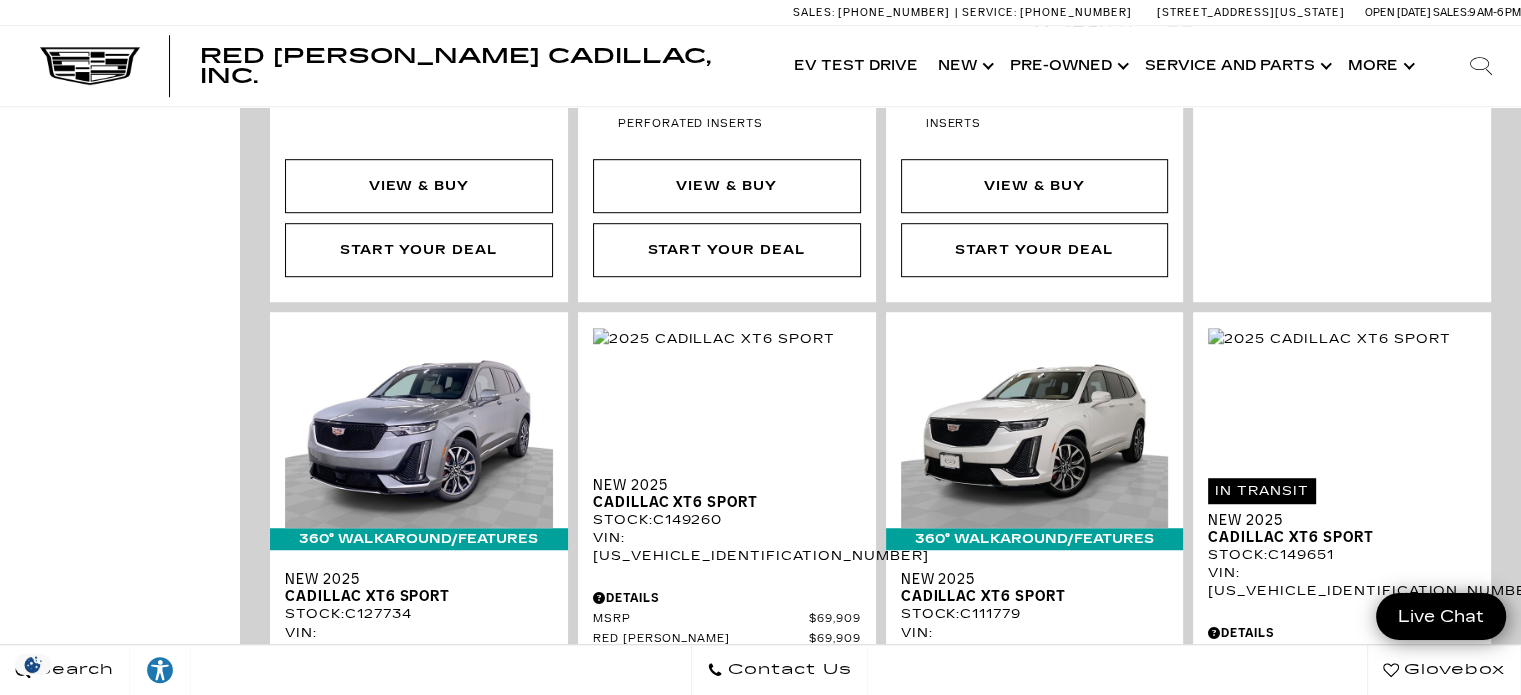 click on "This website is AudioEye enabled and is being optimized for accessibility. To open the AudioEye Toolbar, press "shift + =". Some assistive technologies may require the use of a passthrough function before this keystroke. For more information, activate the button labeled “Explore your accessibility options”. Skip to Main Content
Skip to main content
Skip to Action Bar
Sales:
(719) 896-2743
Service:
(719) 896-2694
990 Motor City Drive, Colorado Springs, CO 80905
Open Today   Sales:  9 AM-6 PM
Red Noland Cadillac, Inc.
Accessible Menu EV Test Drive
Show  New
Cadillac
Crossovers/SUVs
XT4 XT5 XT6 Escalade OPTIQ" at bounding box center (760, 1907) 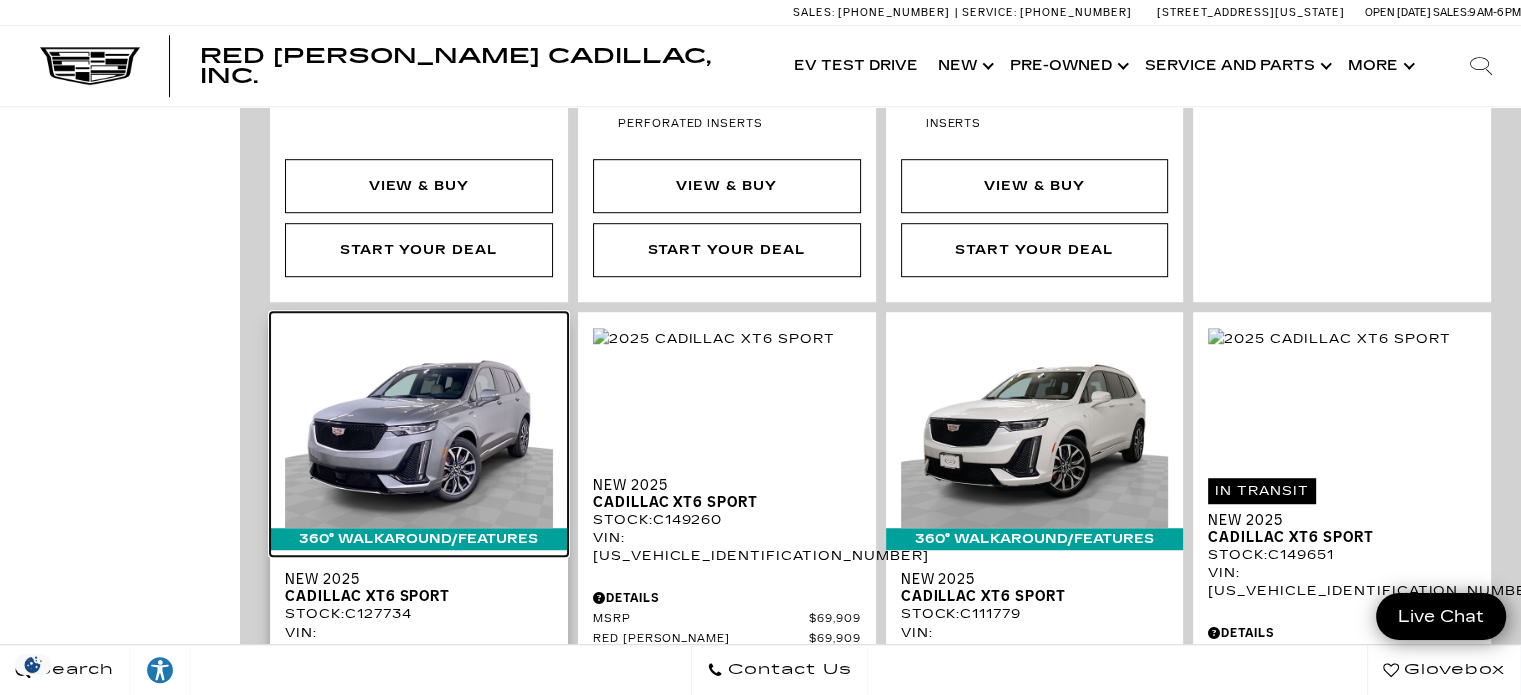 click at bounding box center [419, 427] 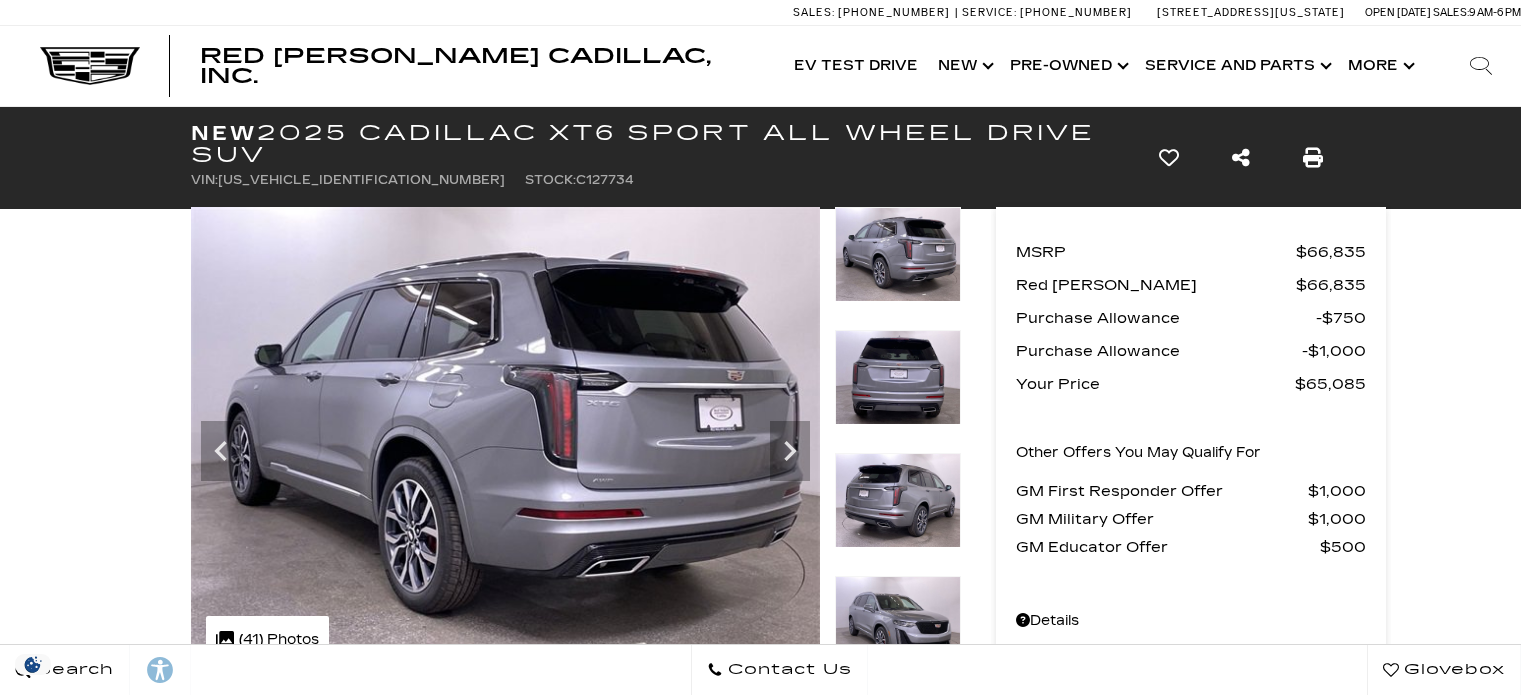scroll, scrollTop: 0, scrollLeft: 0, axis: both 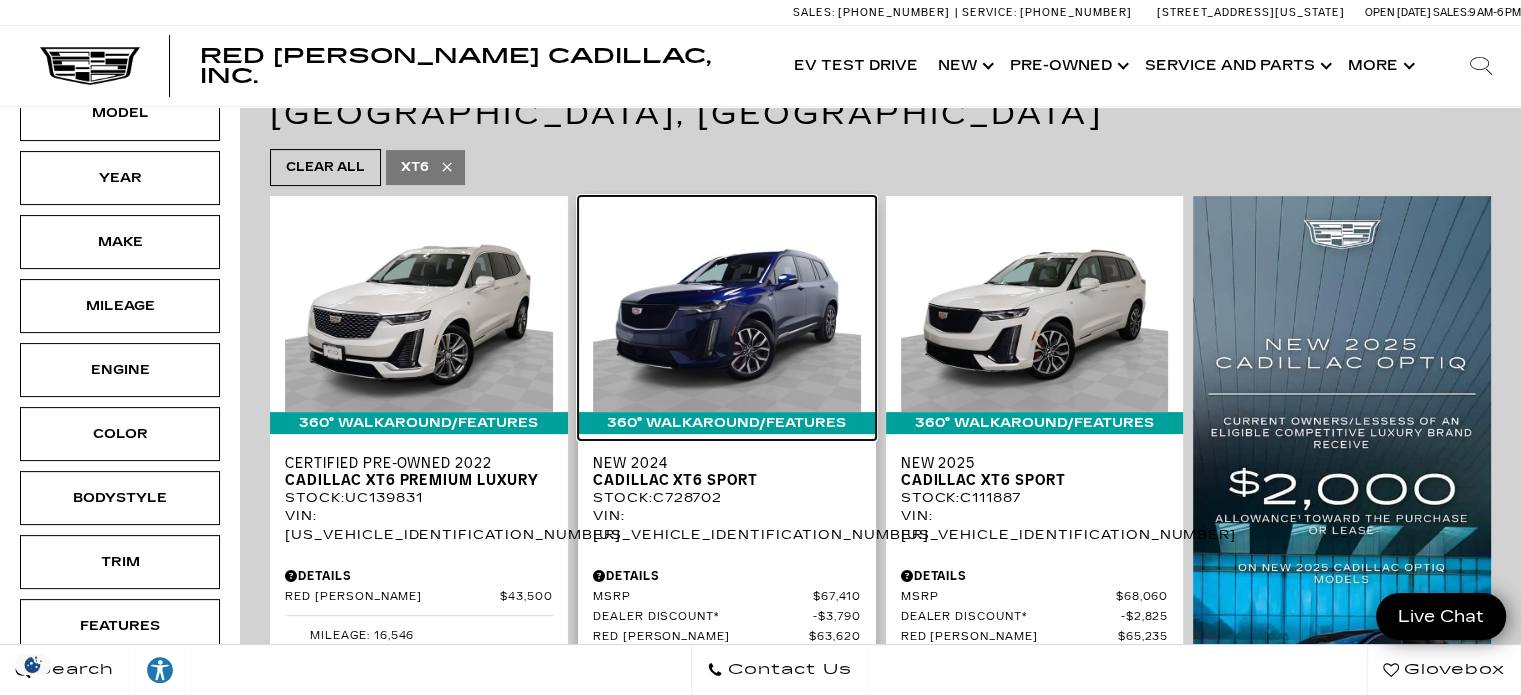 click at bounding box center (727, 311) 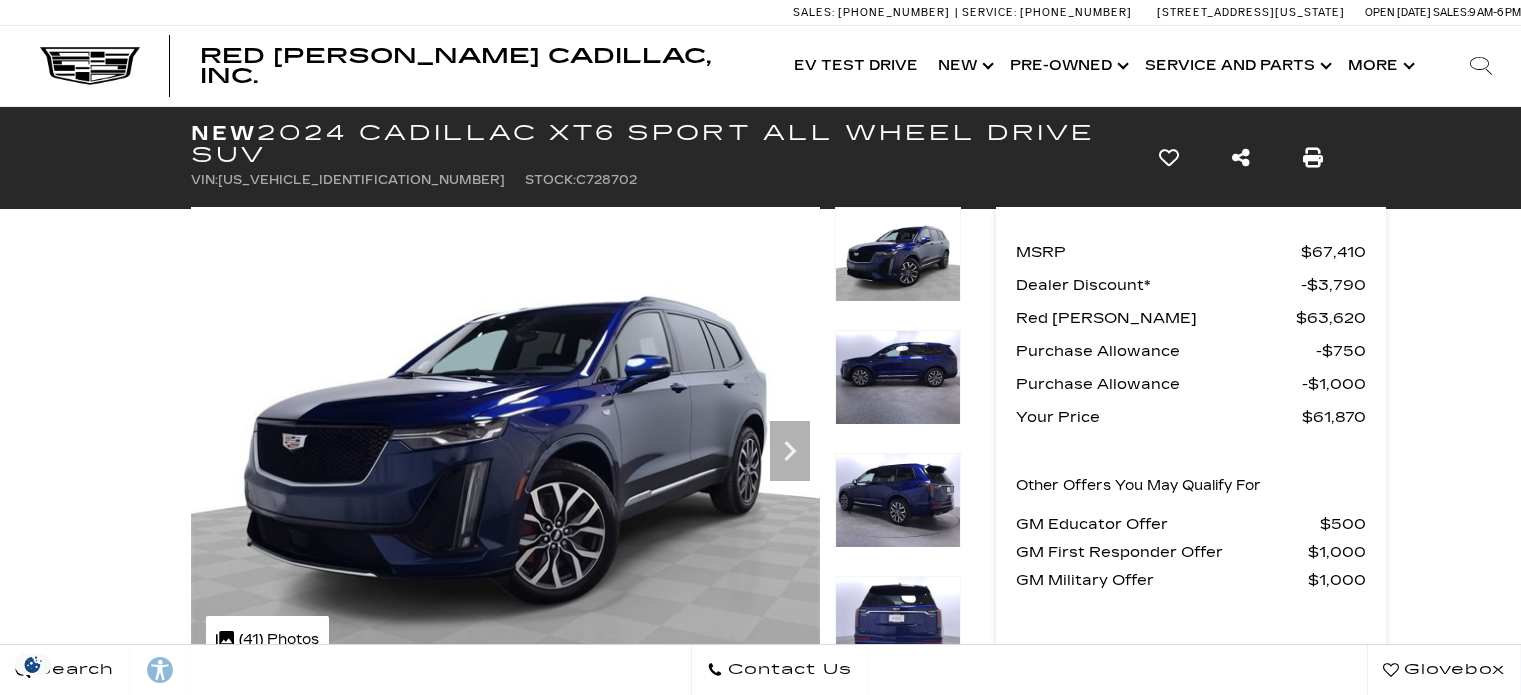 click at bounding box center [898, 500] 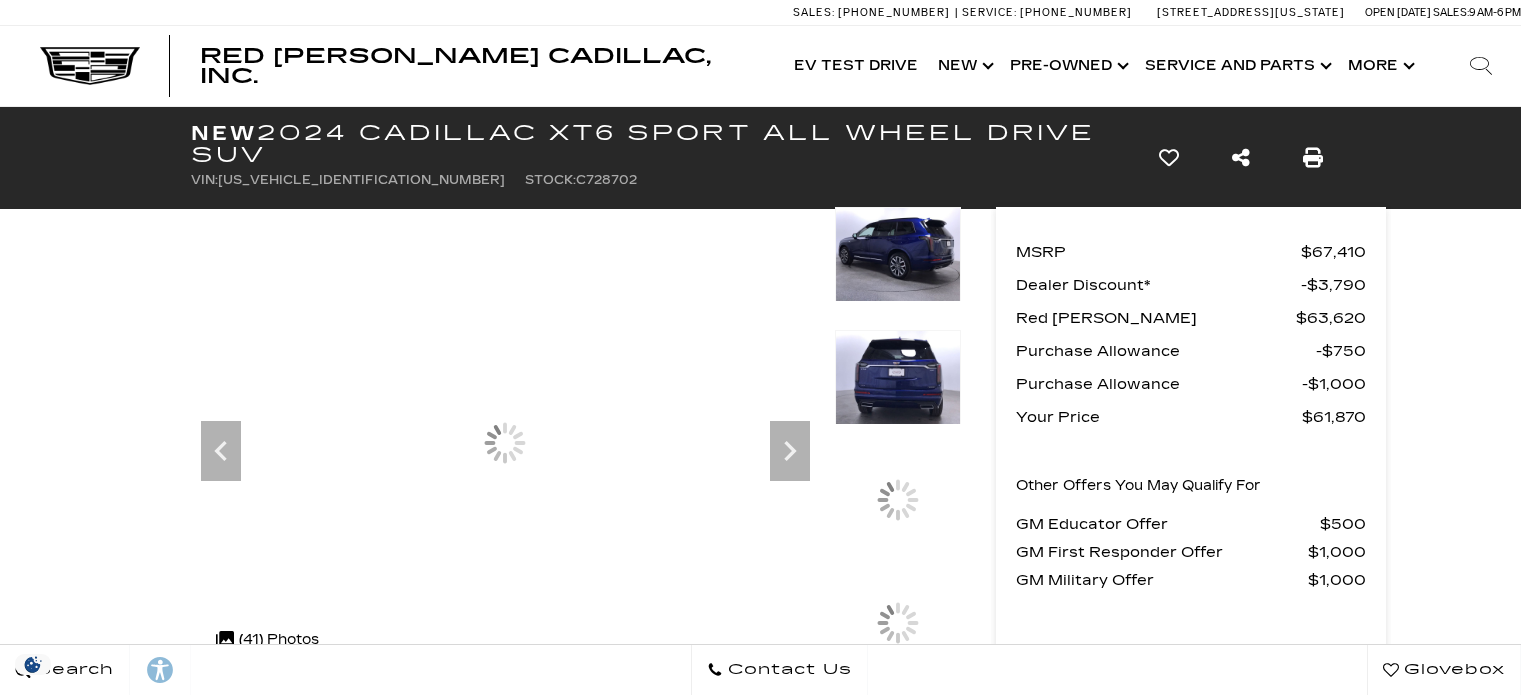 scroll, scrollTop: 0, scrollLeft: 0, axis: both 